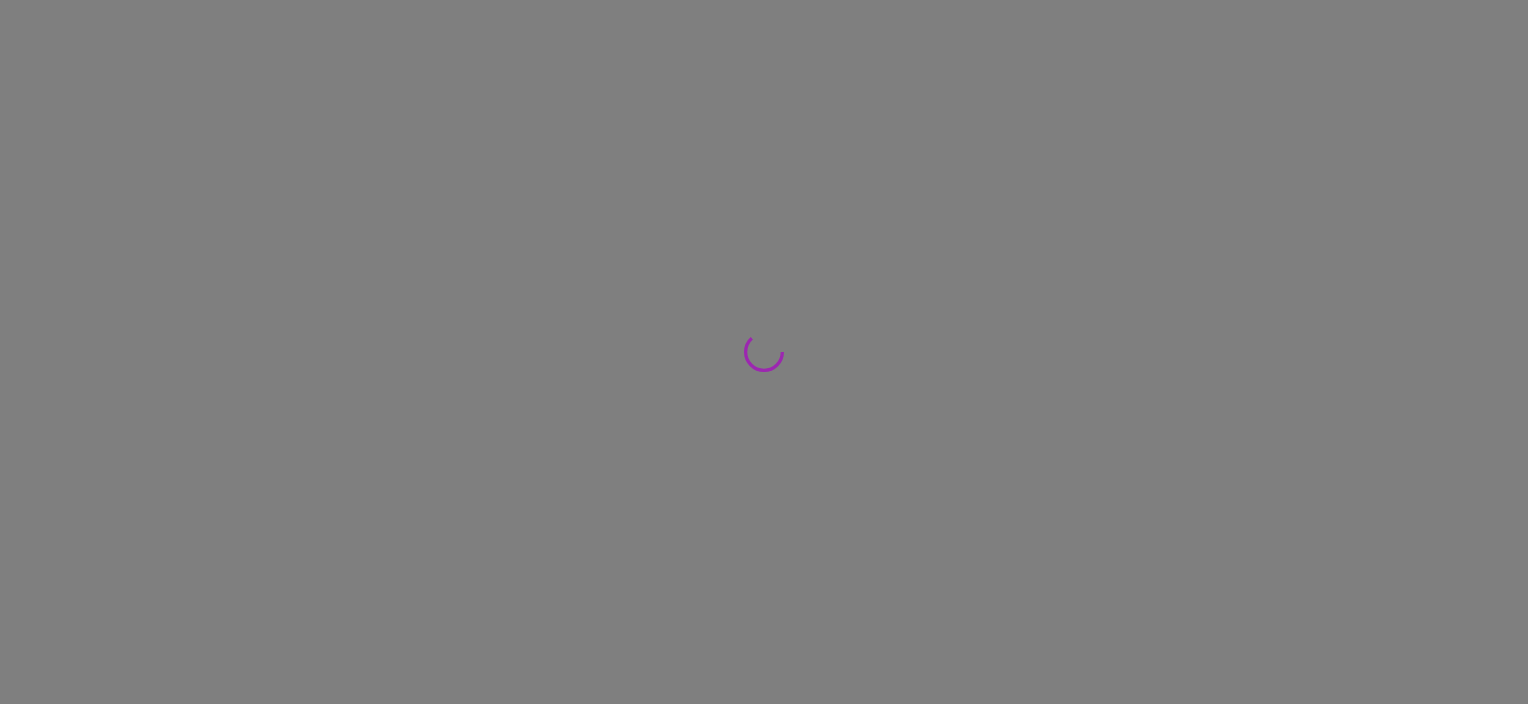 scroll, scrollTop: 0, scrollLeft: 0, axis: both 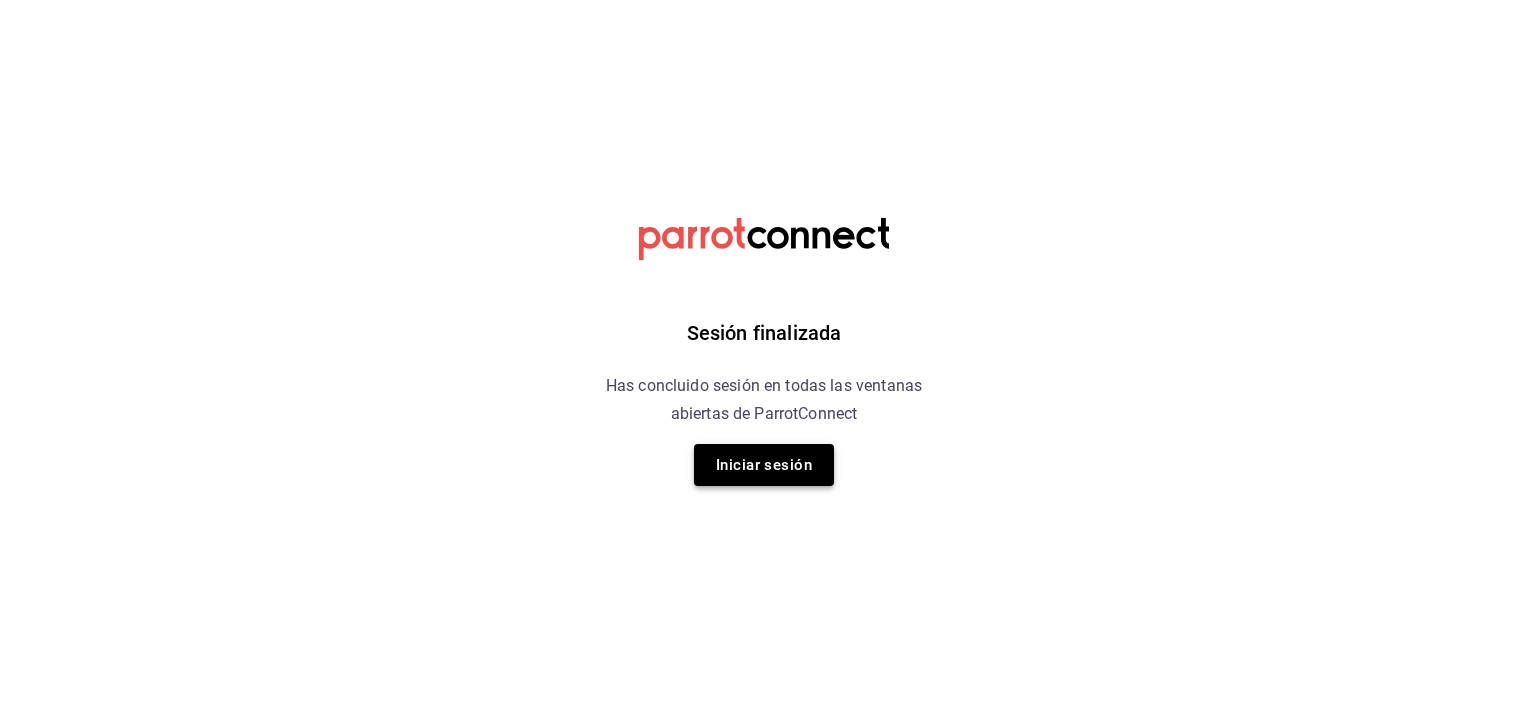 click on "Iniciar sesión" at bounding box center (764, 465) 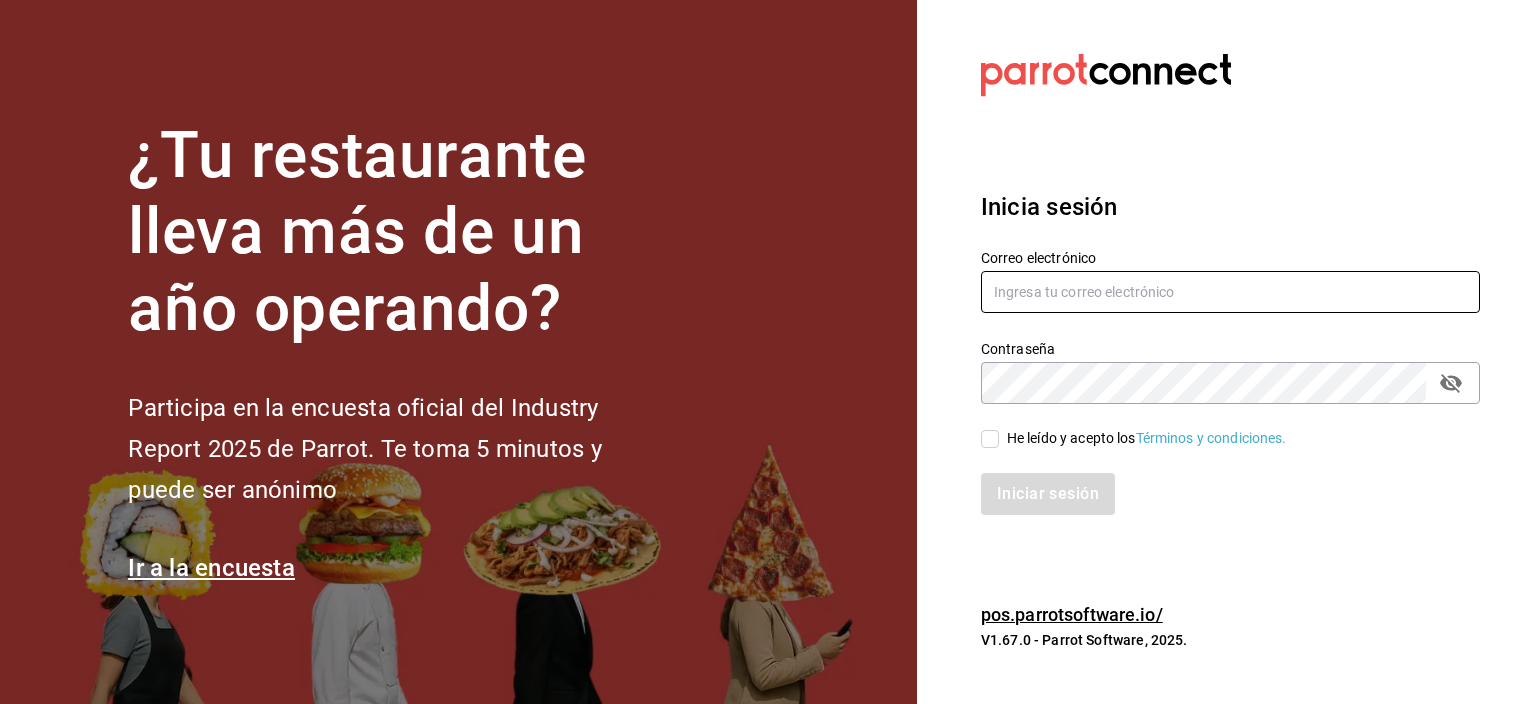 click at bounding box center (1230, 292) 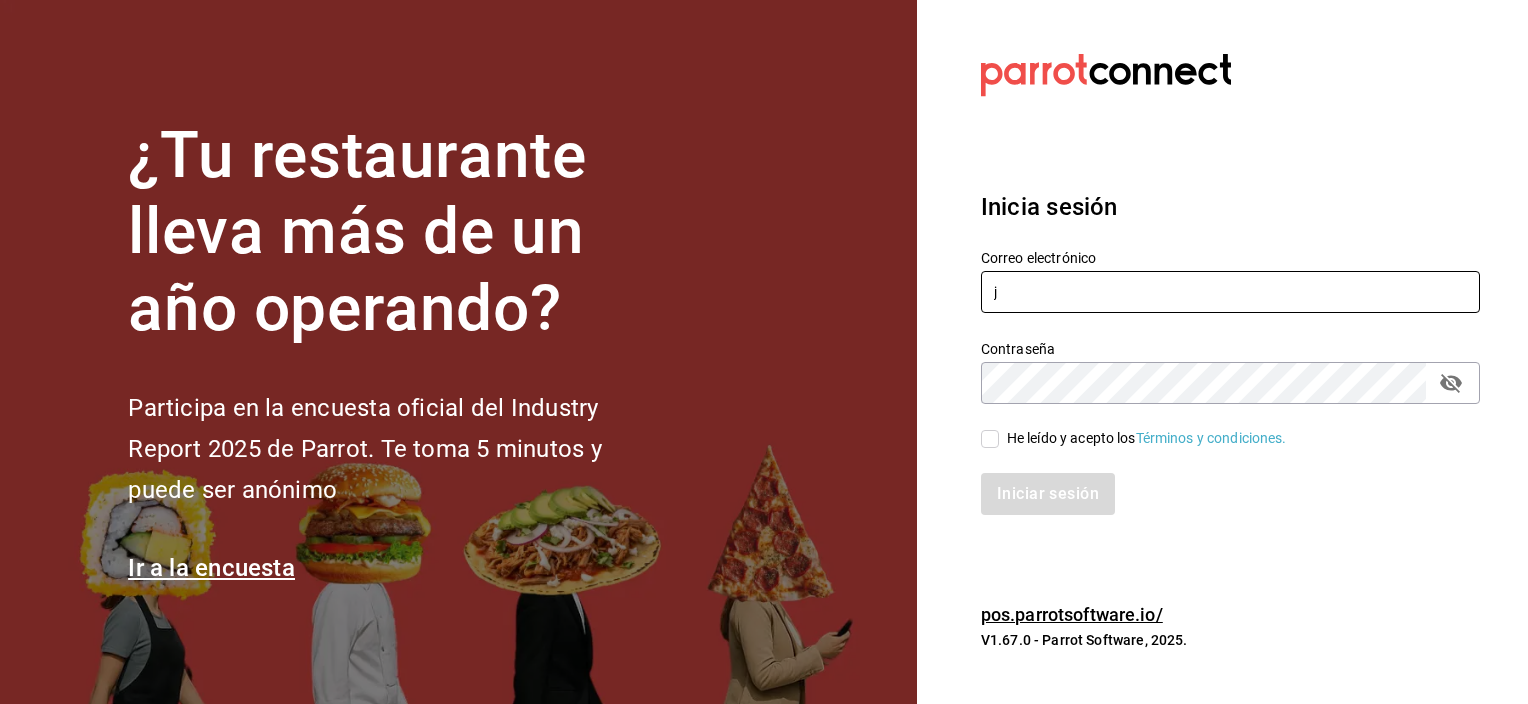 type on "[USERNAME]@example.com" 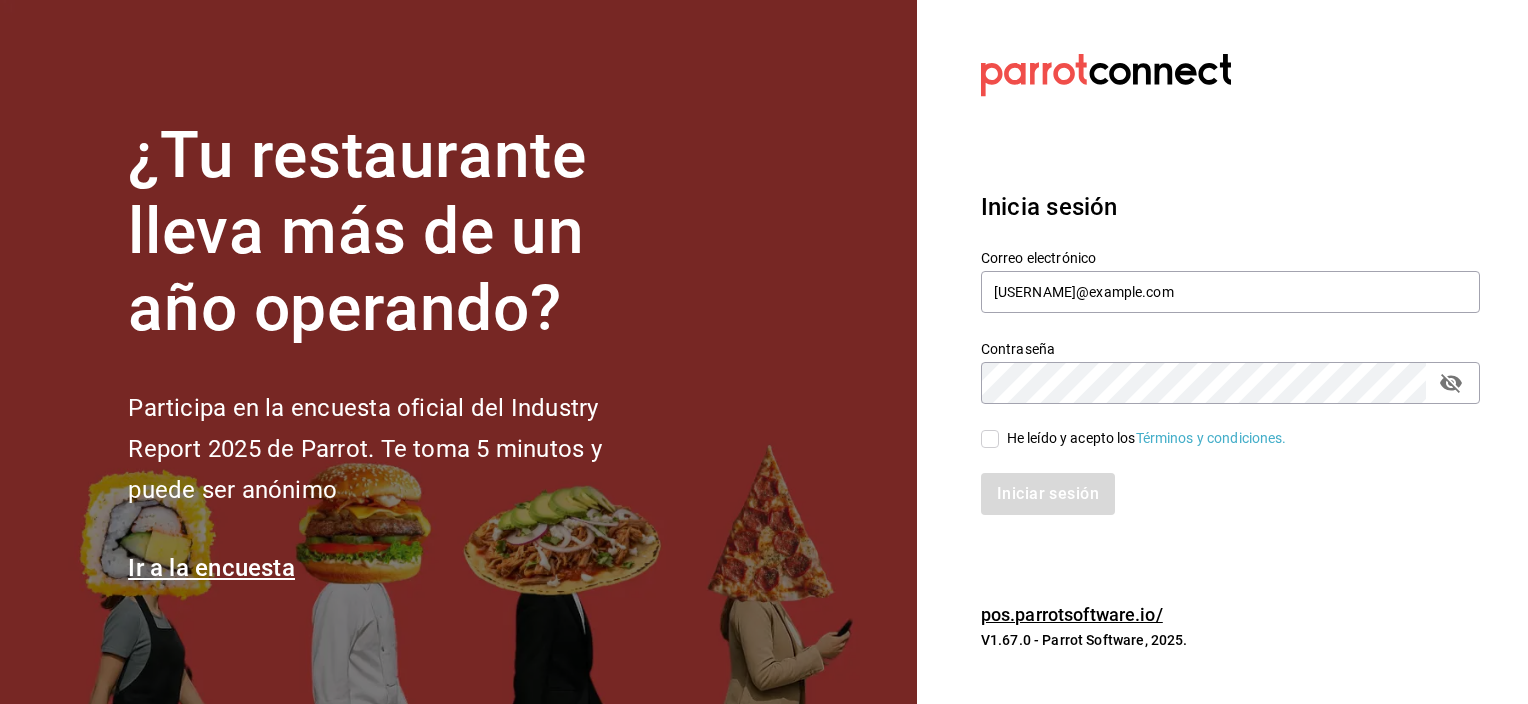 click on "He leído y acepto los  Términos y condiciones." at bounding box center [990, 439] 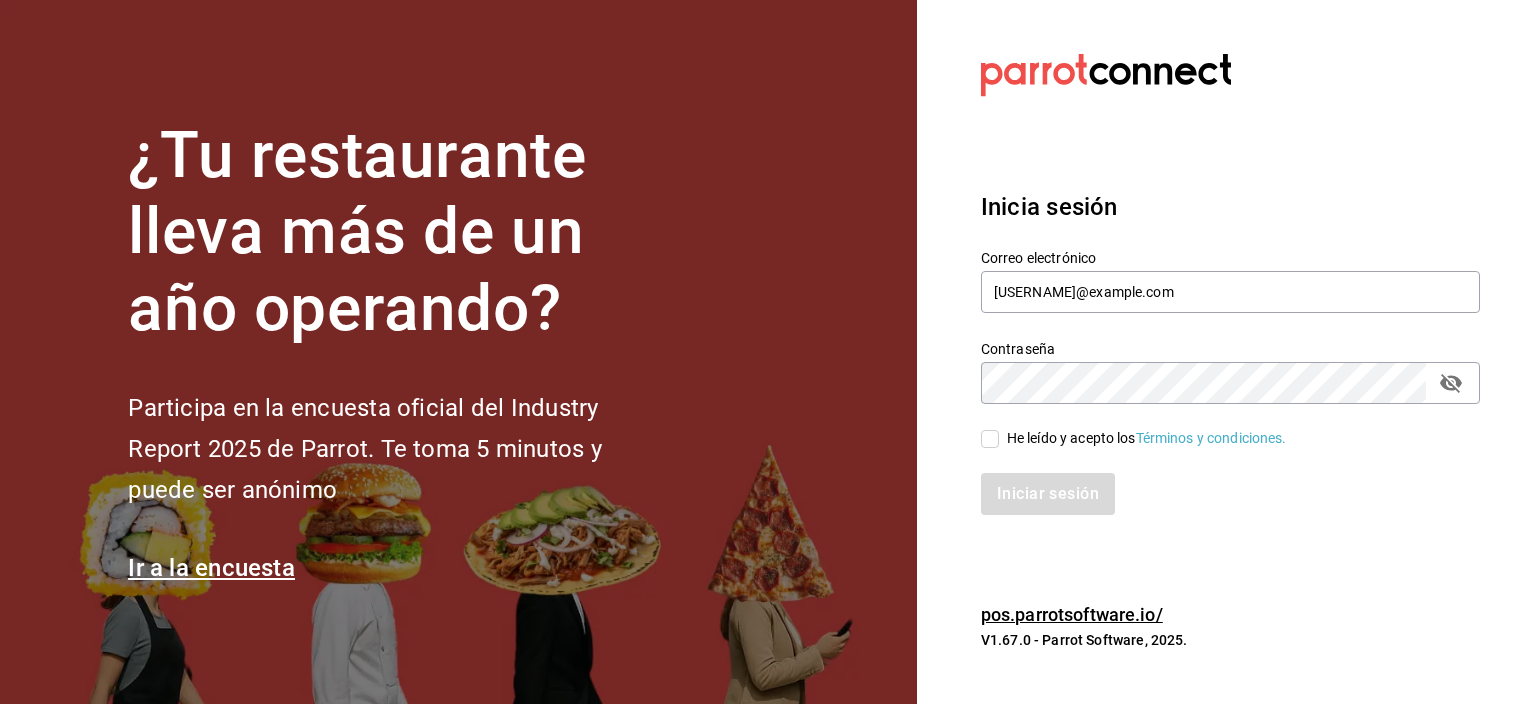 checkbox on "true" 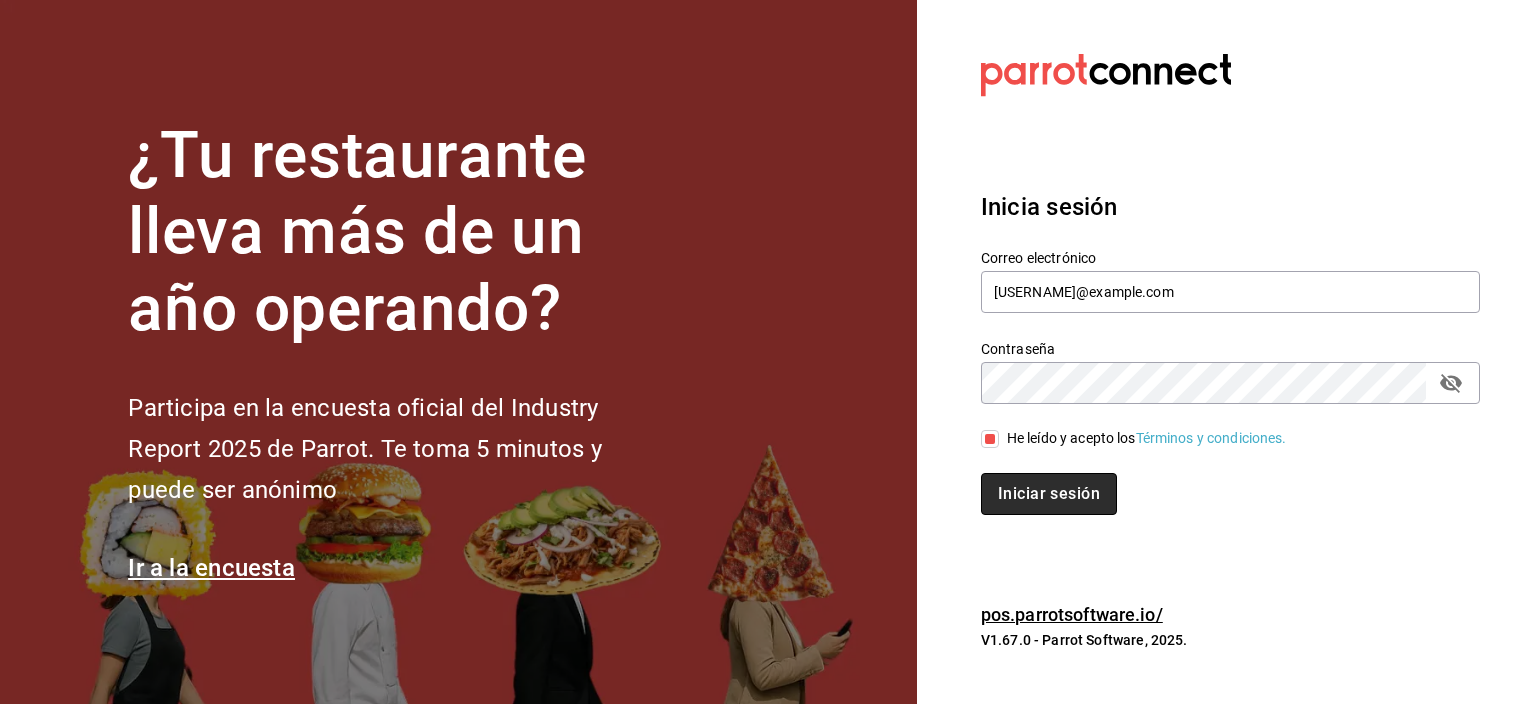 click on "Iniciar sesión" at bounding box center [1049, 494] 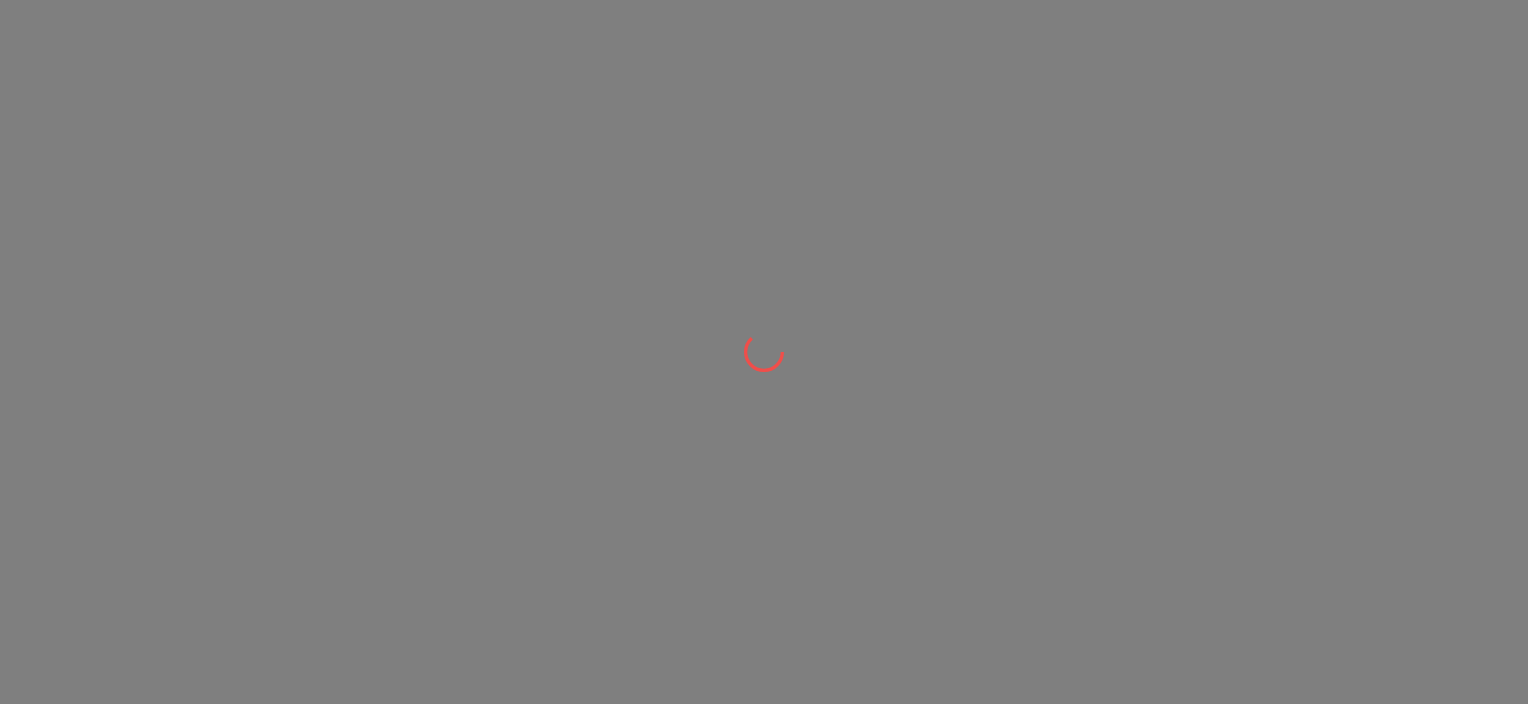 scroll, scrollTop: 0, scrollLeft: 0, axis: both 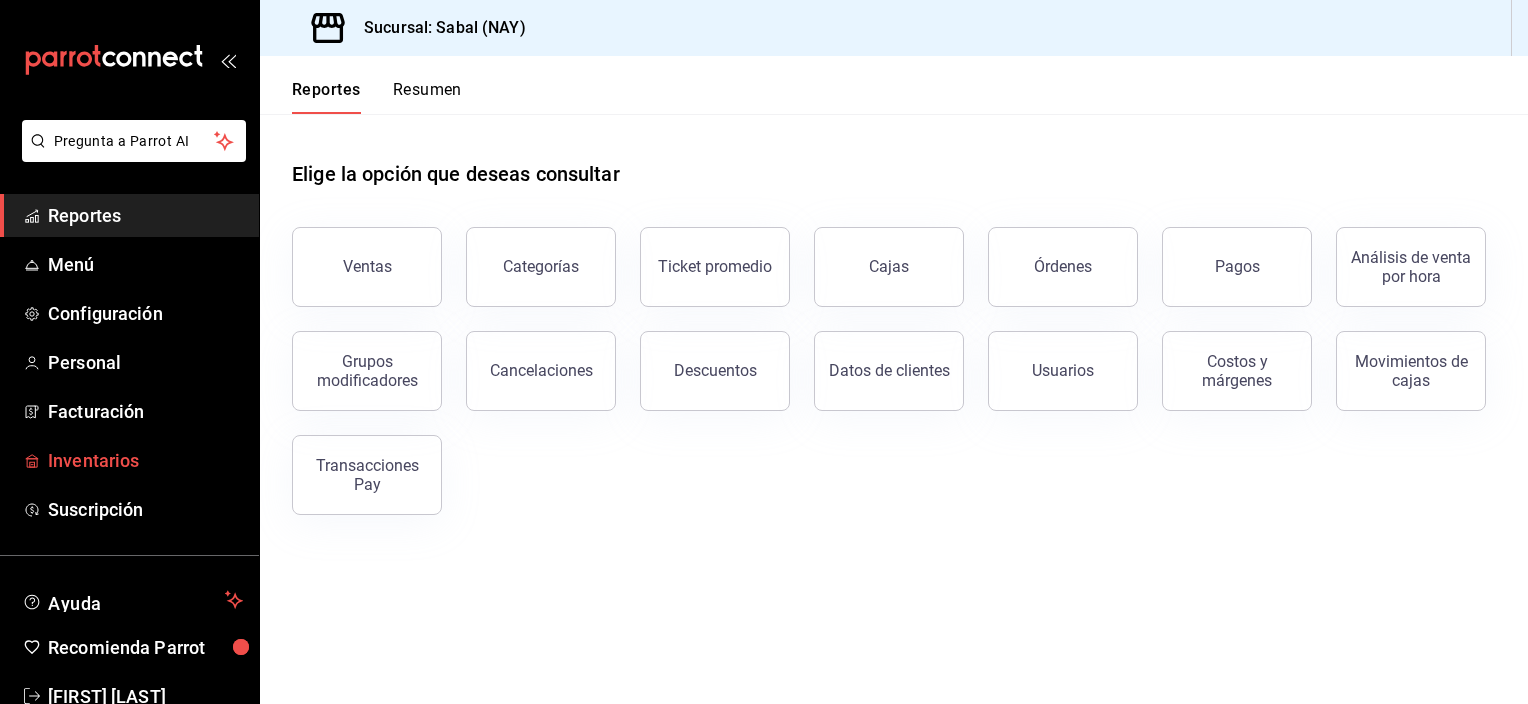click on "Inventarios" at bounding box center [145, 460] 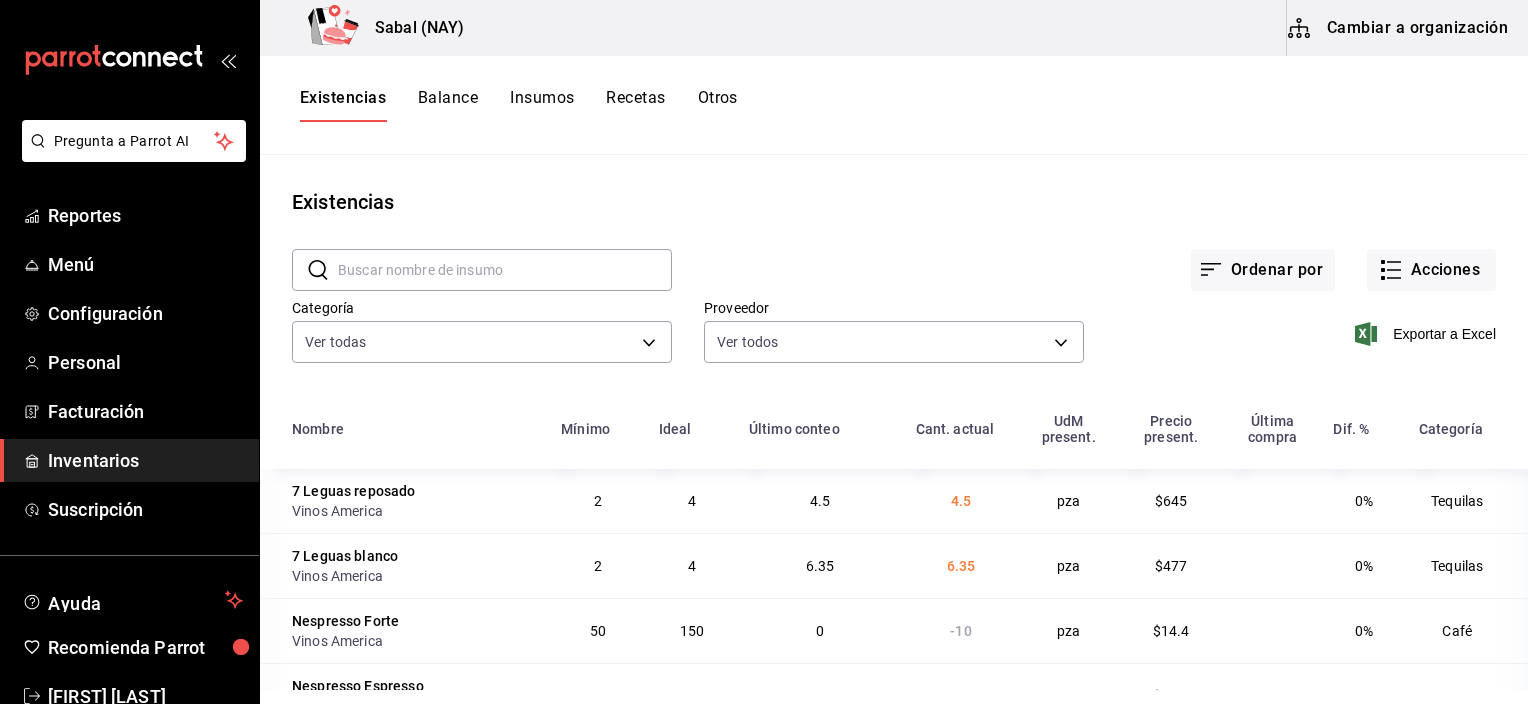 click on "Existencias" at bounding box center [894, 202] 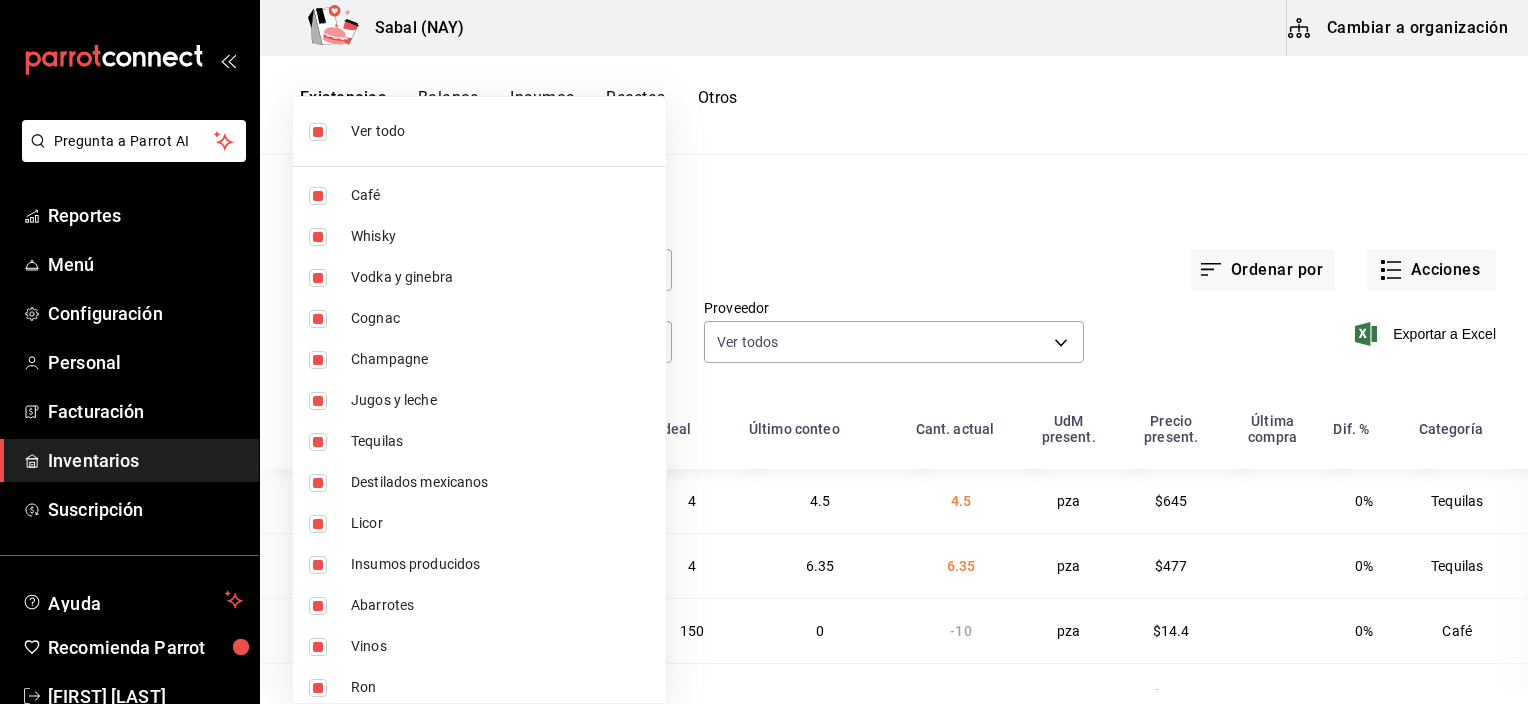 drag, startPoint x: 381, startPoint y: 352, endPoint x: 90, endPoint y: 419, distance: 298.61346 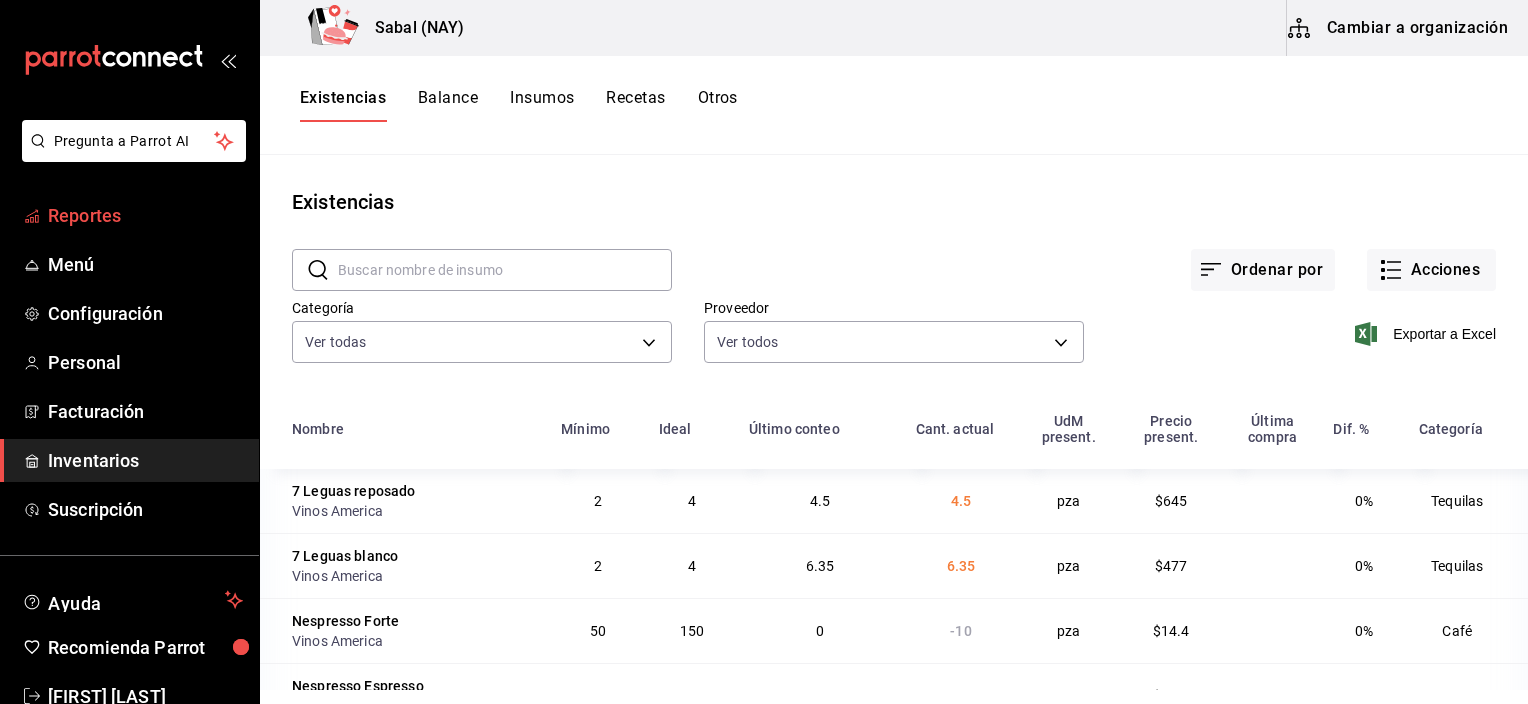 click on "Reportes" at bounding box center (145, 215) 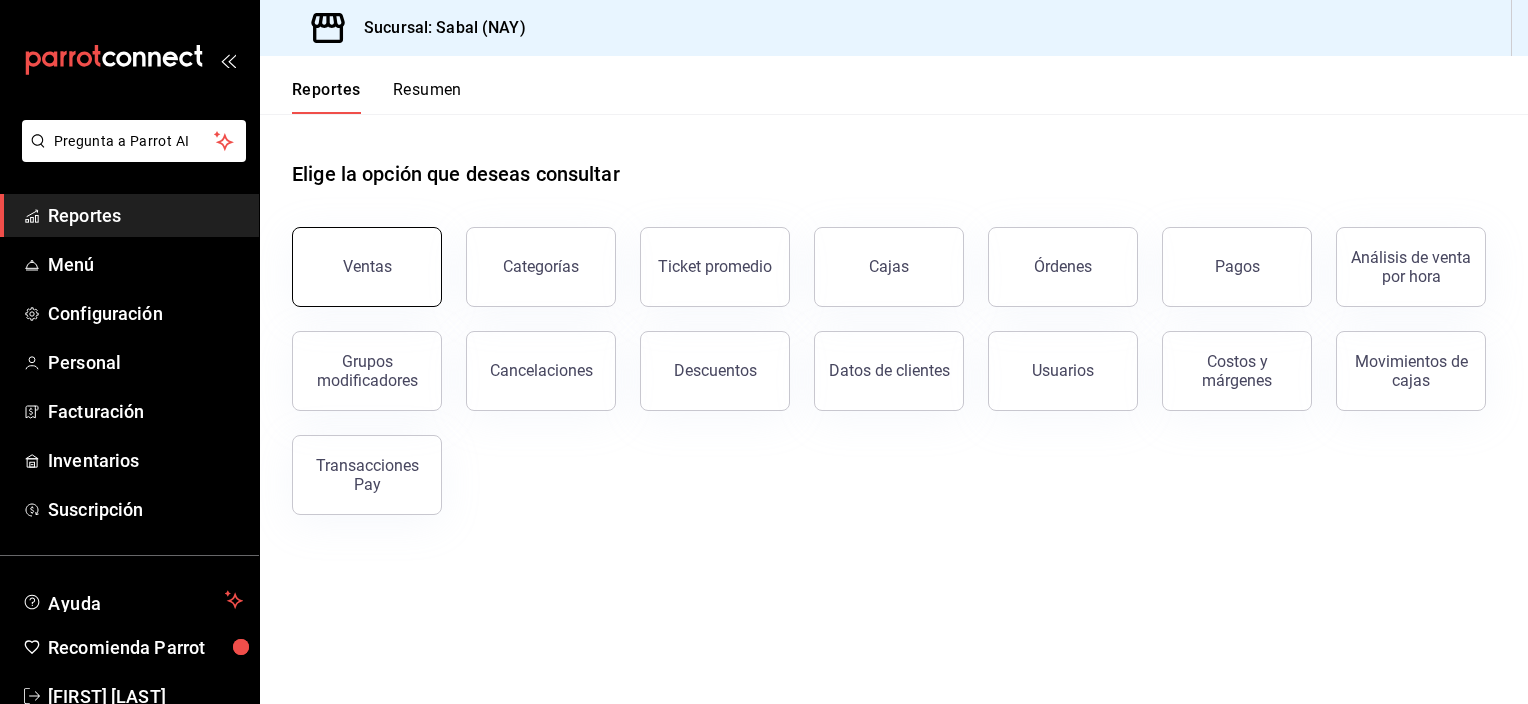 click on "Ventas" at bounding box center (367, 267) 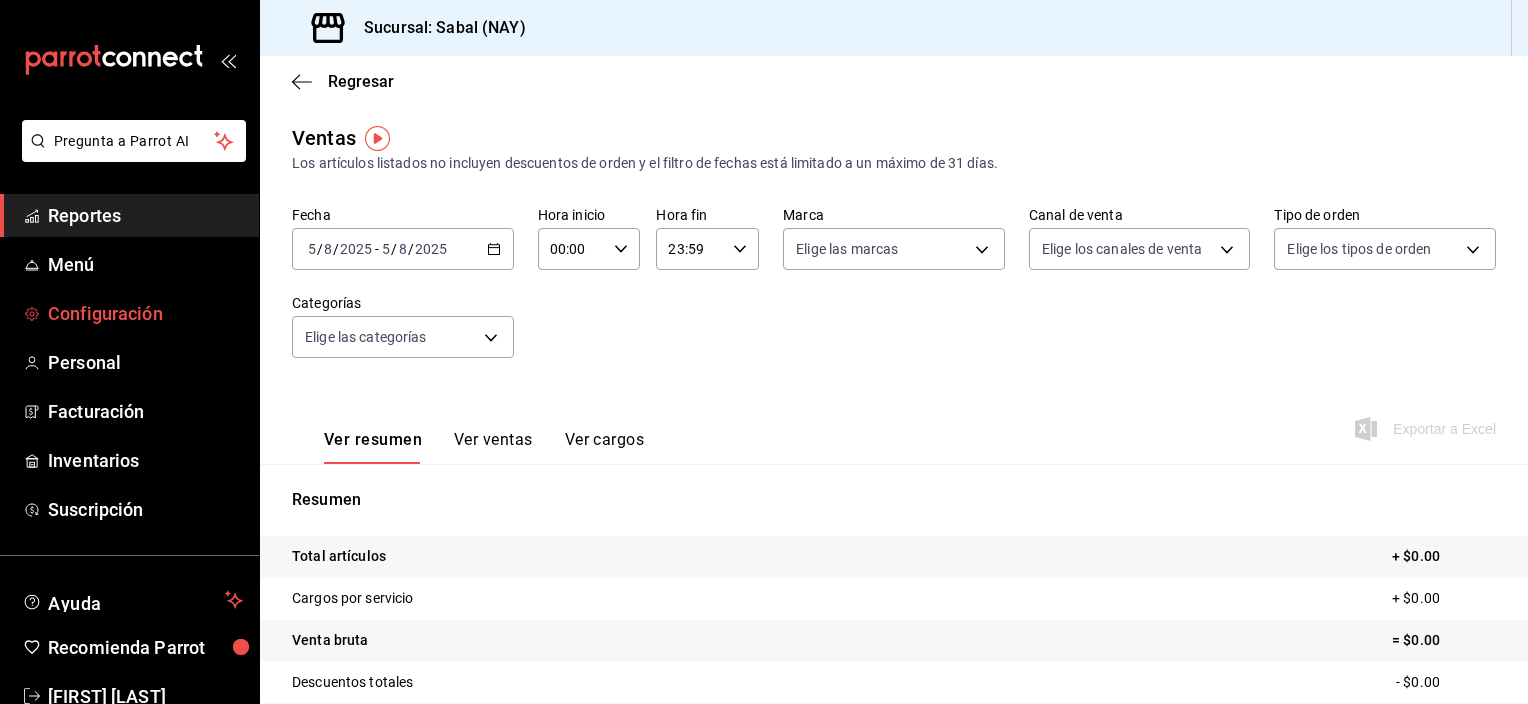 click on "Configuración" at bounding box center (145, 313) 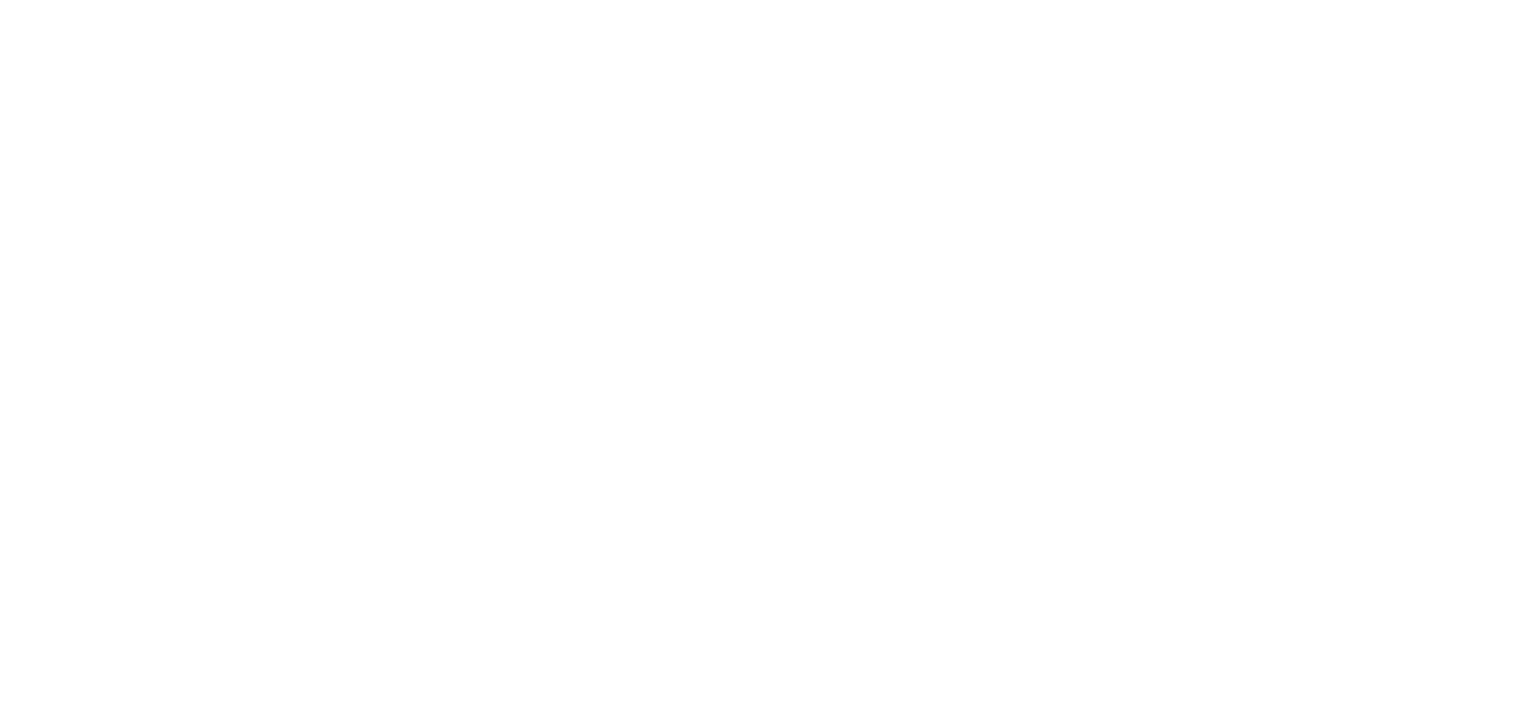 scroll, scrollTop: 0, scrollLeft: 0, axis: both 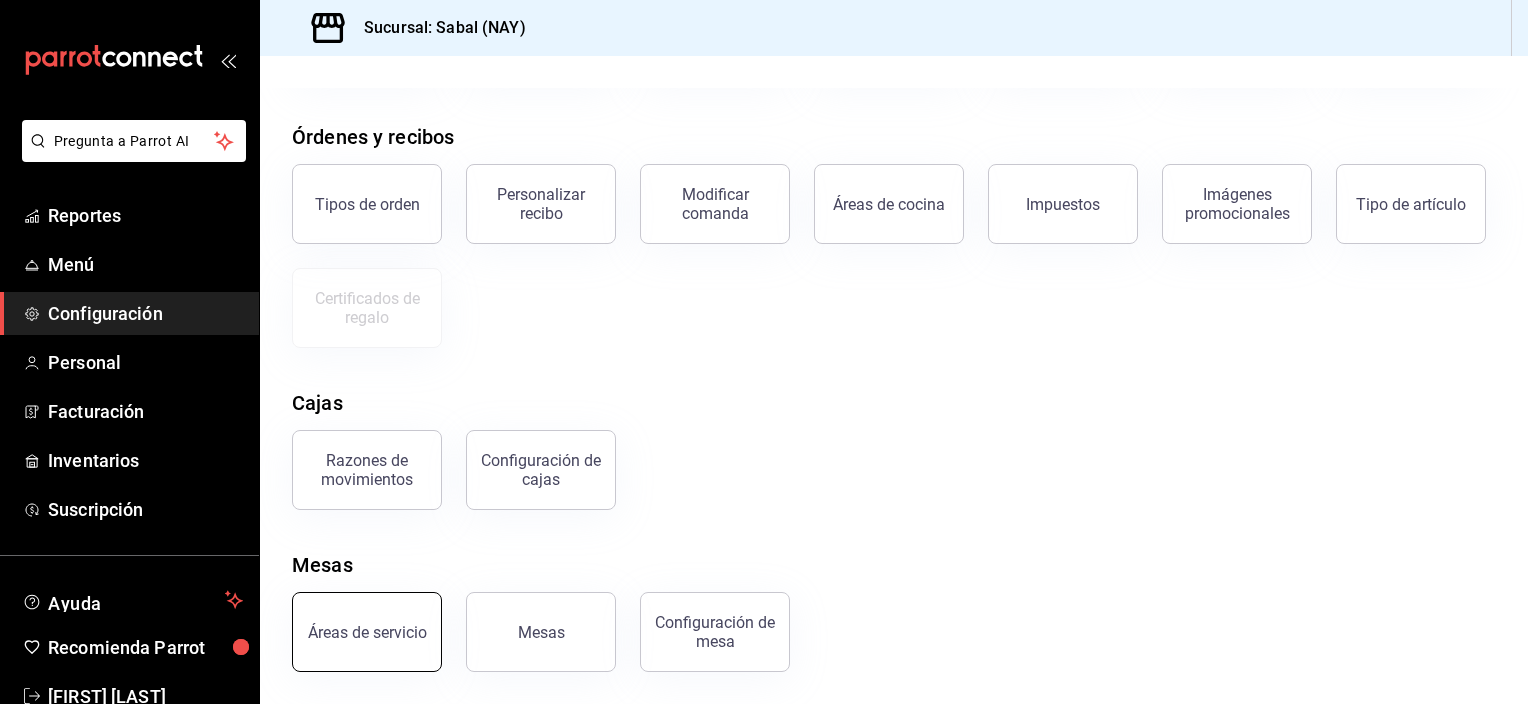 click on "Áreas de servicio" at bounding box center (367, 632) 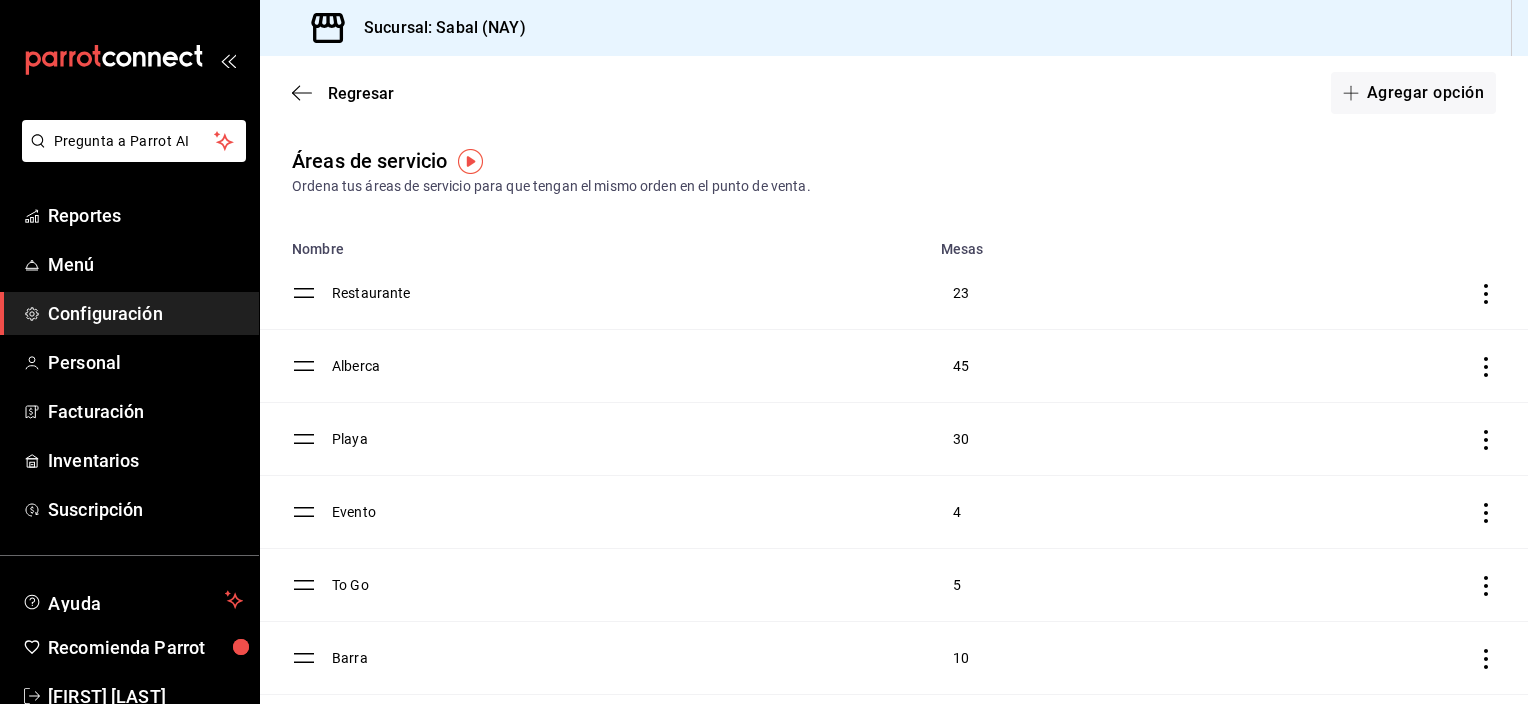 click on "Restaurante" at bounding box center (630, 293) 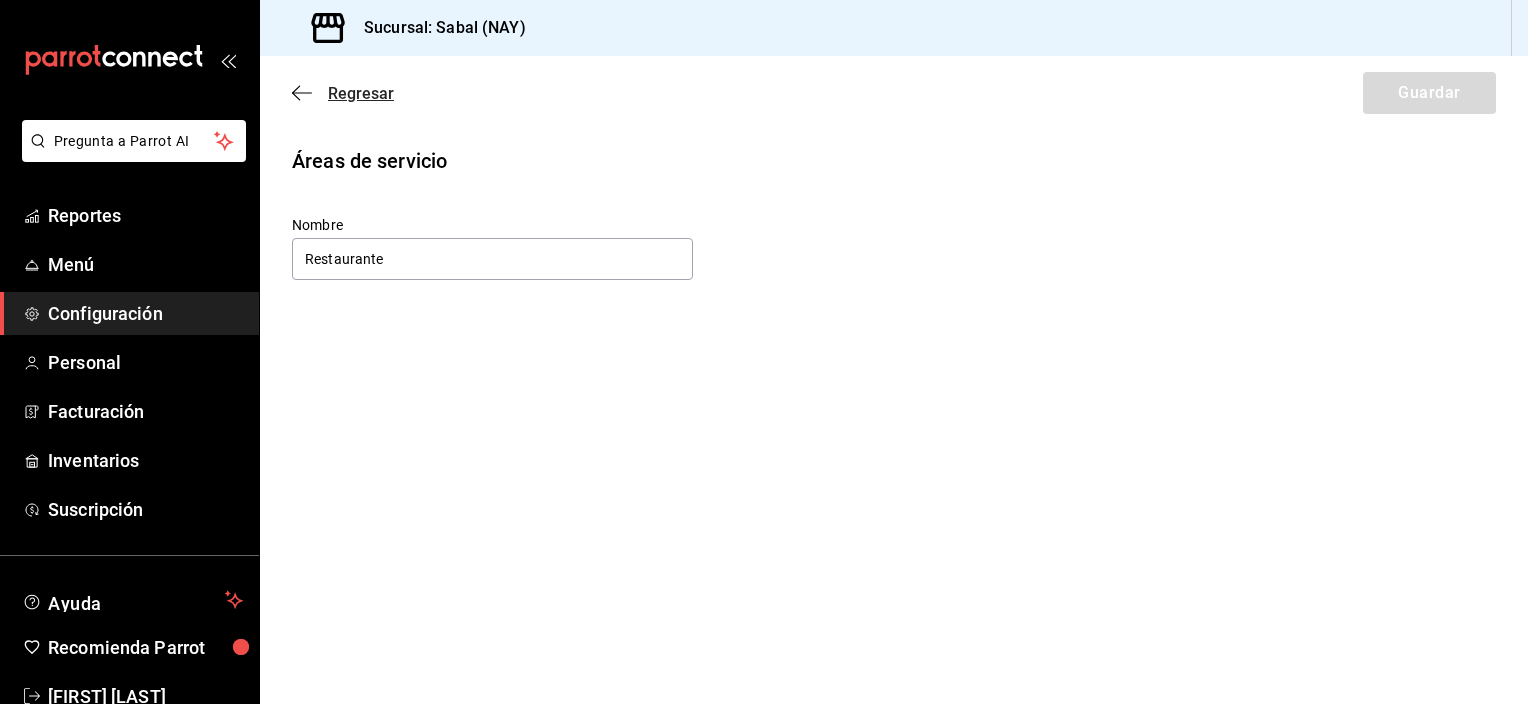 click 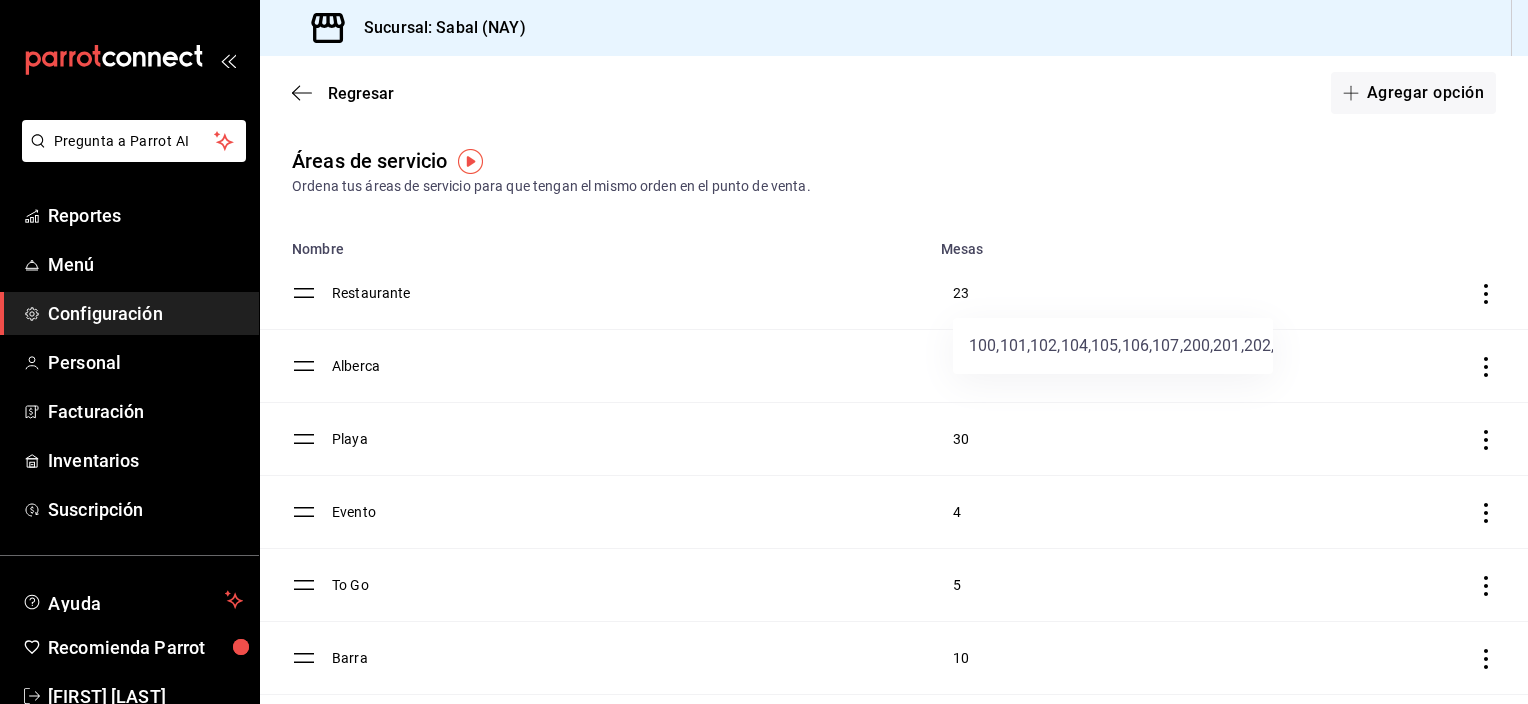 click at bounding box center (764, 352) 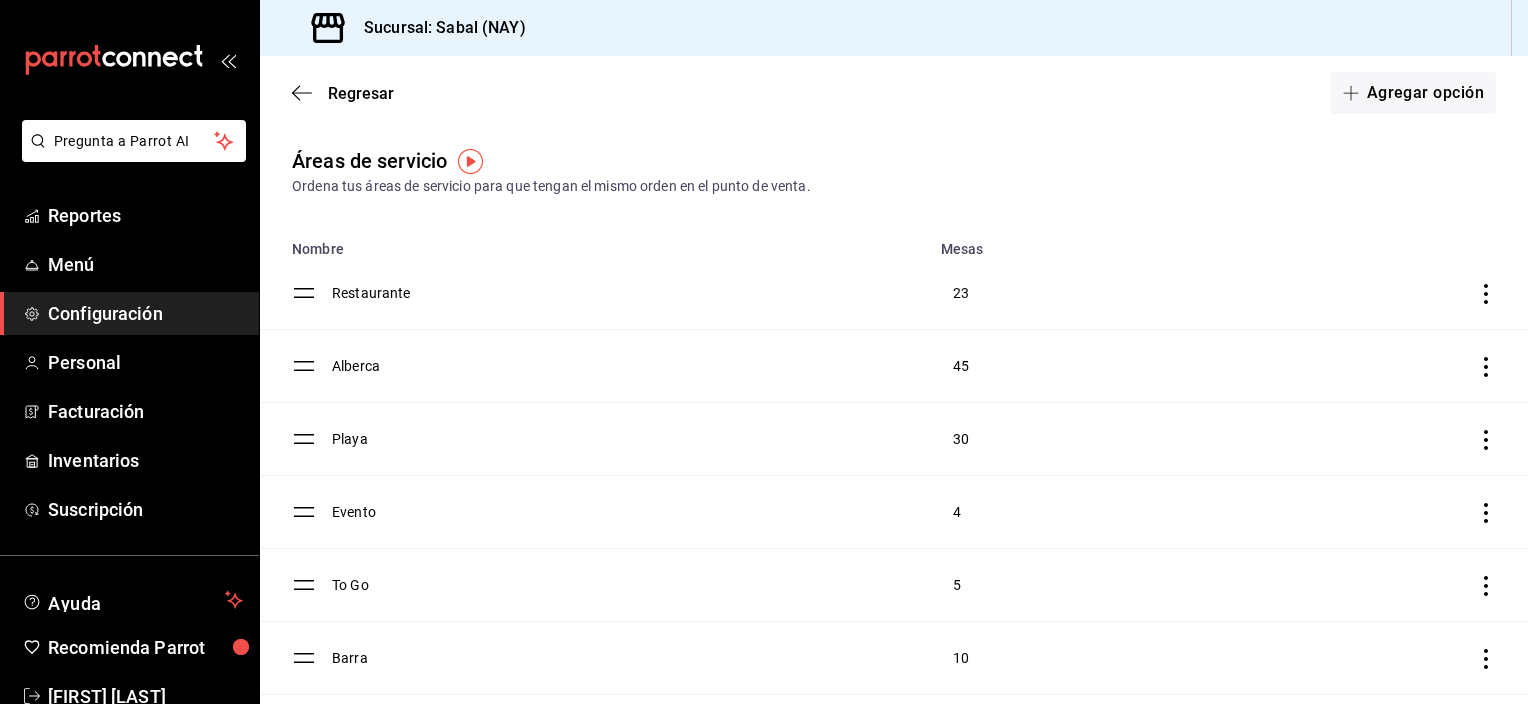 click on "Agregar opción" at bounding box center [1413, 93] 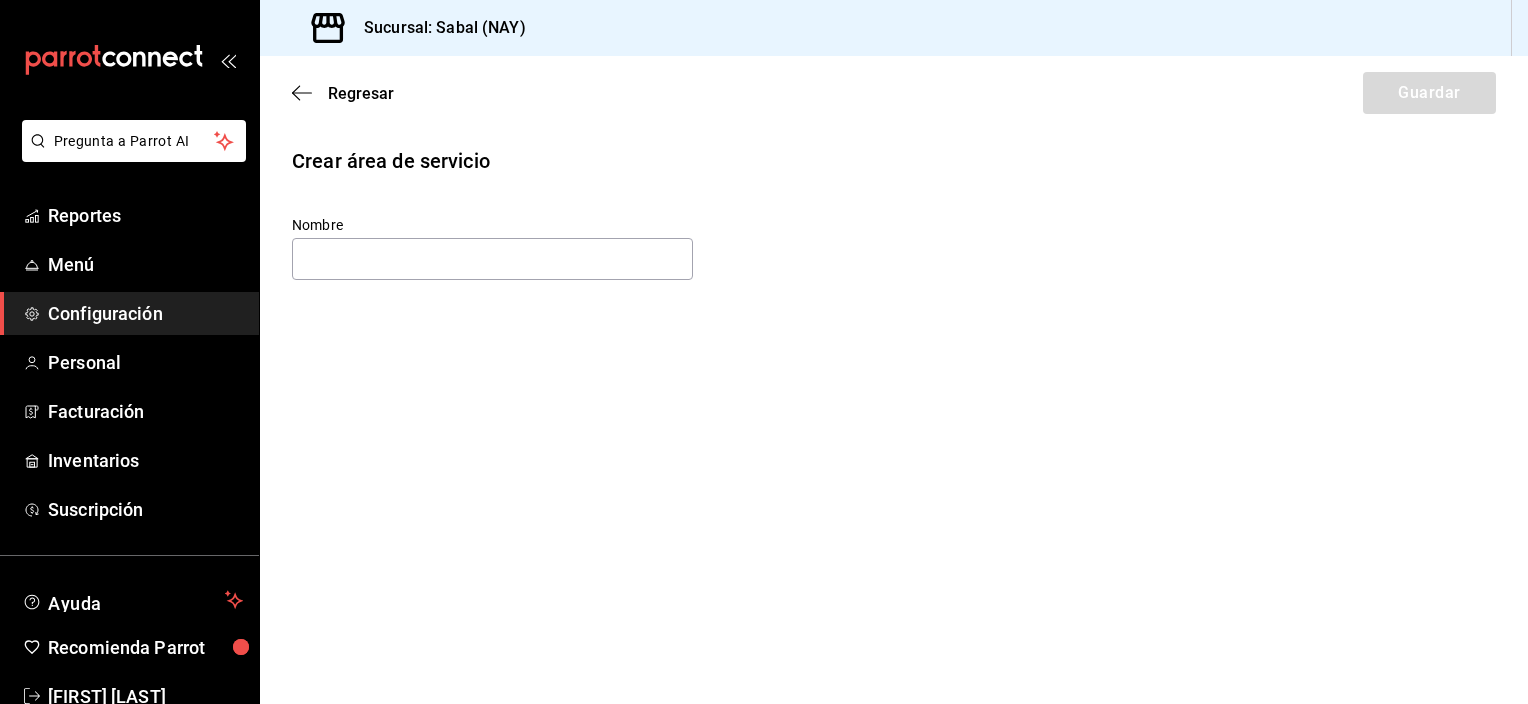 click on "Regresar Guardar" at bounding box center (894, 93) 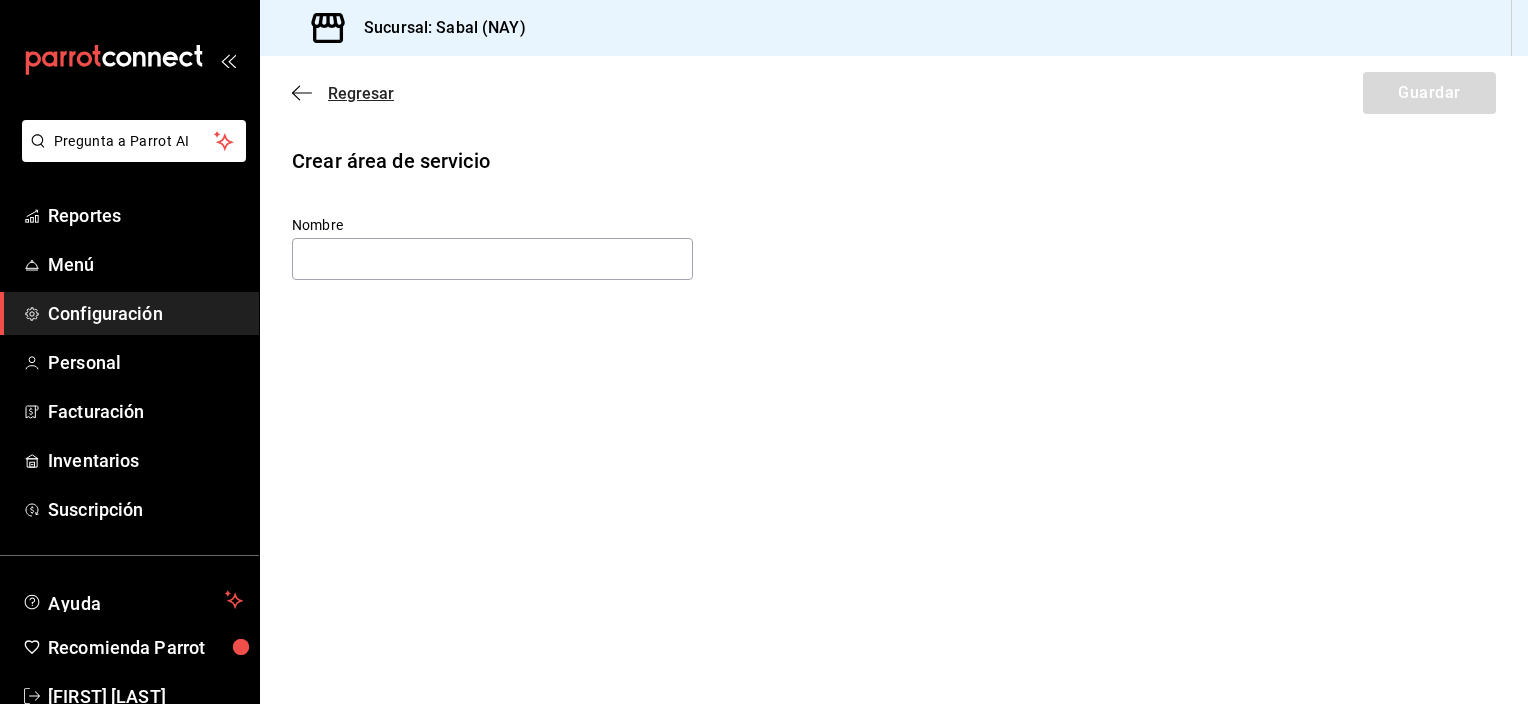 click 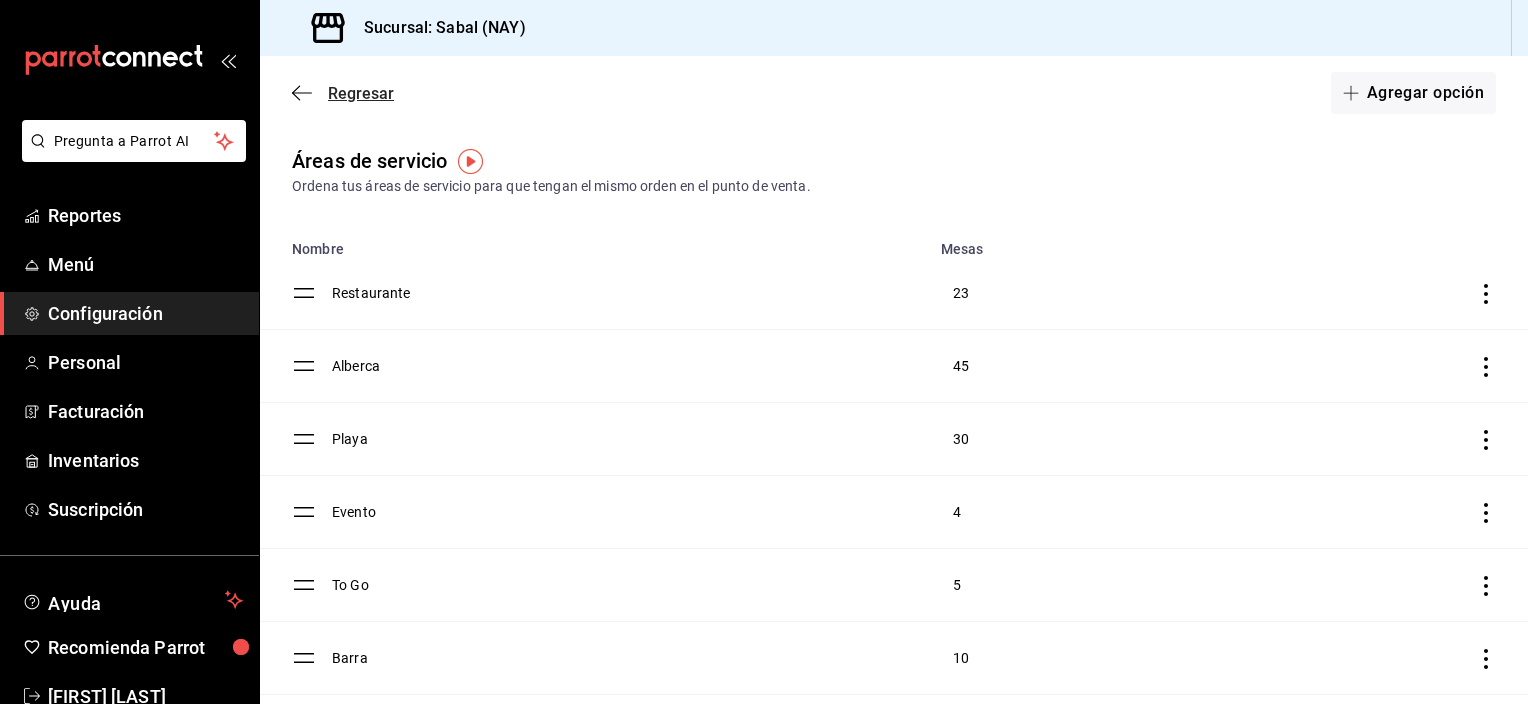 click 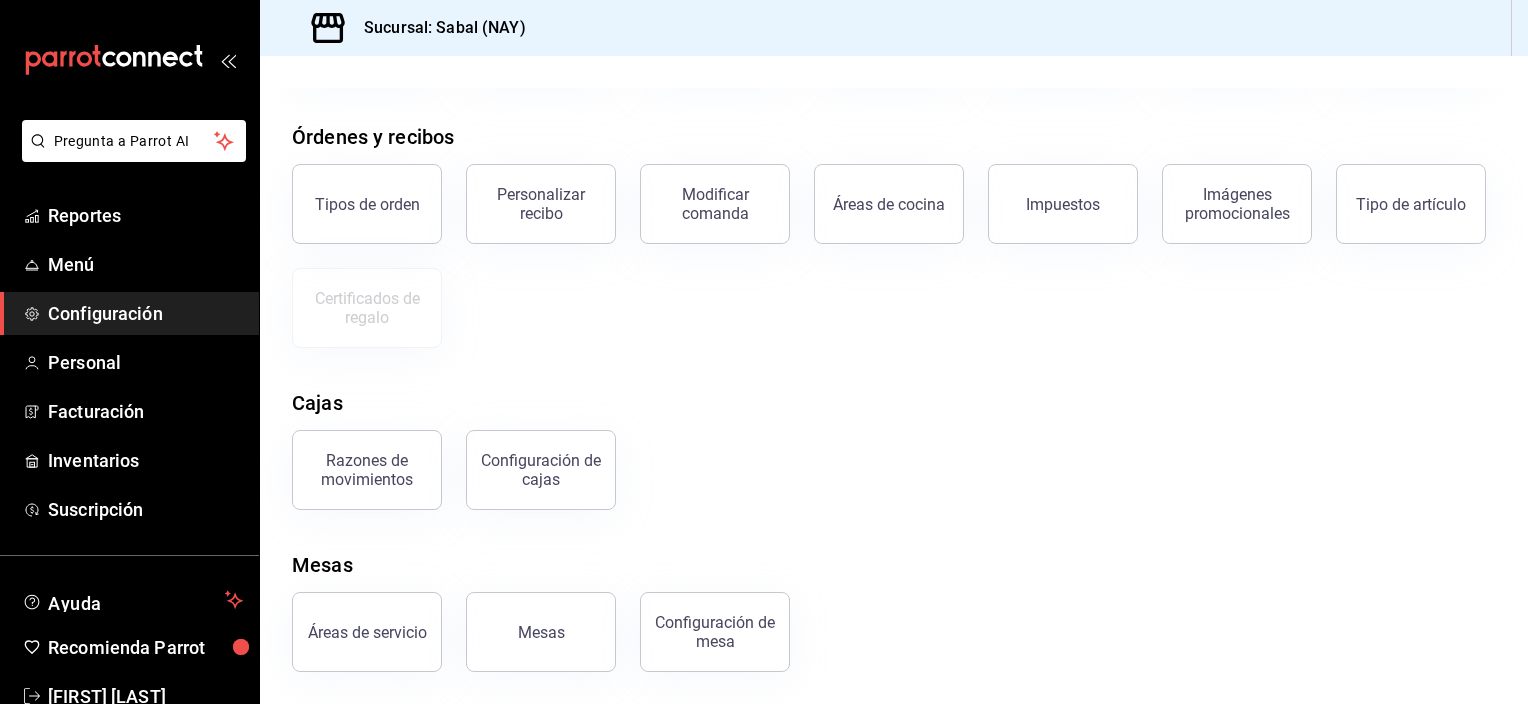 scroll, scrollTop: 310, scrollLeft: 0, axis: vertical 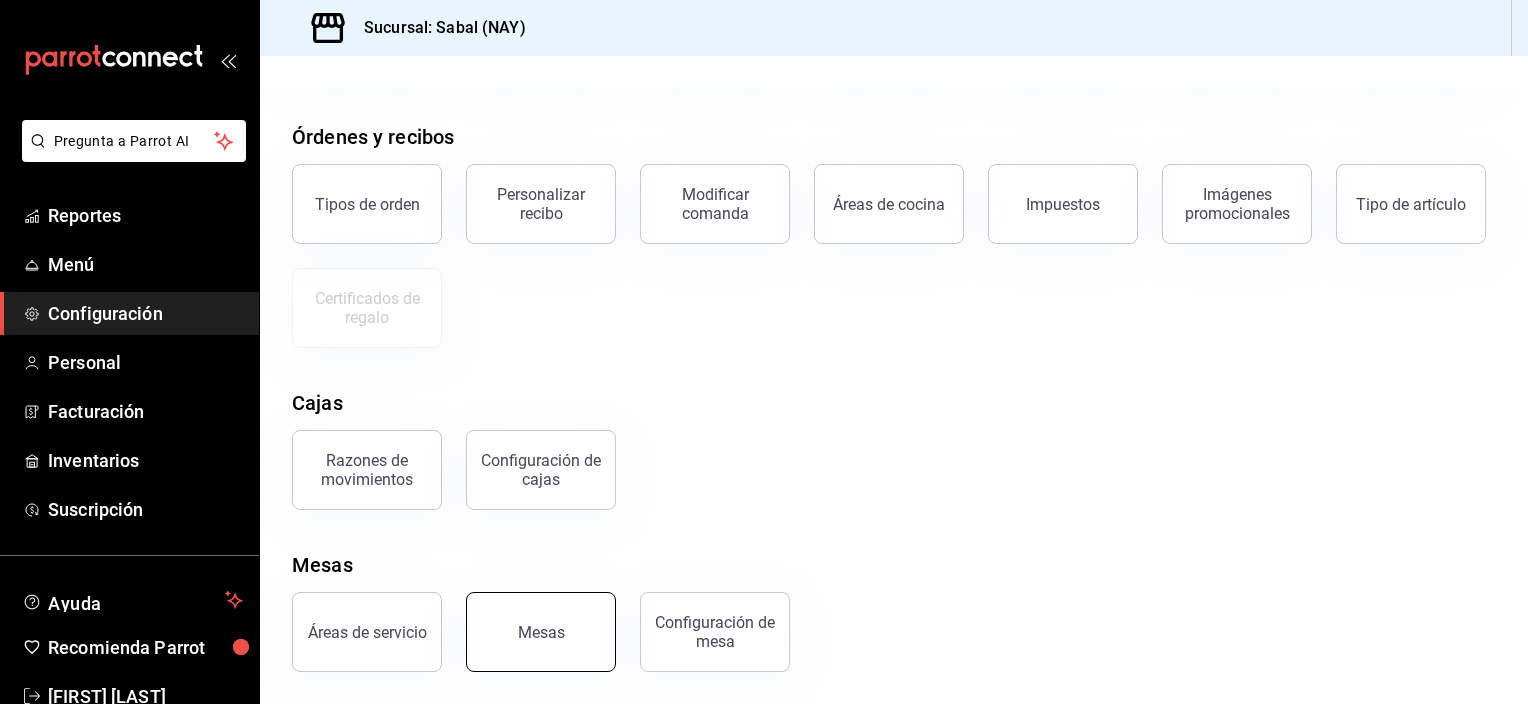 click on "Mesas" at bounding box center [541, 632] 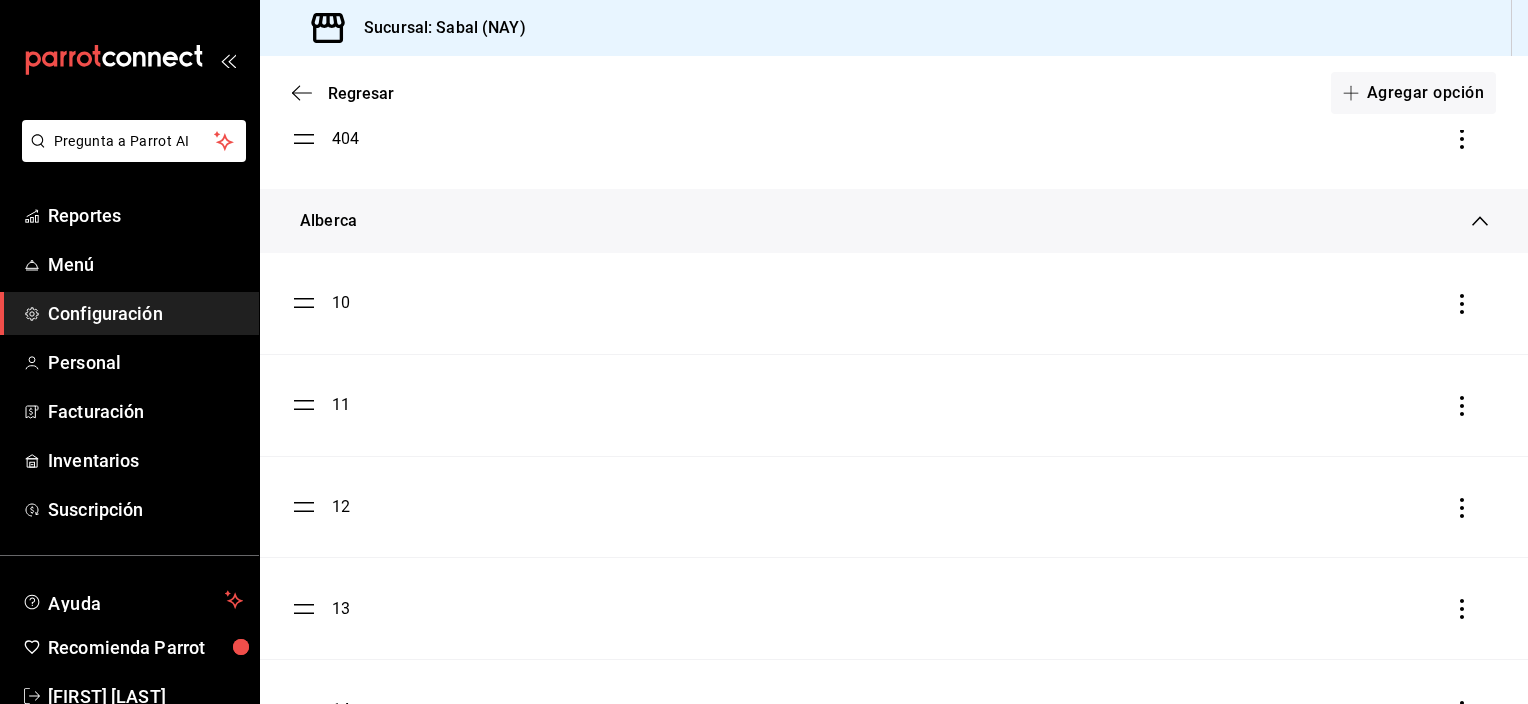 scroll, scrollTop: 2424, scrollLeft: 0, axis: vertical 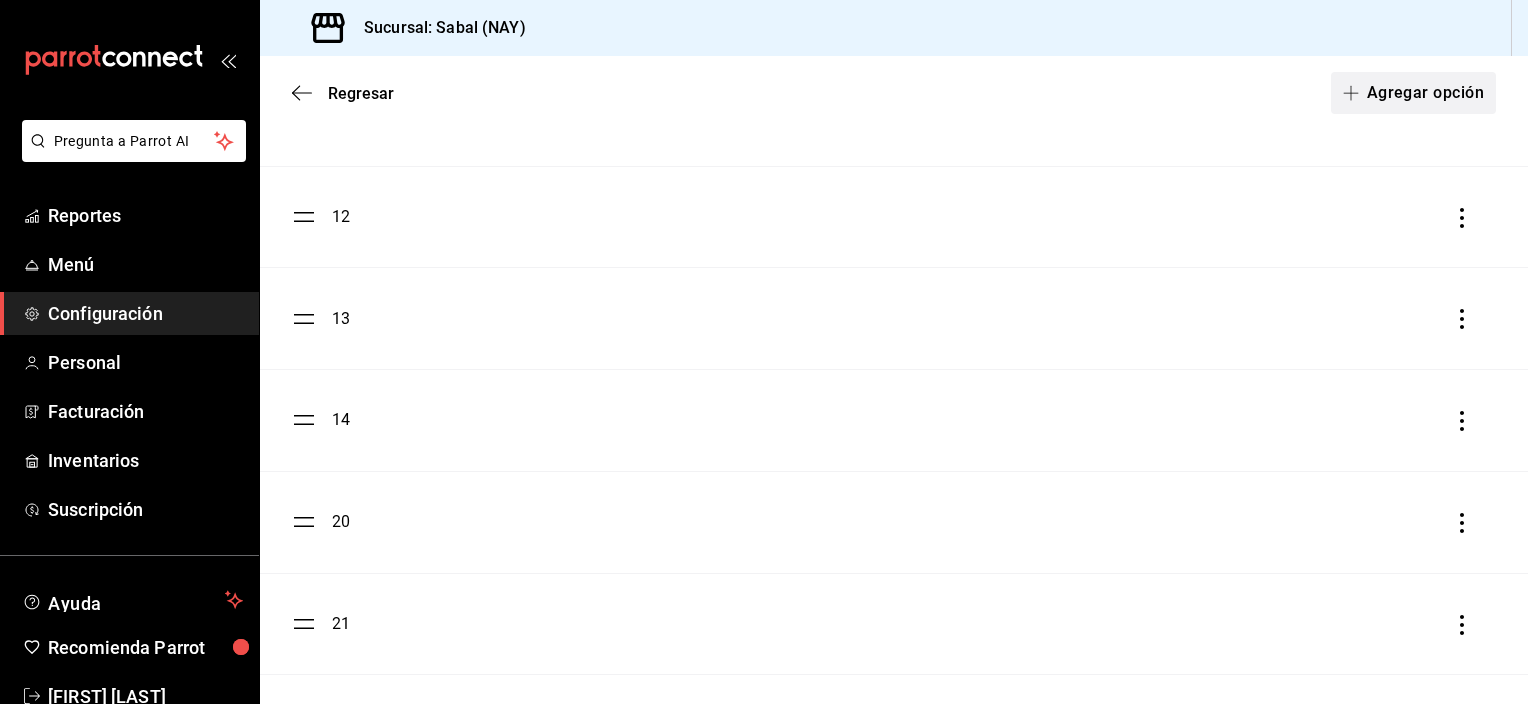 click on "Agregar opción" at bounding box center [1413, 93] 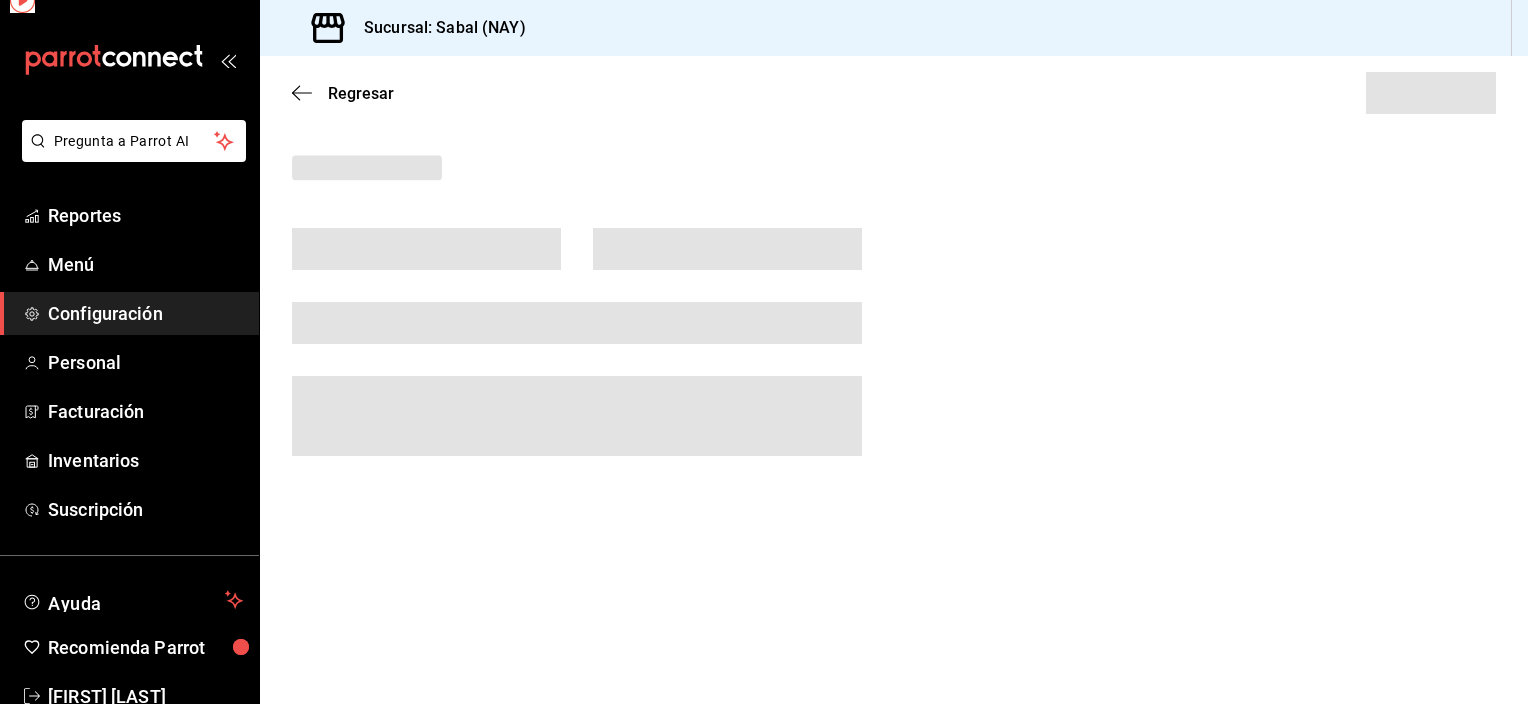 scroll, scrollTop: 0, scrollLeft: 0, axis: both 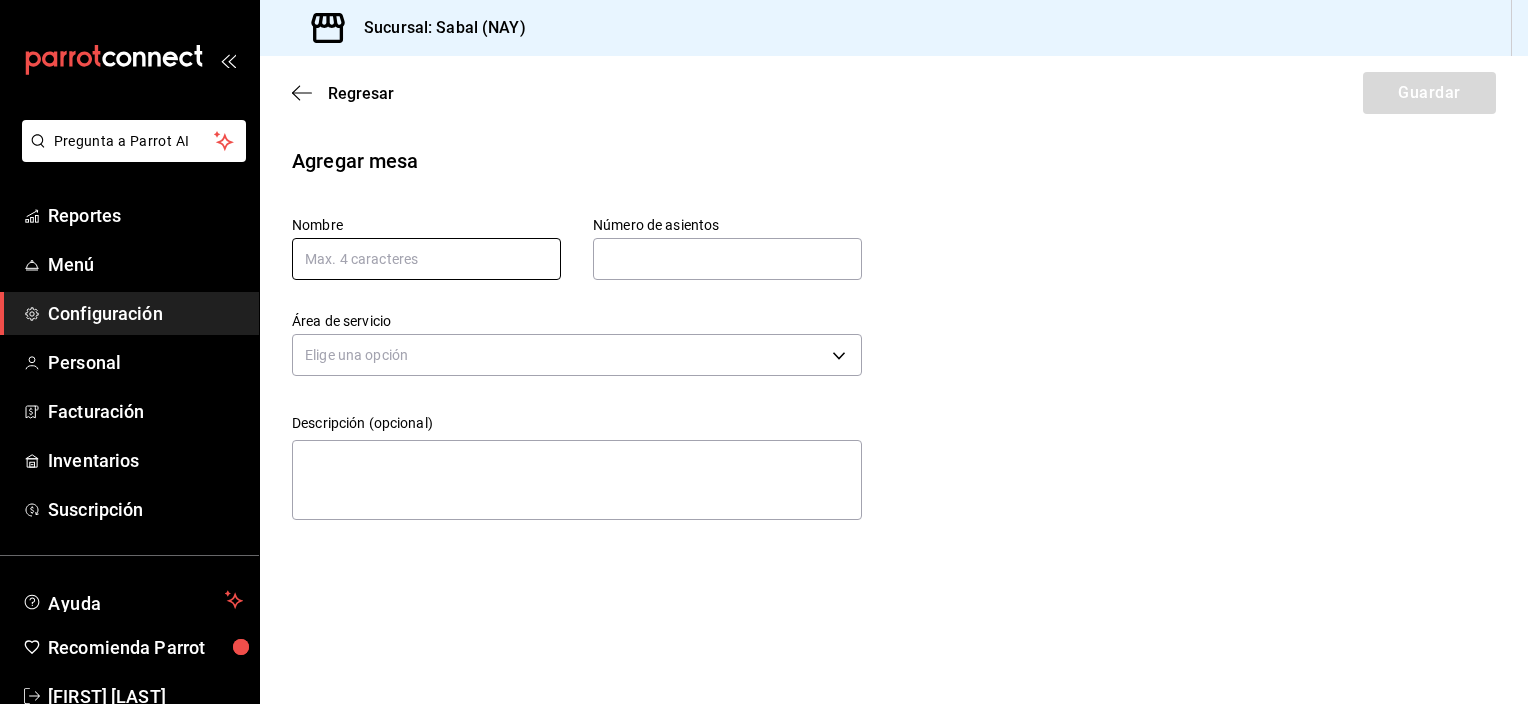 click at bounding box center (426, 259) 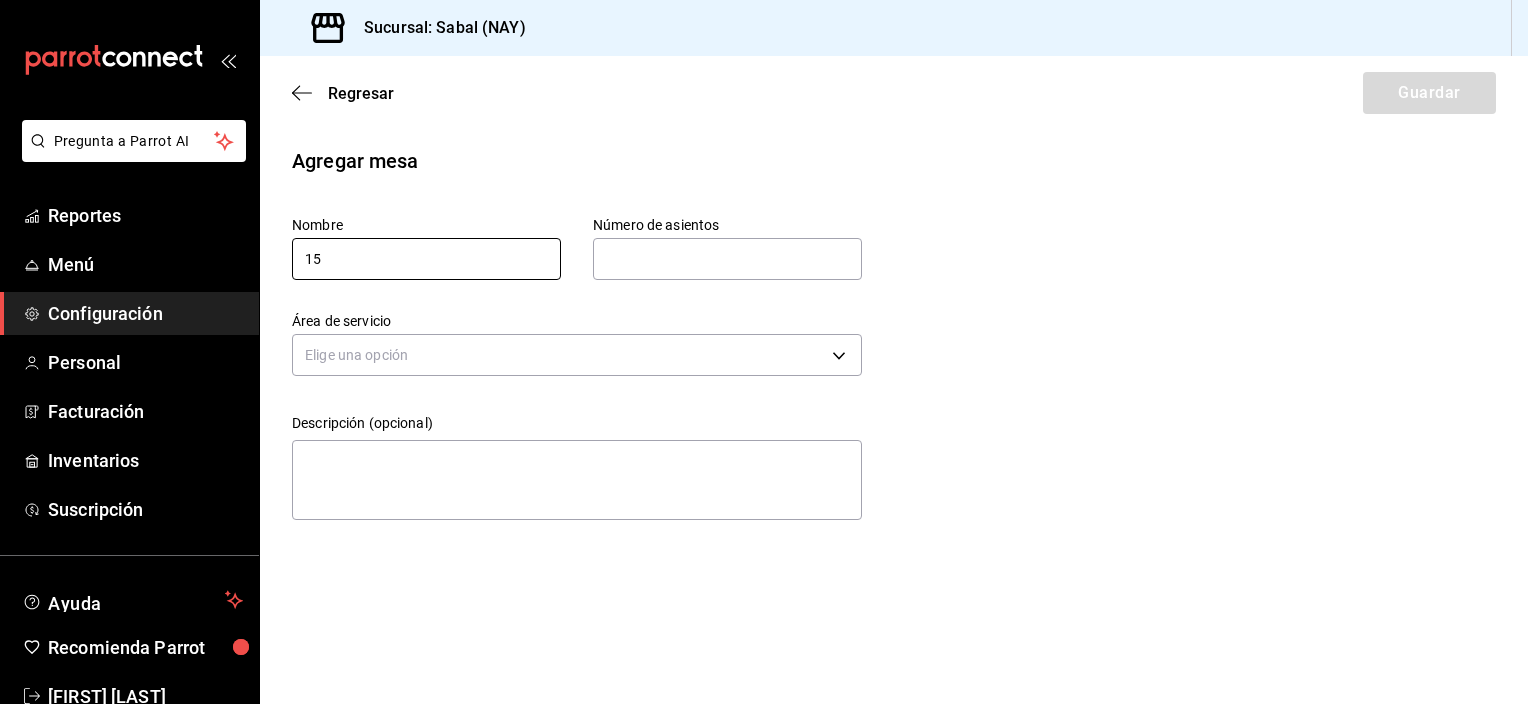 type on "15" 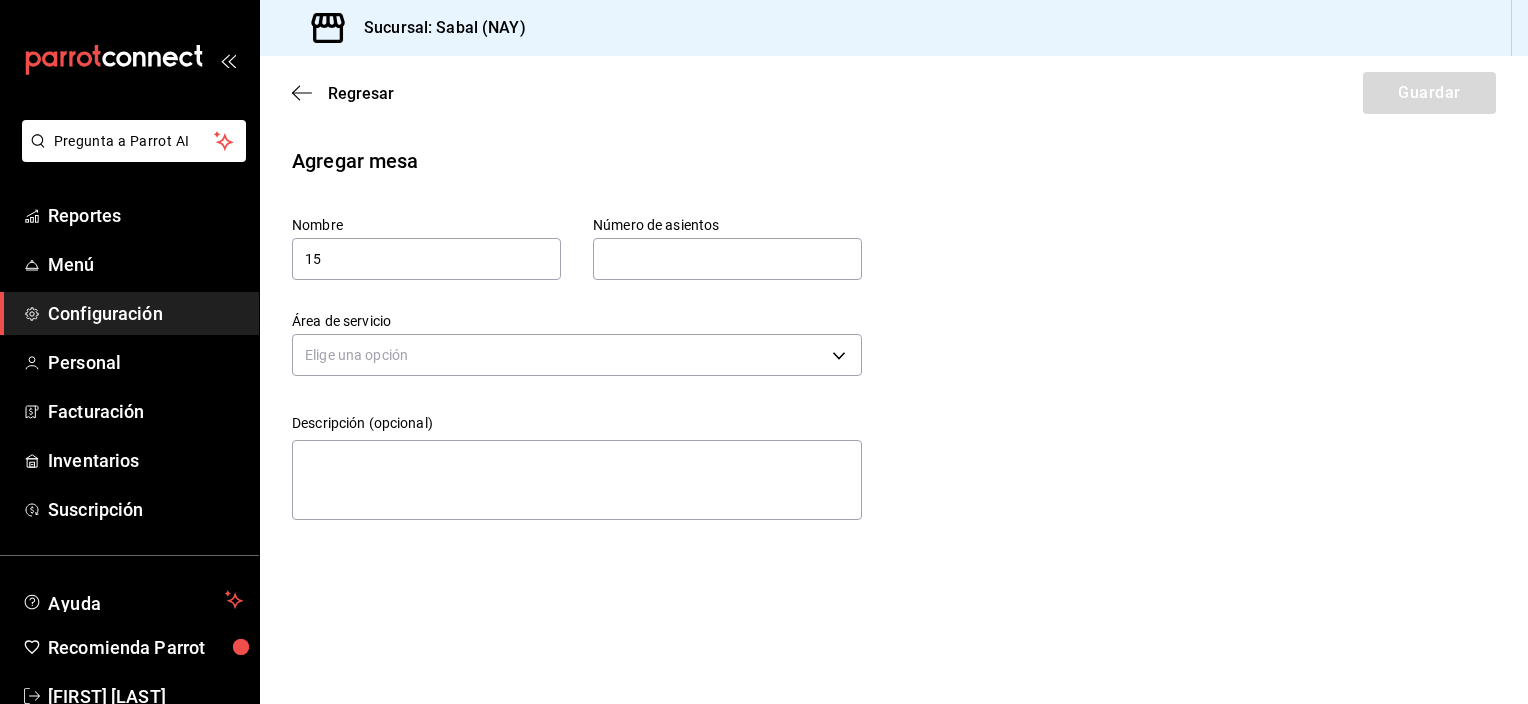 click at bounding box center [727, 259] 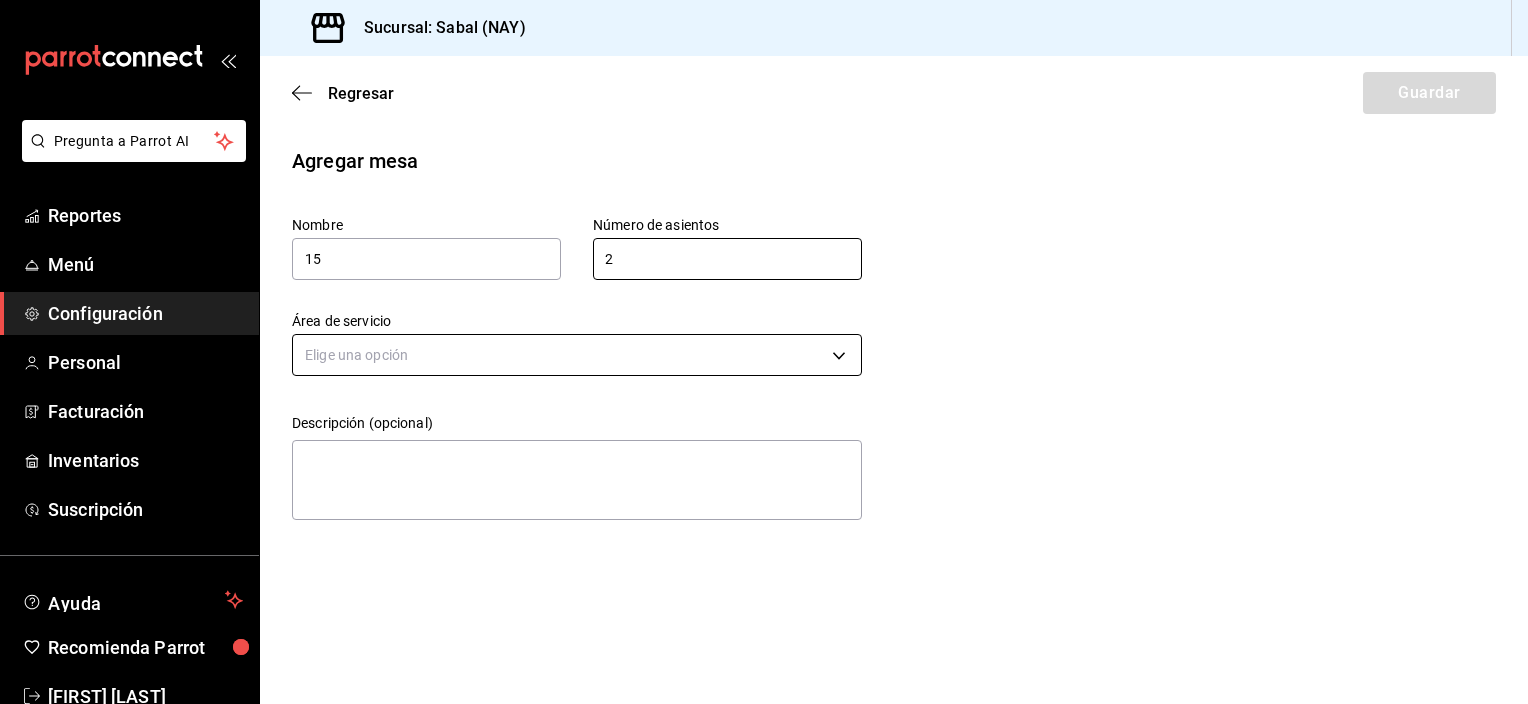 type on "2" 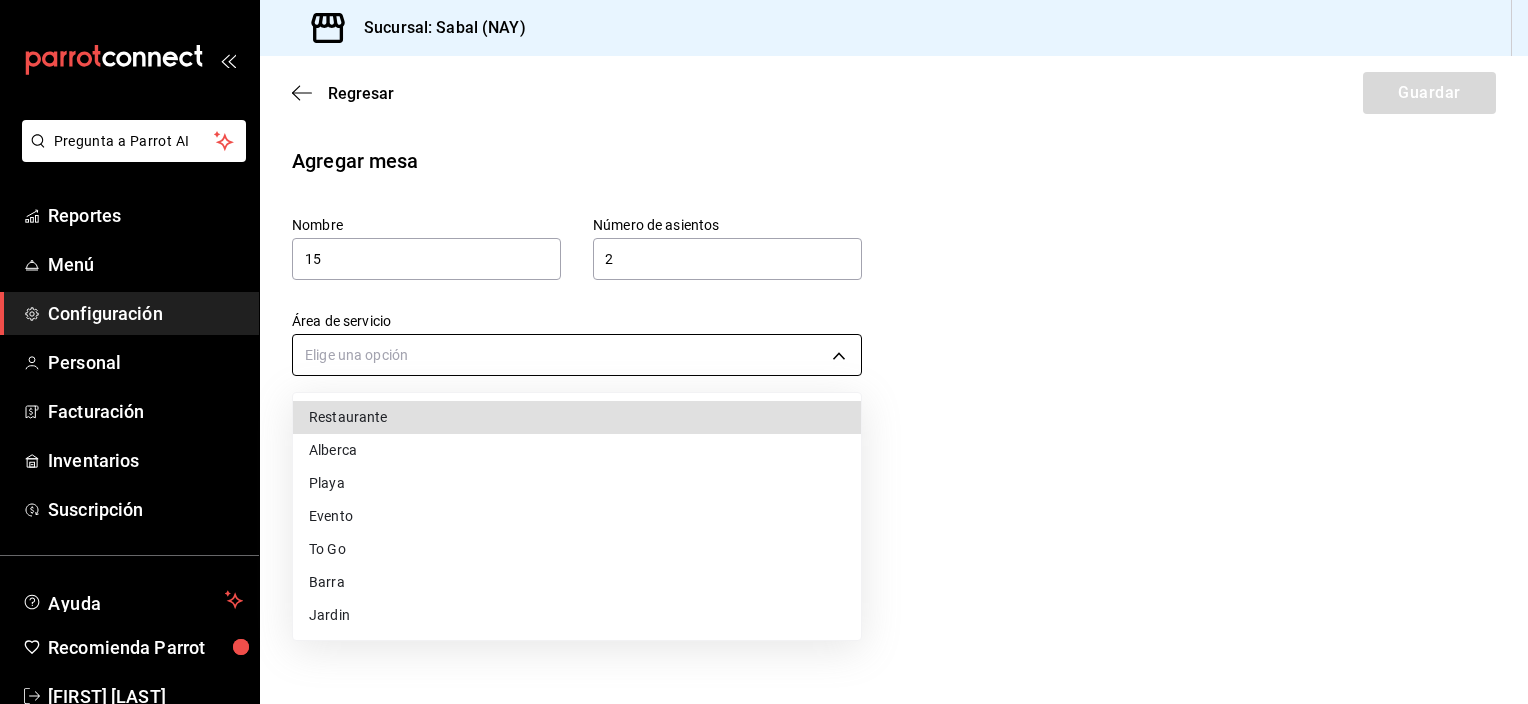 click on "Pregunta a Parrot AI Reportes   Menú   Configuración   Personal   Facturación   Inventarios   Suscripción   Ayuda Recomienda Parrot   [FIRST] [LAST]   Sugerir nueva función   Sucursal: Sabal (NAY) Regresar Guardar Agregar mesa Nombre 15 Número de asientos 2 Número de asientos Área de servicio Elige una opción Descripción (opcional) x Pregunta a Parrot AI Reportes   Menú   Configuración   Personal   Facturación   Inventarios   Suscripción   Ayuda Recomienda Parrot   [FIRST] [LAST]   Sugerir nueva función   GANA 1 MES GRATIS EN TU SUSCRIPCIÓN AQUÍ ¿Recuerdas cómo empezó tu restaurante?
Hoy puedes ayudar a un colega a tener el mismo cambio que tú viviste.
Recomienda Parrot directamente desde tu Portal Administrador.
Es fácil y rápido.
🎁 Por cada restaurante que se una, ganas 1 mes gratis. Ver video tutorial Ir a video Visitar centro de ayuda (81) 2046 6363 soporte@parrotsoftware.io Visitar centro de ayuda (81) 2046 6363 soporte@parrotsoftware.io Restaurante Alberca Playa Evento" at bounding box center [764, 352] 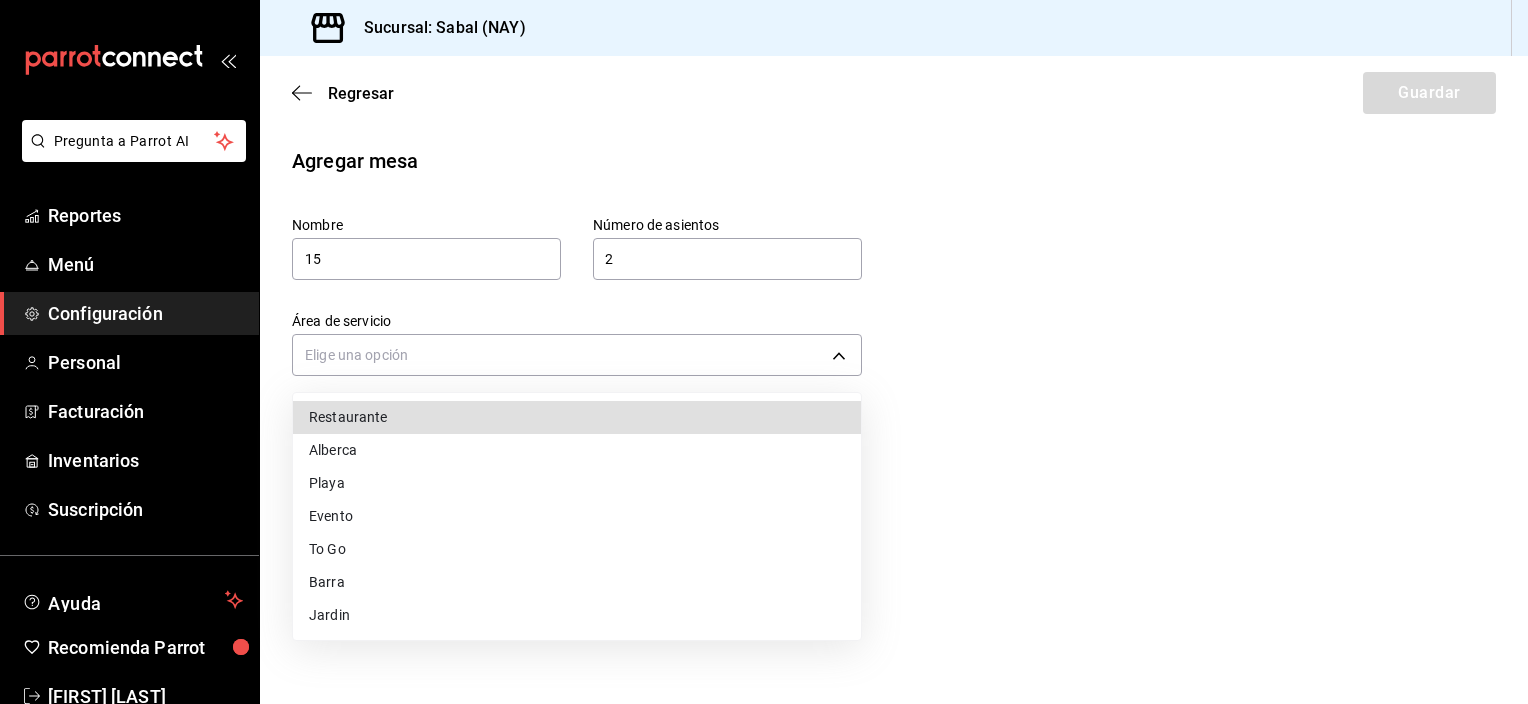 click on "Alberca" at bounding box center (577, 450) 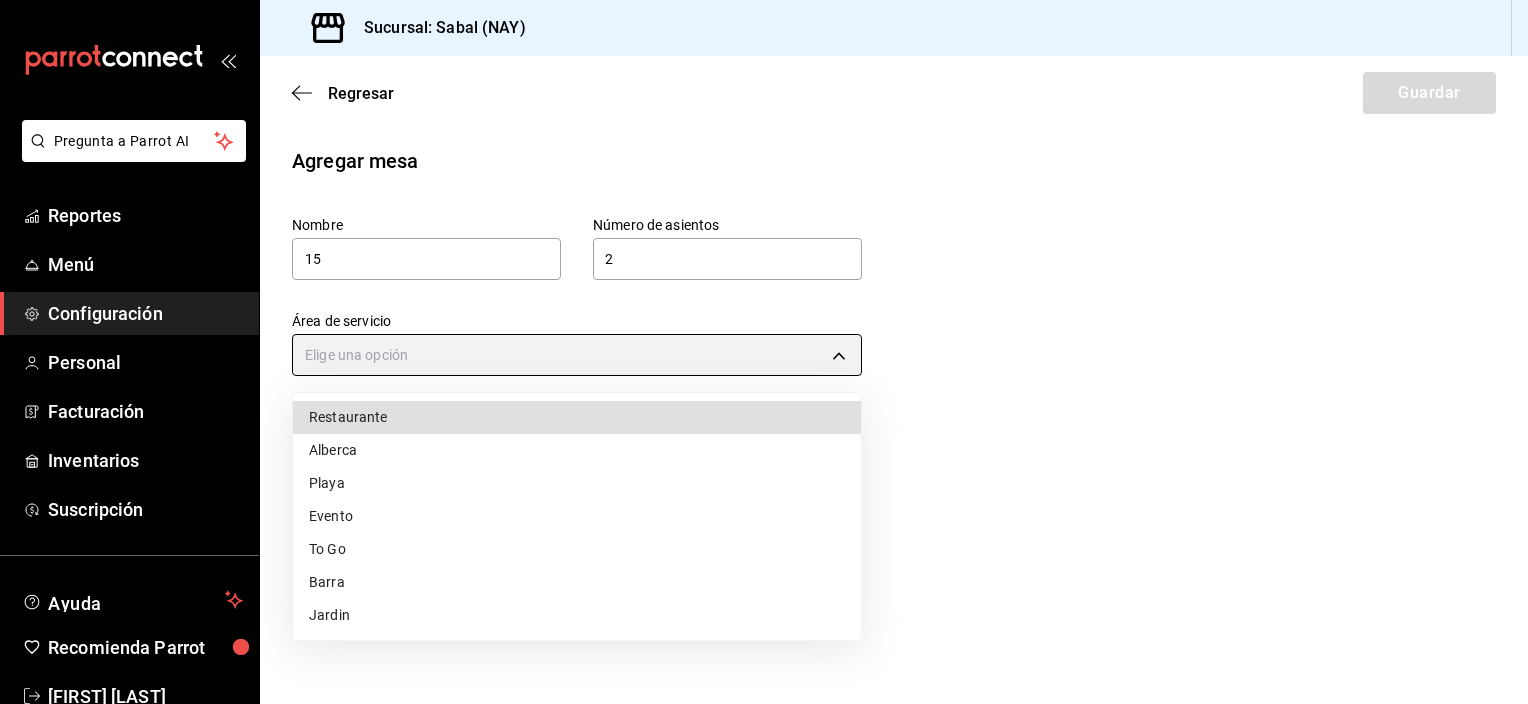 type on "[UUID]" 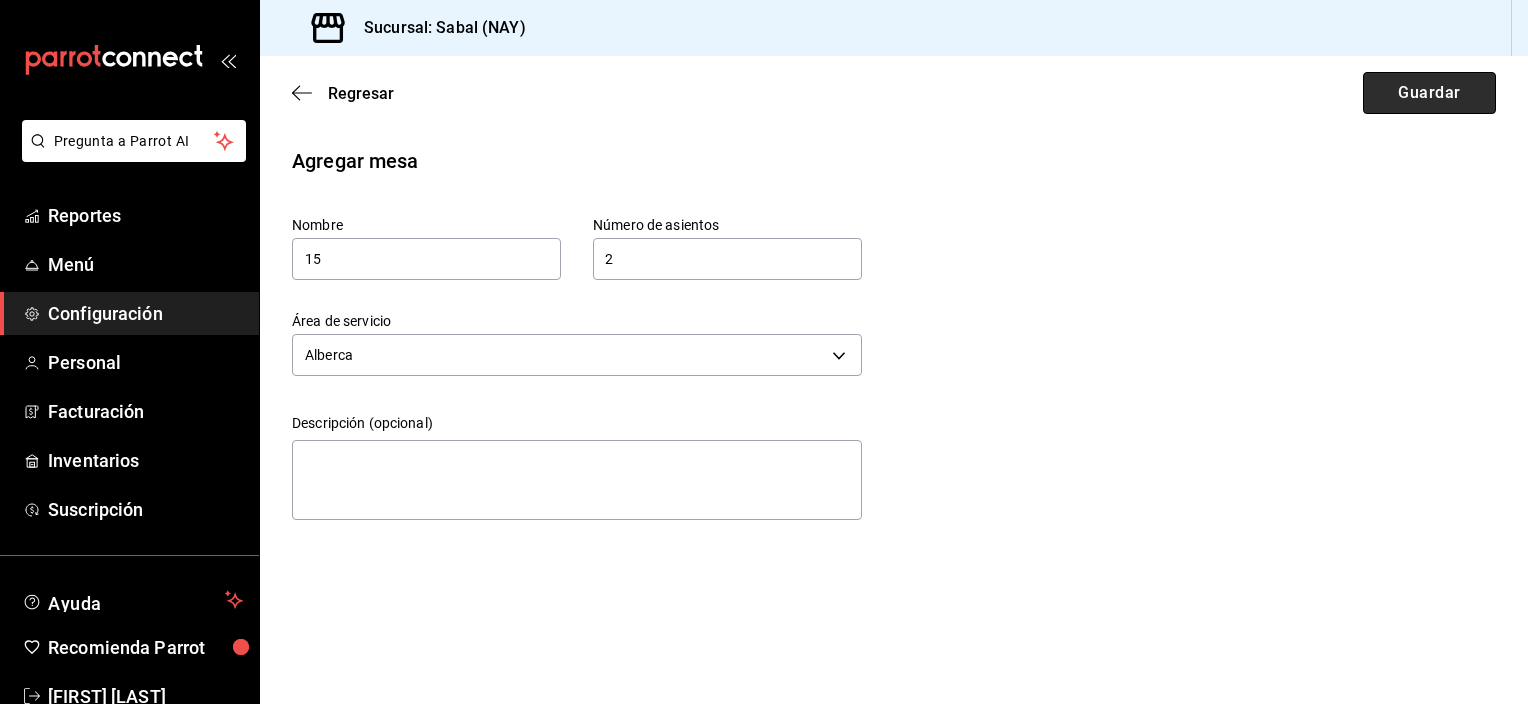 click on "Guardar" at bounding box center [1429, 93] 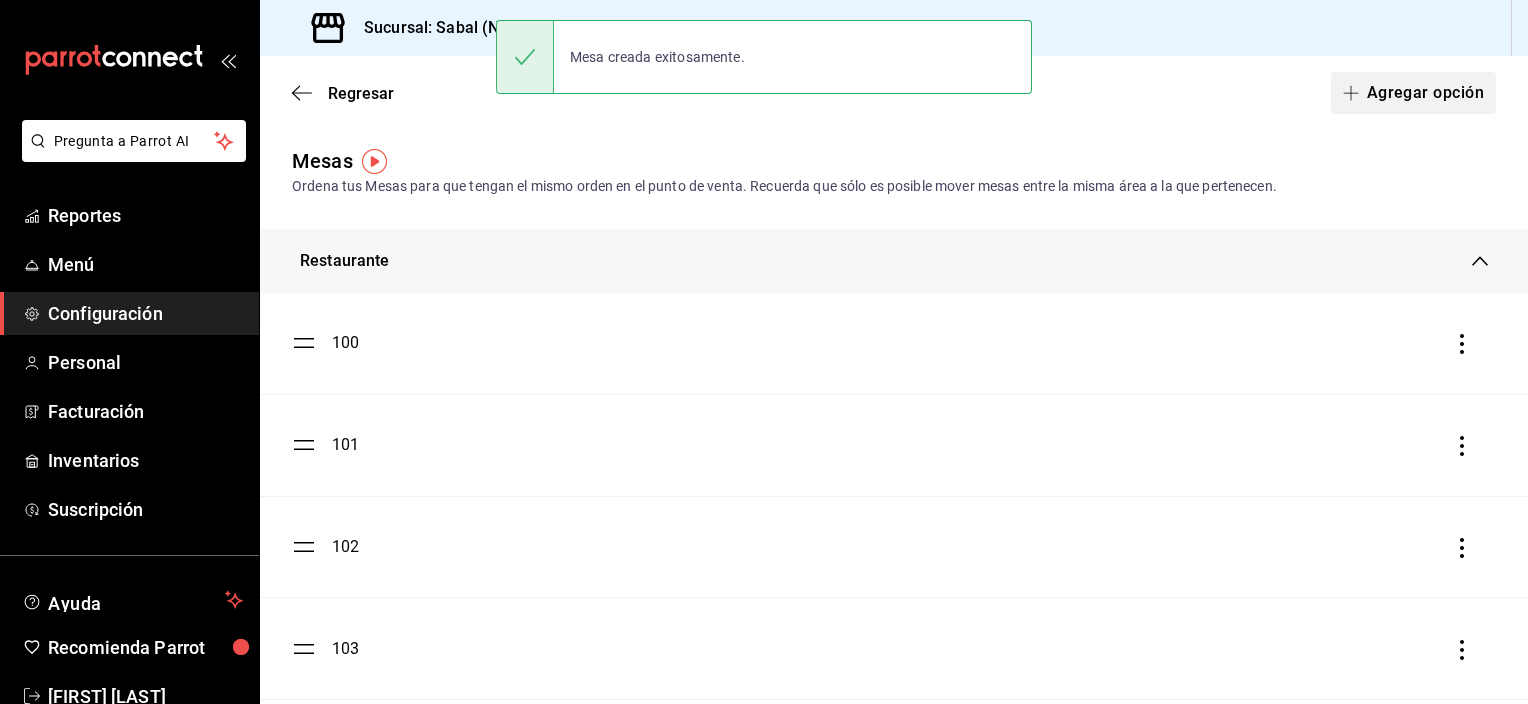 click on "Agregar opción" at bounding box center [1413, 93] 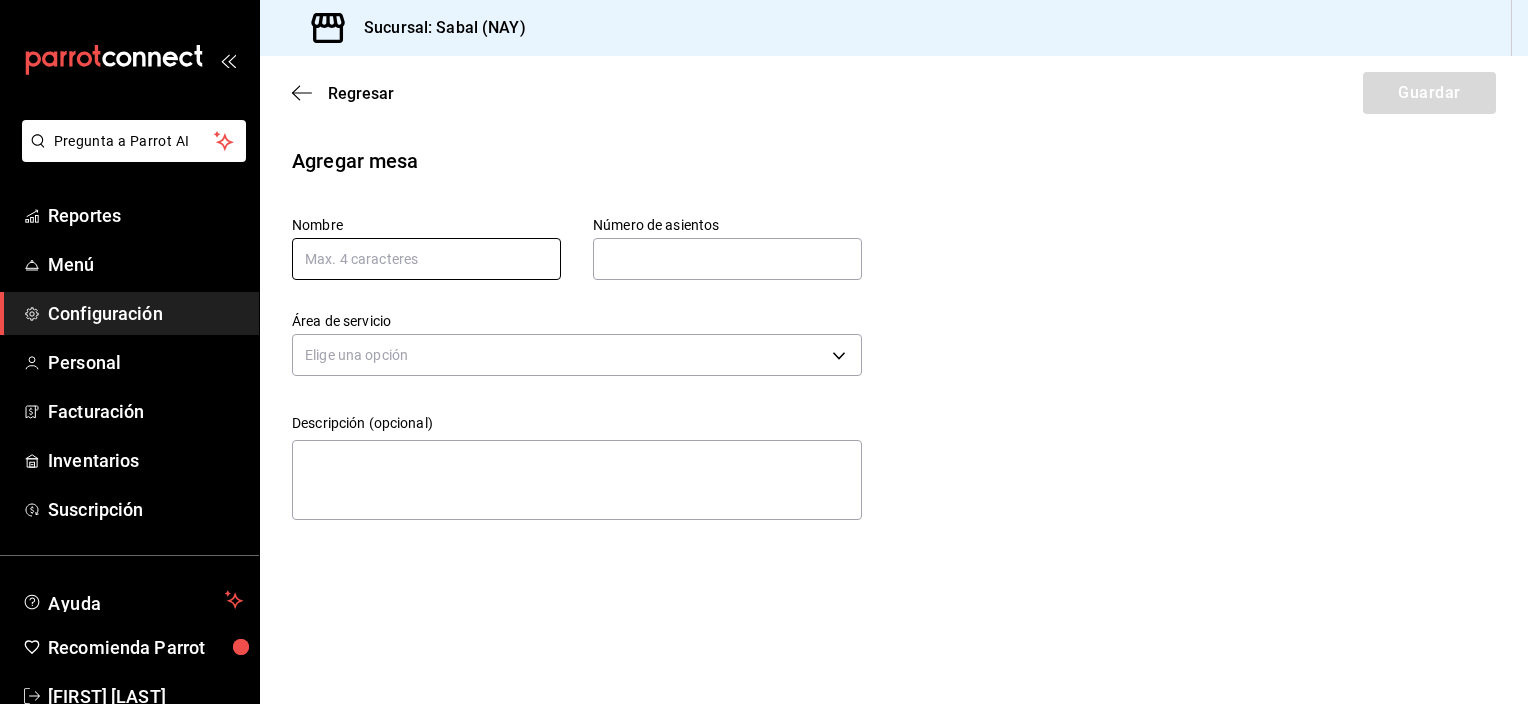 click at bounding box center (426, 259) 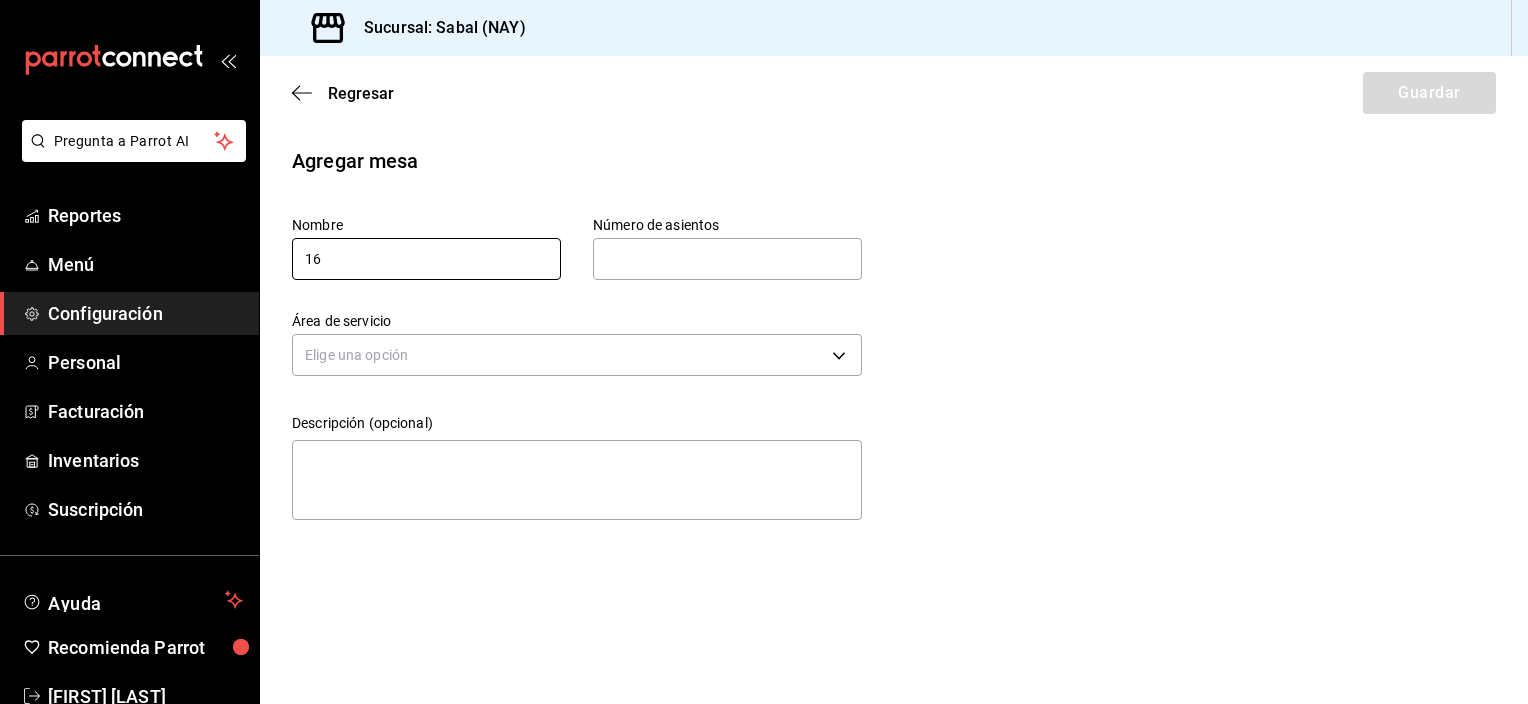 type on "16" 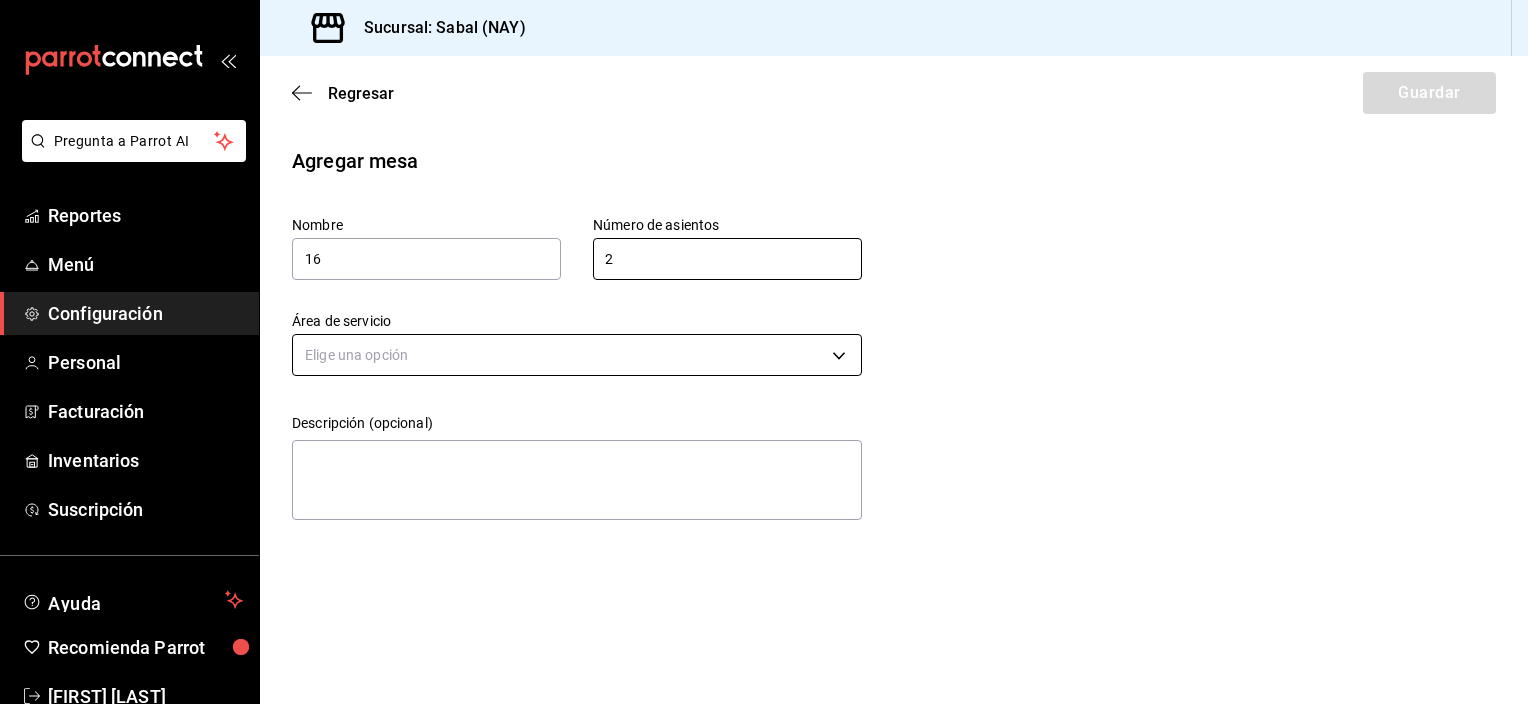 type on "2" 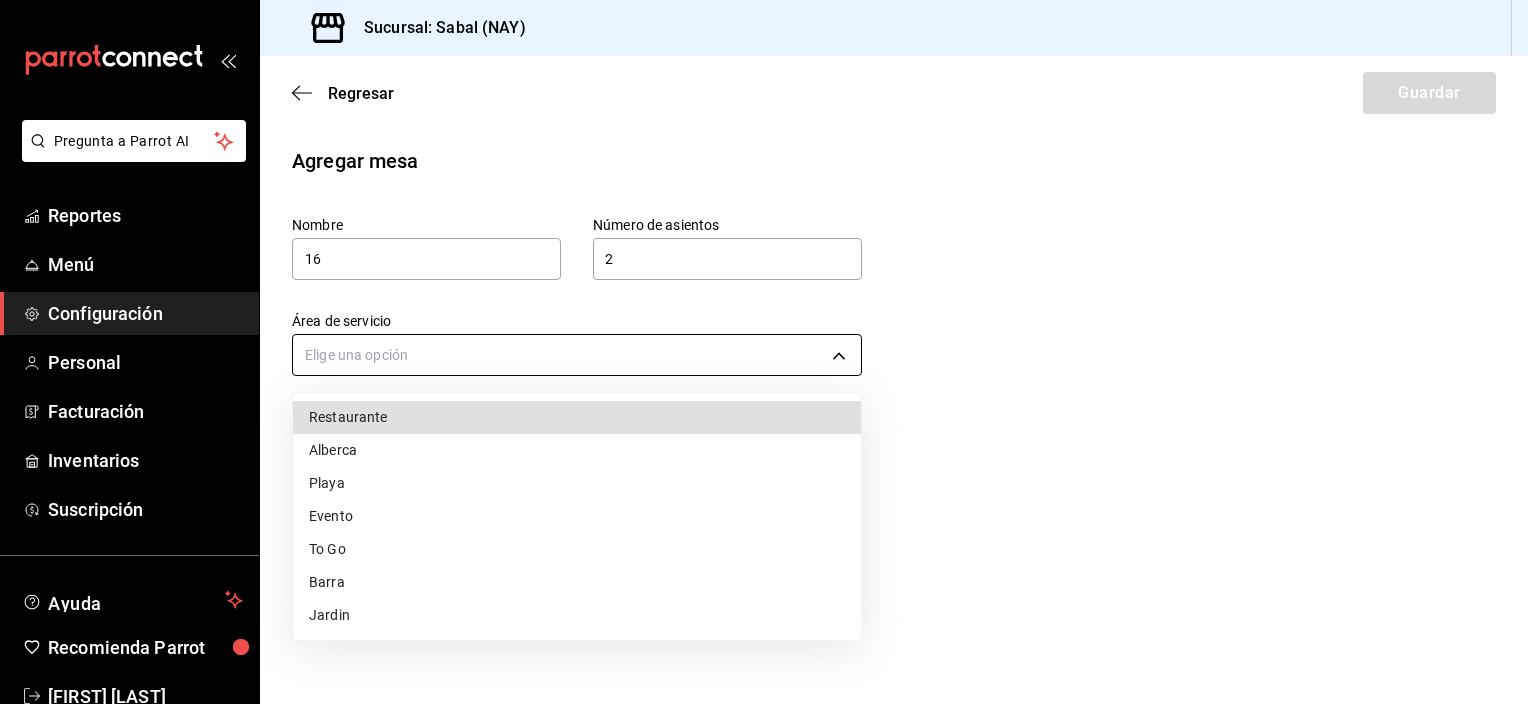 click on "Pregunta a Parrot AI Reportes   Menú   Configuración   Personal   Facturación   Inventarios   Suscripción   Ayuda Recomienda Parrot   [FIRST] [LAST]   Sugerir nueva función   Sucursal: Sabal (NAY) Regresar Guardar Agregar mesa Nombre 16 Número de asientos 2 Número de asientos Área de servicio Elige una opción Descripción (opcional) x Pregunta a Parrot AI Reportes   Menú   Configuración   Personal   Facturación   Inventarios   Suscripción   Ayuda Recomienda Parrot   [FIRST] [LAST]   Sugerir nueva función   GANA 1 MES GRATIS EN TU SUSCRIPCIÓN AQUÍ ¿Recuerdas cómo empezó tu restaurante?
Hoy puedes ayudar a un colega a tener el mismo cambio que tú viviste.
Recomienda Parrot directamente desde tu Portal Administrador.
Es fácil y rápido.
🎁 Por cada restaurante que se una, ganas 1 mes gratis. Ver video tutorial Ir a video Visitar centro de ayuda (81) 2046 6363 soporte@parrotsoftware.io Visitar centro de ayuda (81) 2046 6363 soporte@parrotsoftware.io Restaurante Alberca Playa Evento" at bounding box center [764, 352] 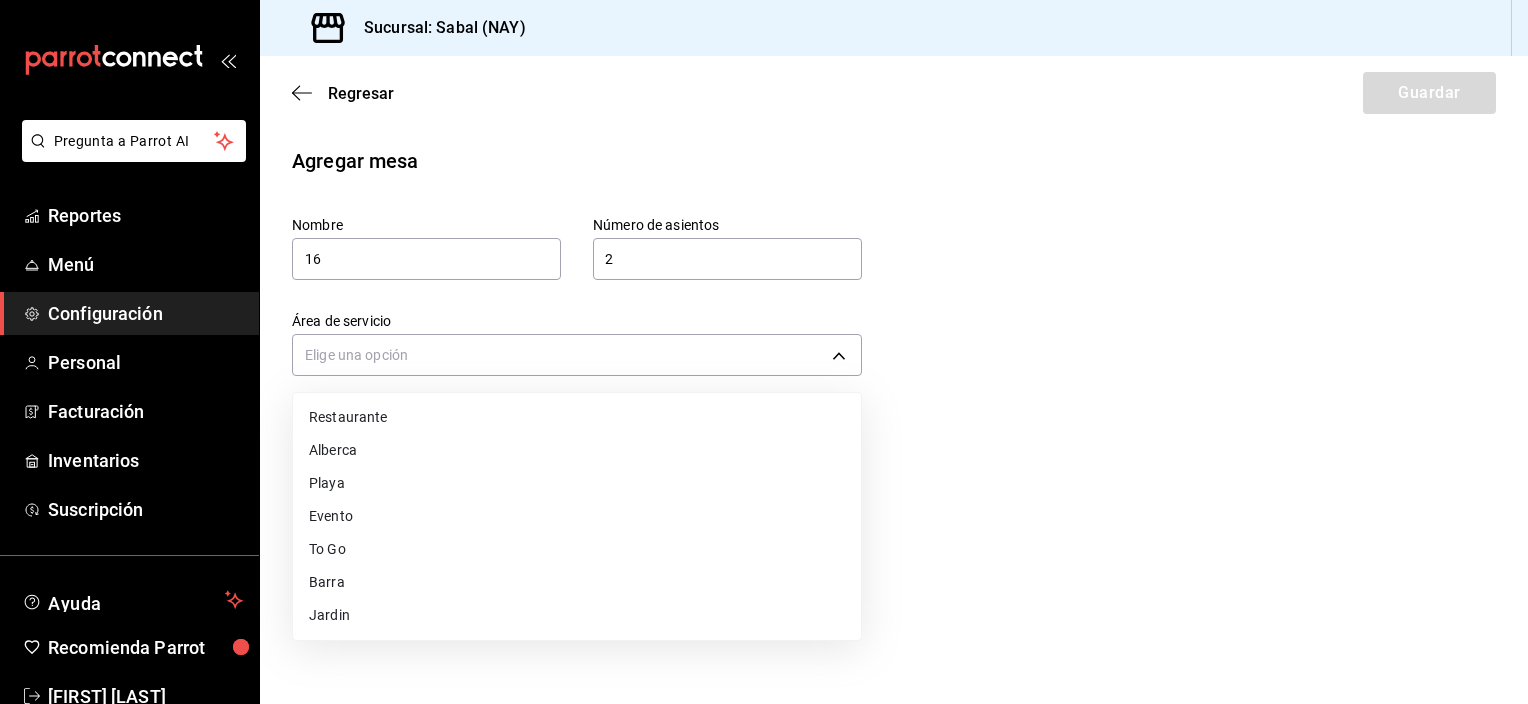 click on "Alberca" at bounding box center (577, 450) 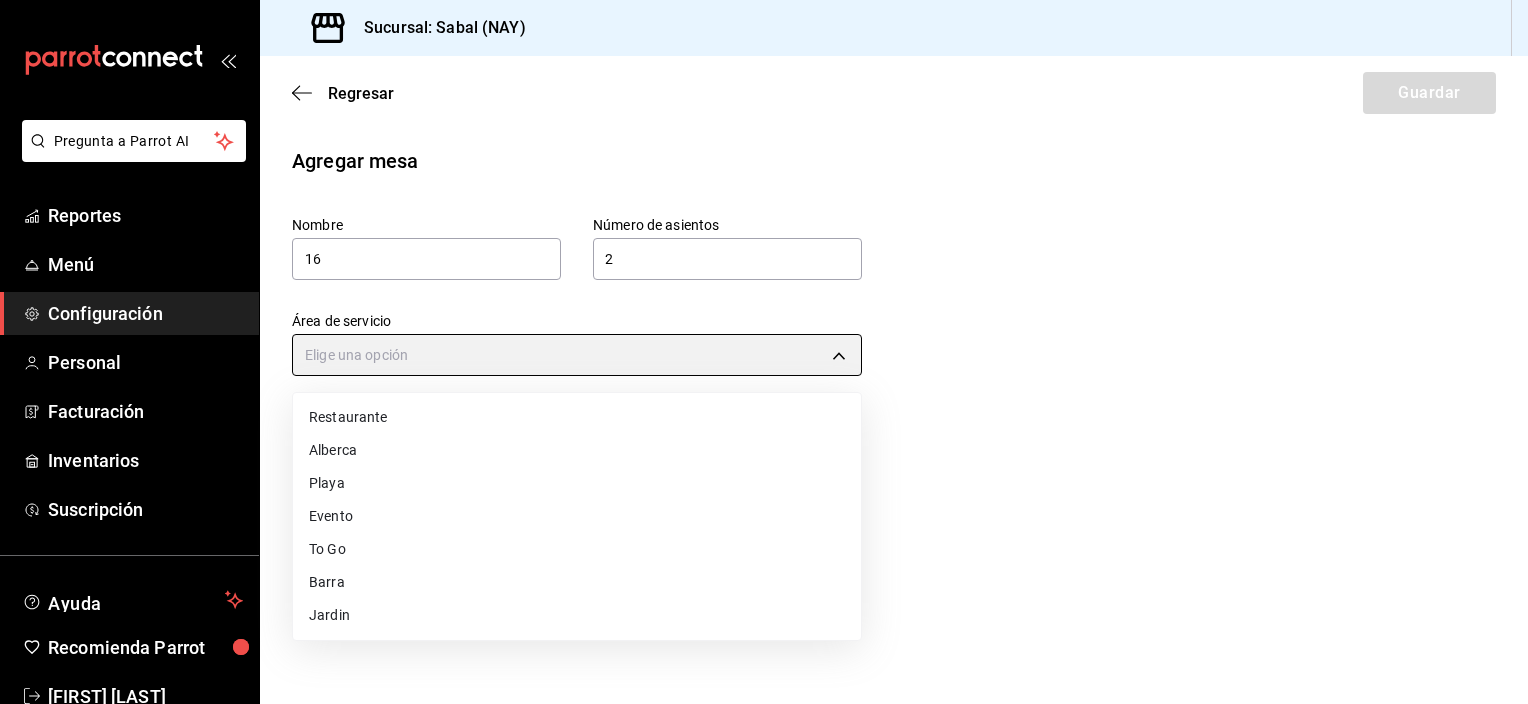 type on "[UUID]" 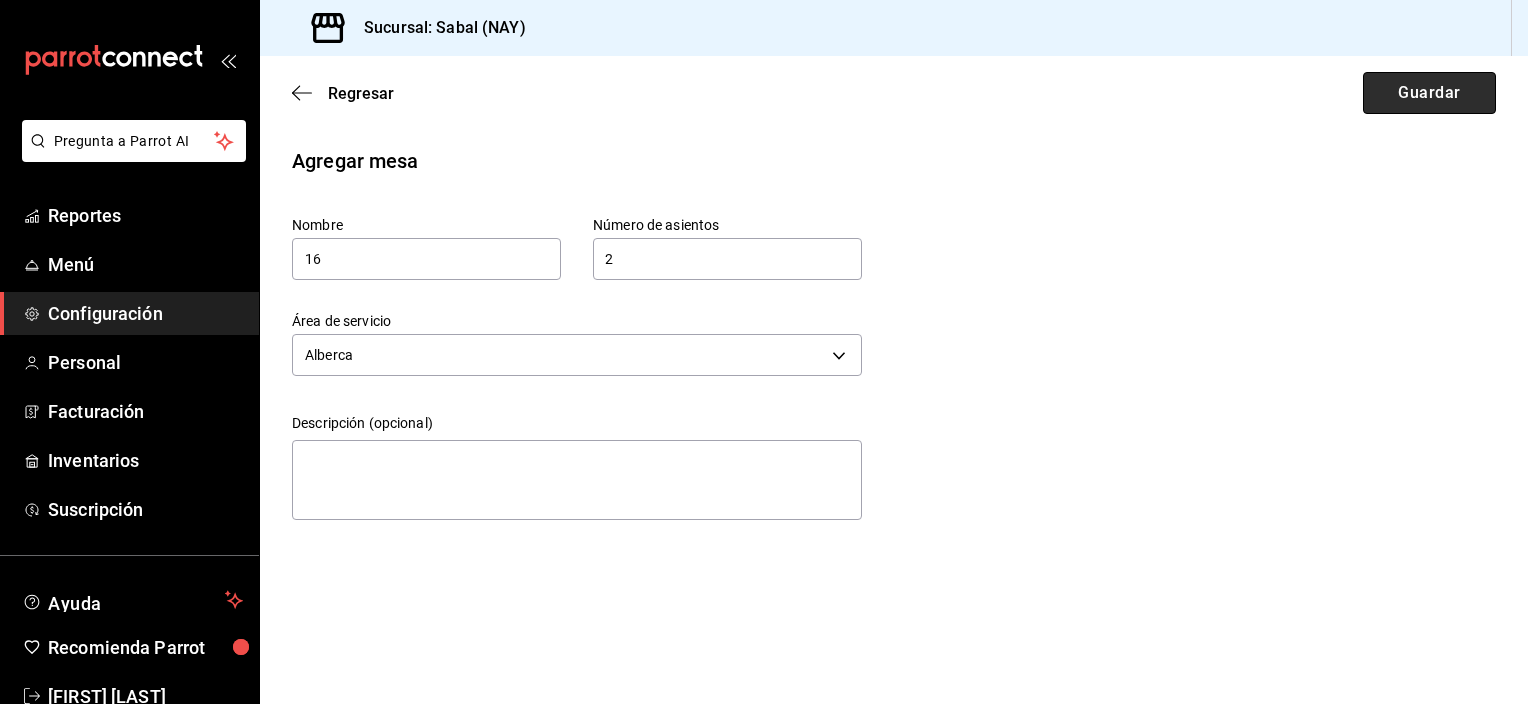 click on "Guardar" at bounding box center (1429, 93) 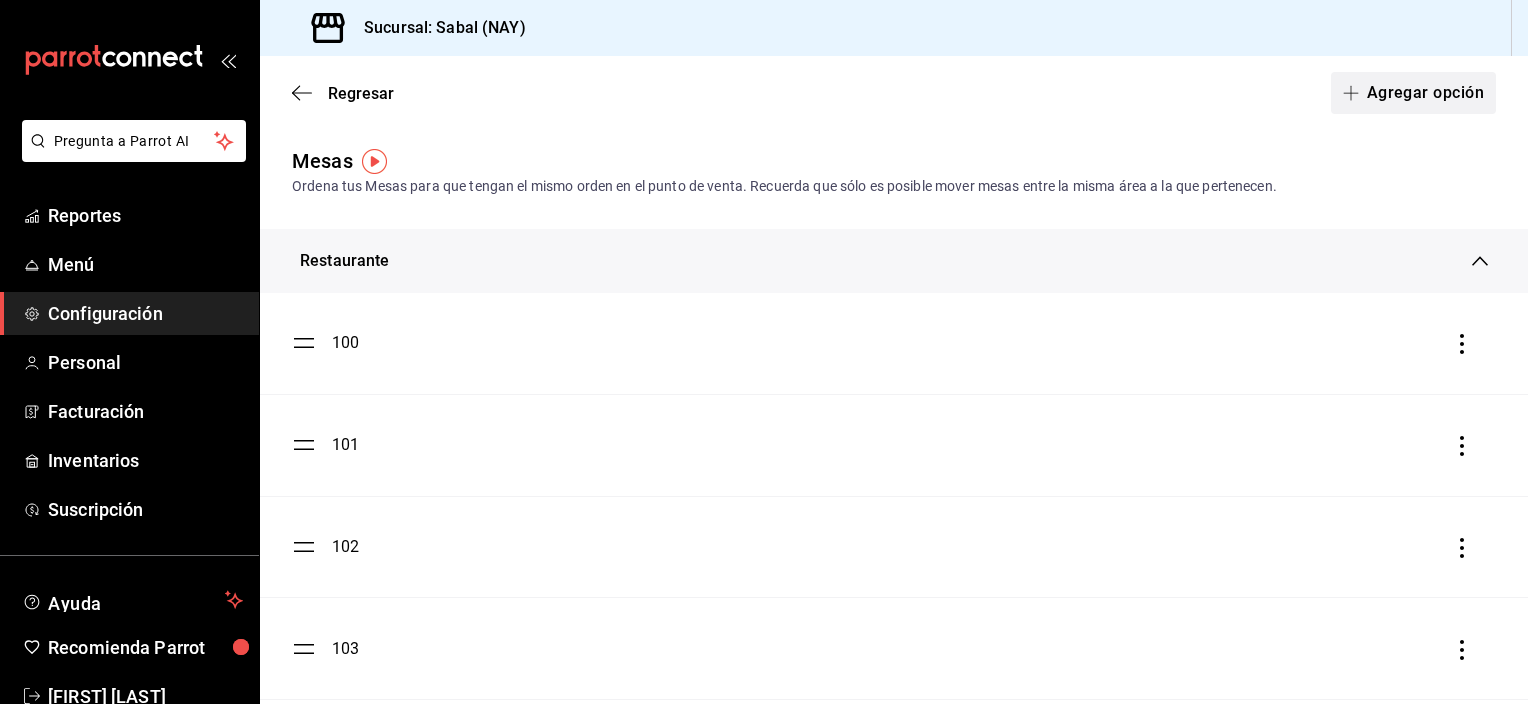 click on "Agregar opción" at bounding box center (1413, 93) 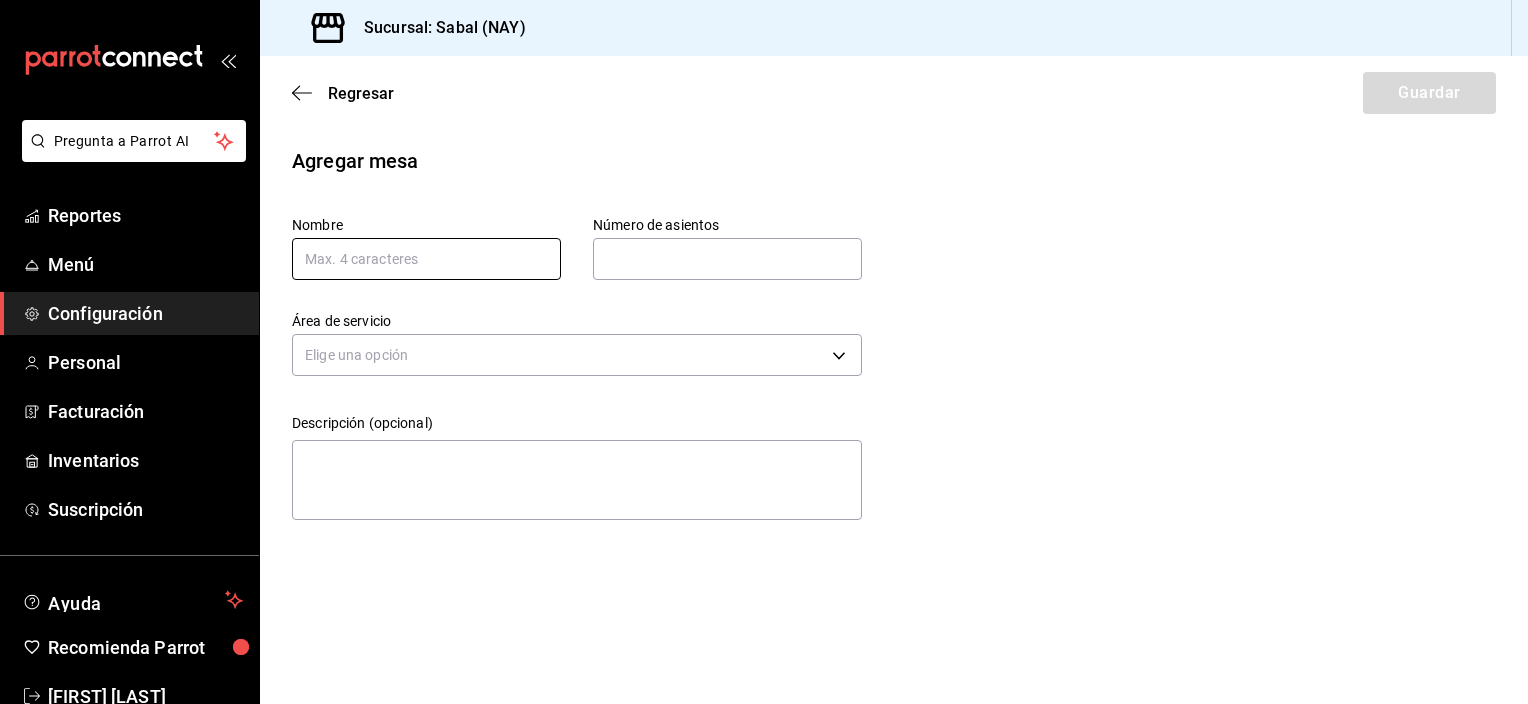 click at bounding box center (426, 259) 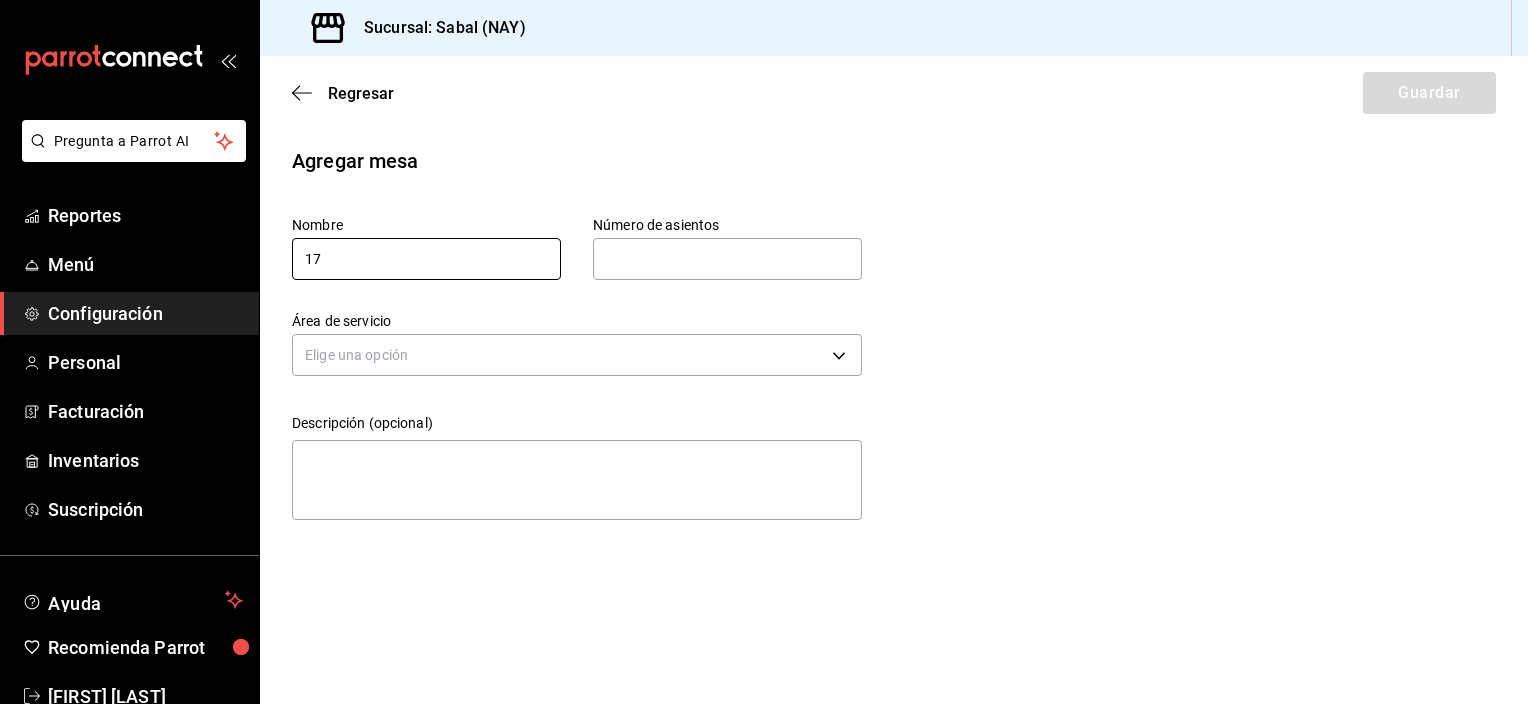 type on "17" 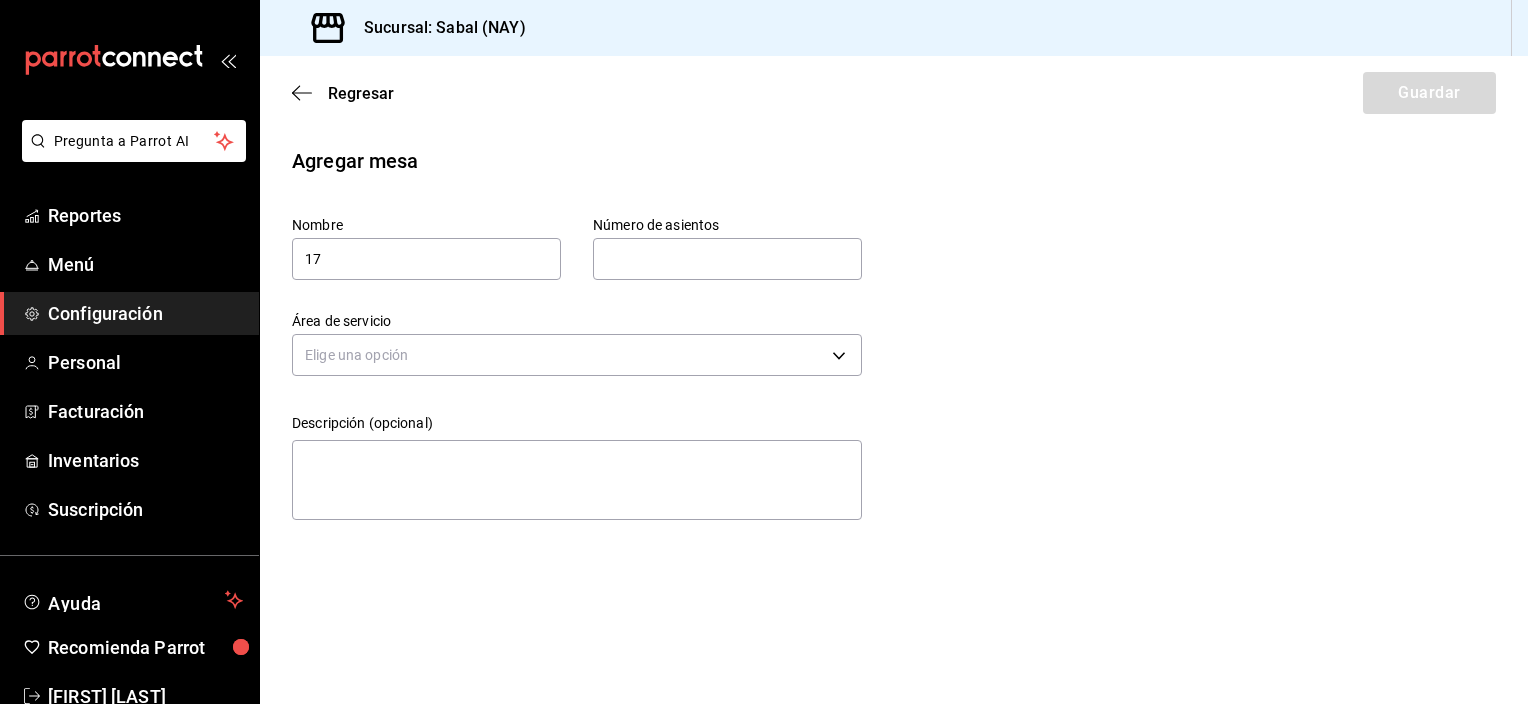 click at bounding box center [727, 259] 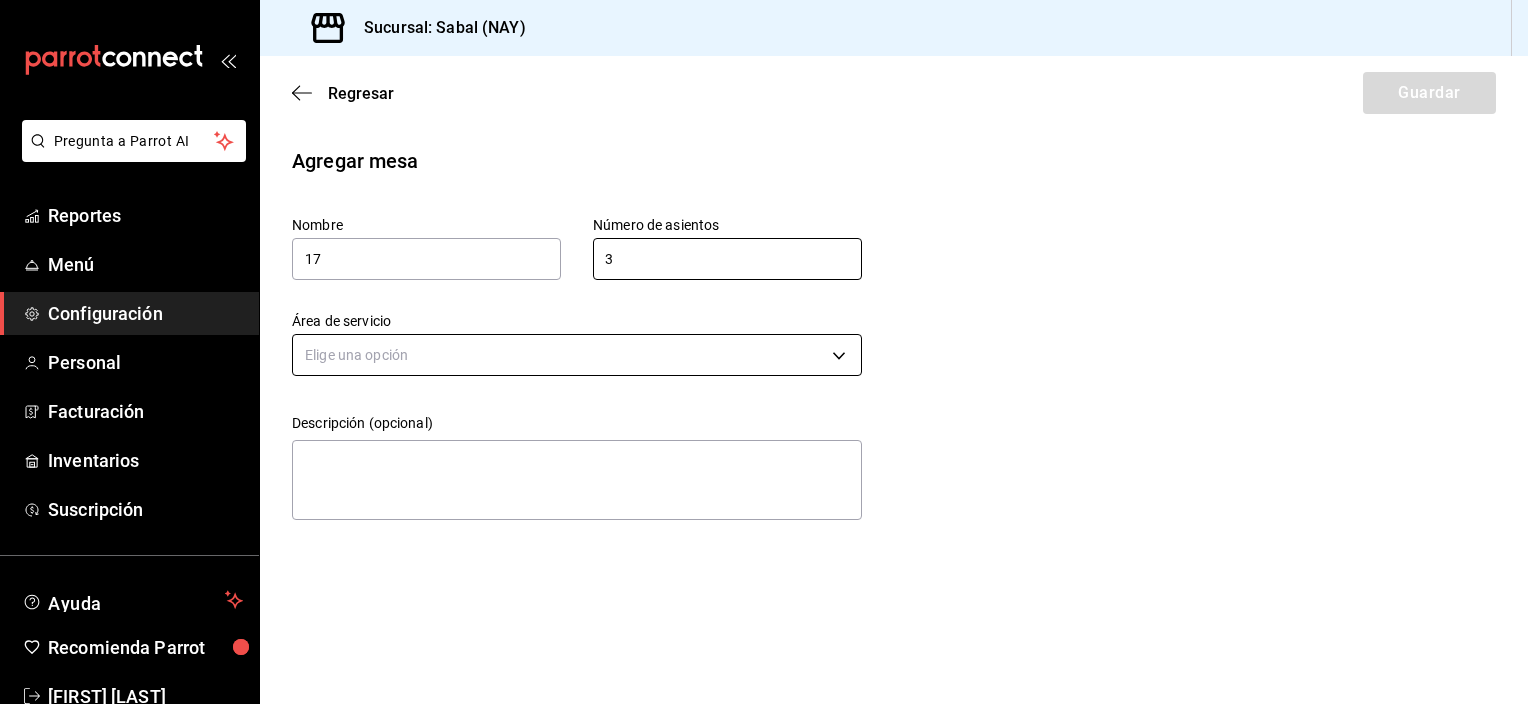 type on "3" 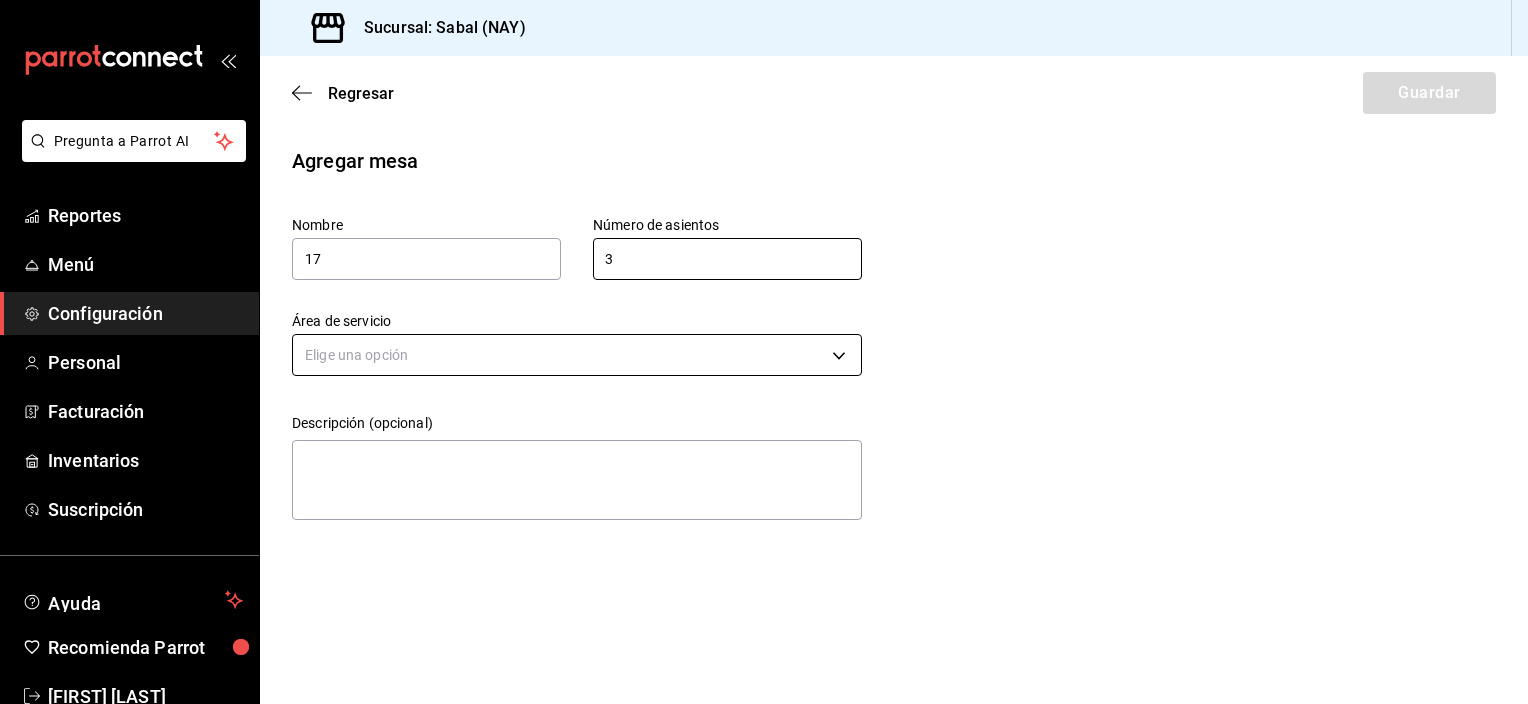 click on "Pregunta a Parrot AI Reportes   Menú   Configuración   Personal   Facturación   Inventarios   Suscripción   Ayuda Recomienda Parrot   [FIRST] [LAST]   Sugerir nueva función   Sucursal: Sabal (NAY) Regresar Guardar Agregar mesa Nombre 17 Número de asientos 3 Número de asientos Área de servicio Elige una opción Descripción (opcional) x Pregunta a Parrot AI Reportes   Menú   Configuración   Personal   Facturación   Inventarios   Suscripción   Ayuda Recomienda Parrot   [FIRST] [LAST]   Sugerir nueva función   GANA 1 MES GRATIS EN TU SUSCRIPCIÓN AQUÍ ¿Recuerdas cómo empezó tu restaurante?
Hoy puedes ayudar a un colega a tener el mismo cambio que tú viviste.
Recomienda Parrot directamente desde tu Portal Administrador.
Es fácil y rápido.
🎁 Por cada restaurante que se una, ganas 1 mes gratis. Ver video tutorial Ir a video Visitar centro de ayuda (81) 2046 6363 soporte@parrotsoftware.io Visitar centro de ayuda (81) 2046 6363 soporte@parrotsoftware.io" at bounding box center (764, 352) 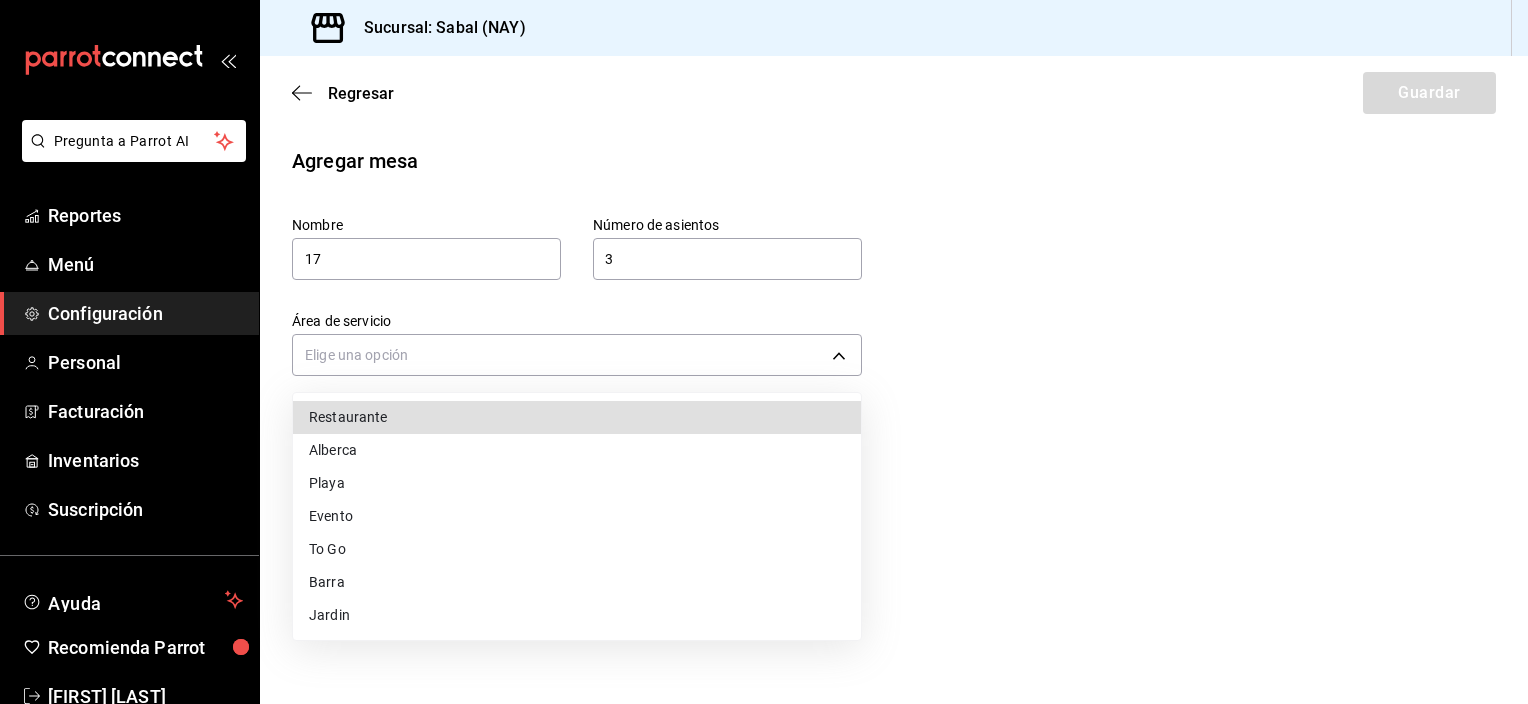 click on "Alberca" at bounding box center (577, 450) 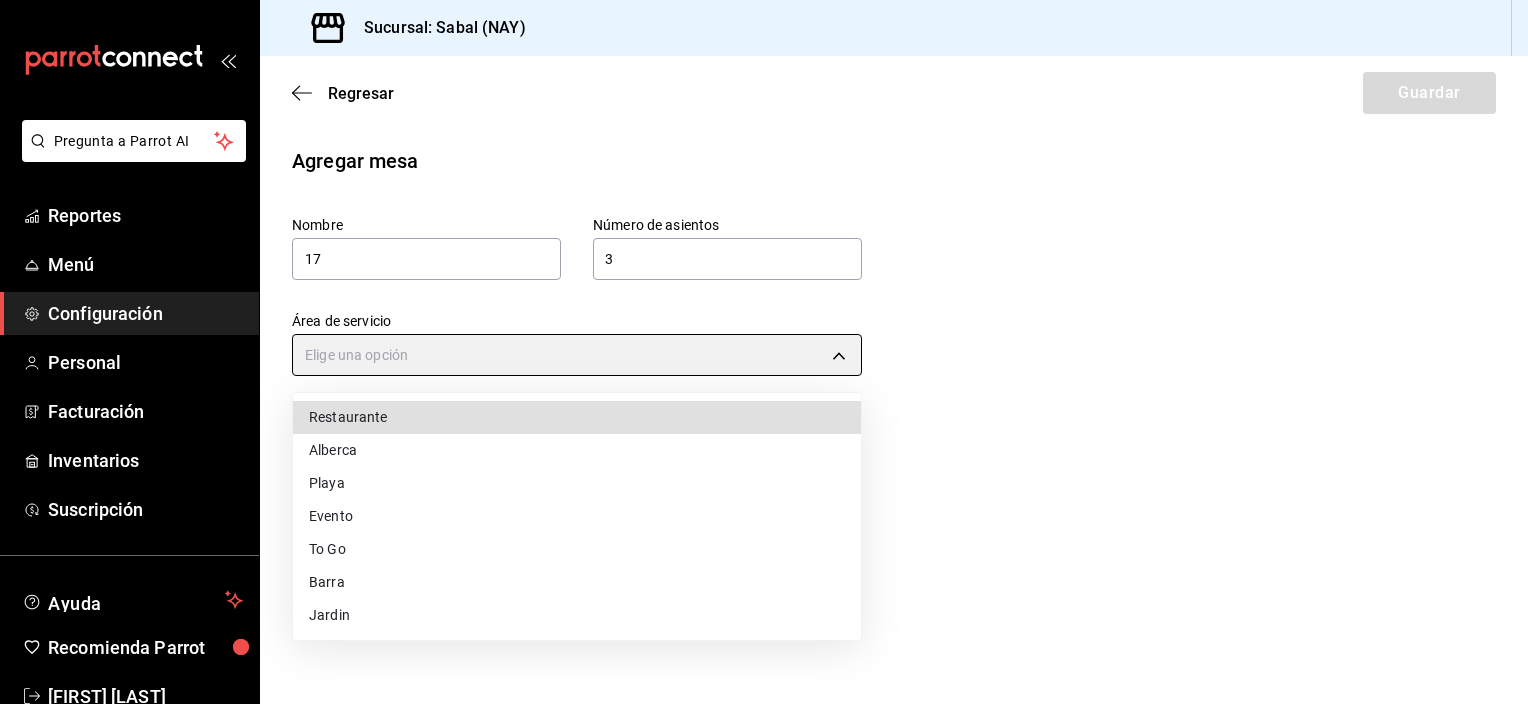 type on "[UUID]" 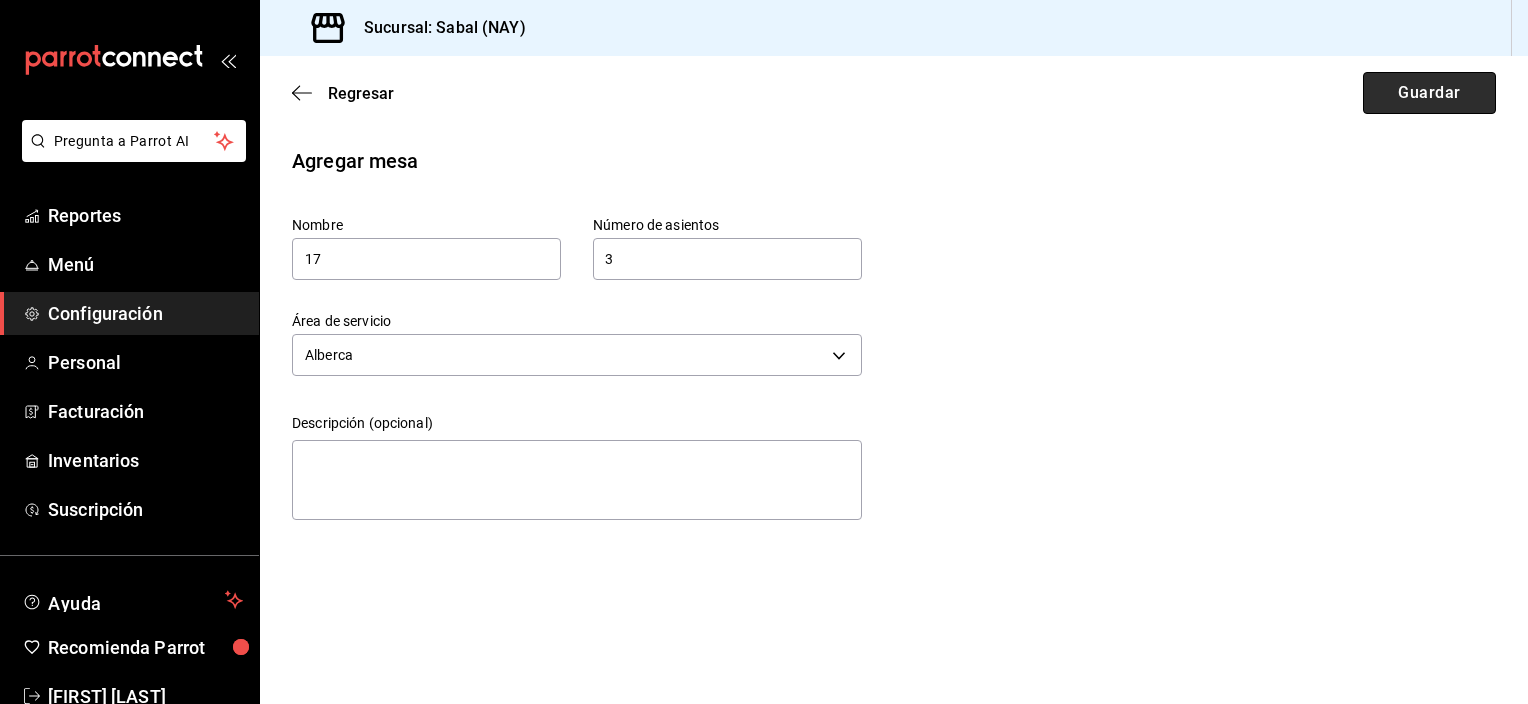 click on "Guardar" at bounding box center [1429, 93] 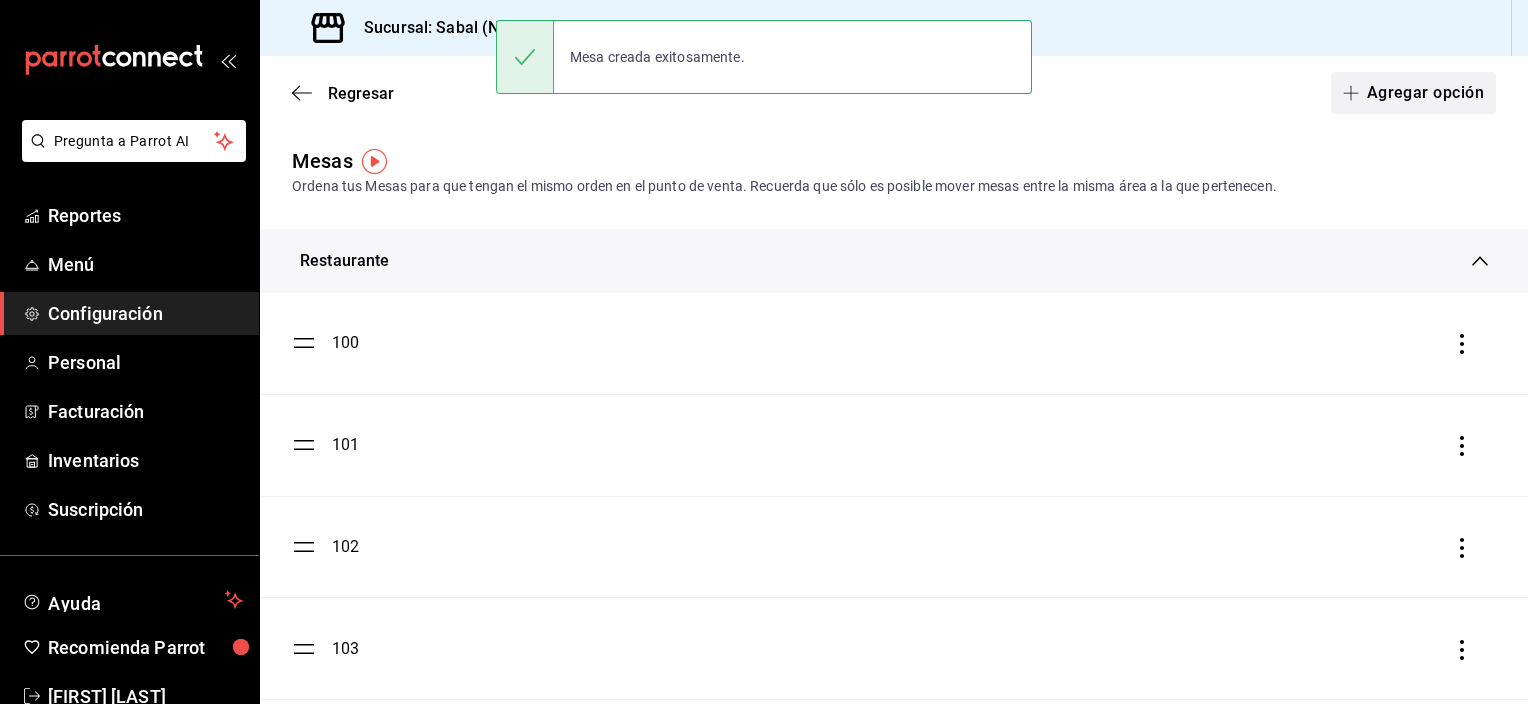 click on "Agregar opción" at bounding box center [1413, 93] 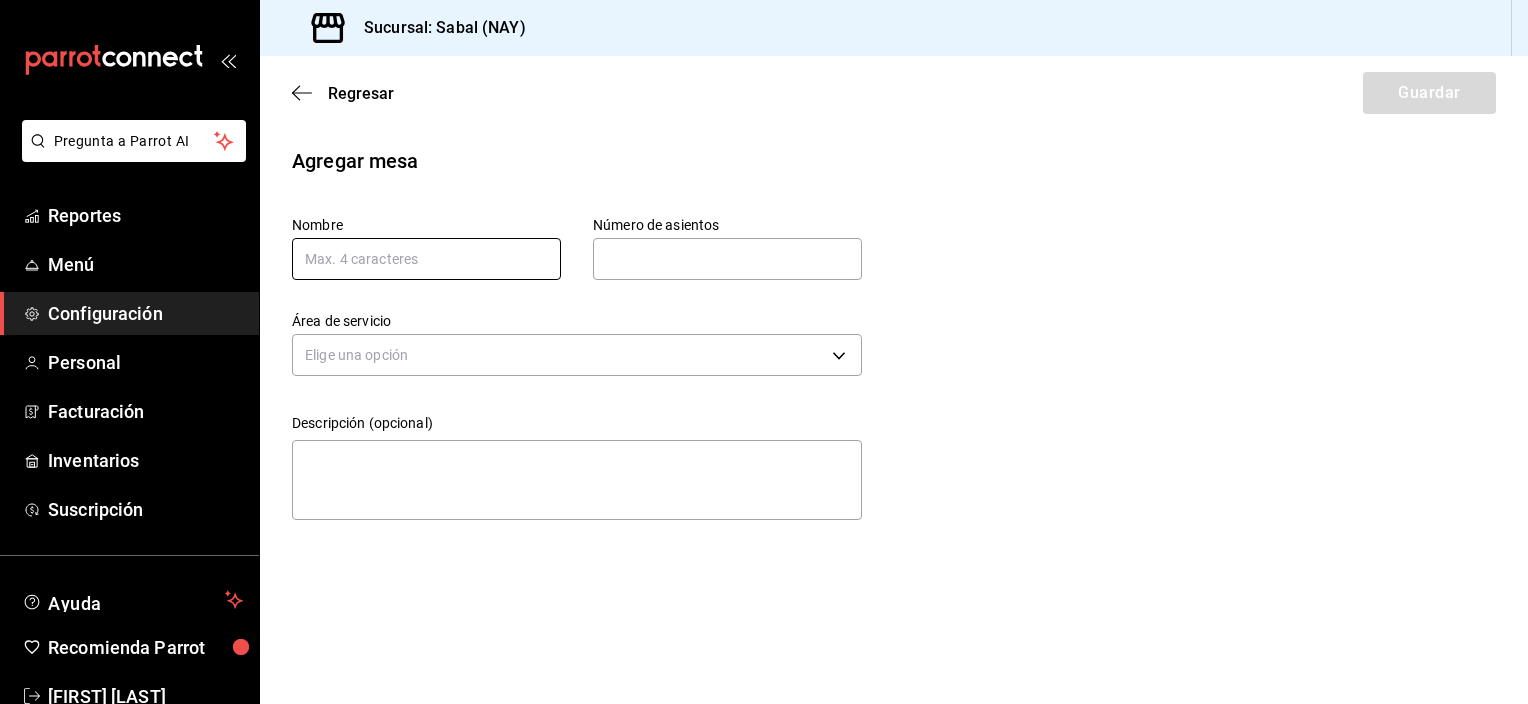 click at bounding box center (426, 259) 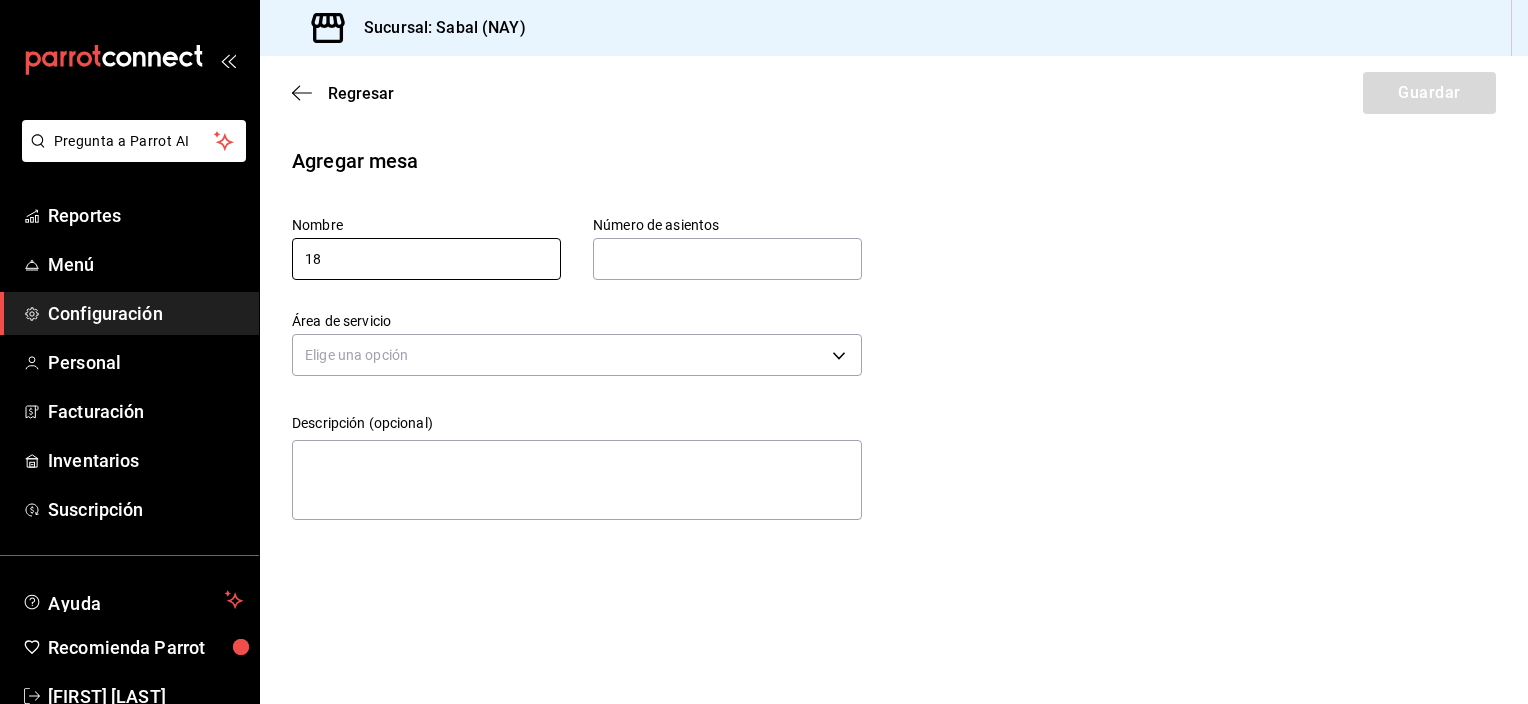 type on "18" 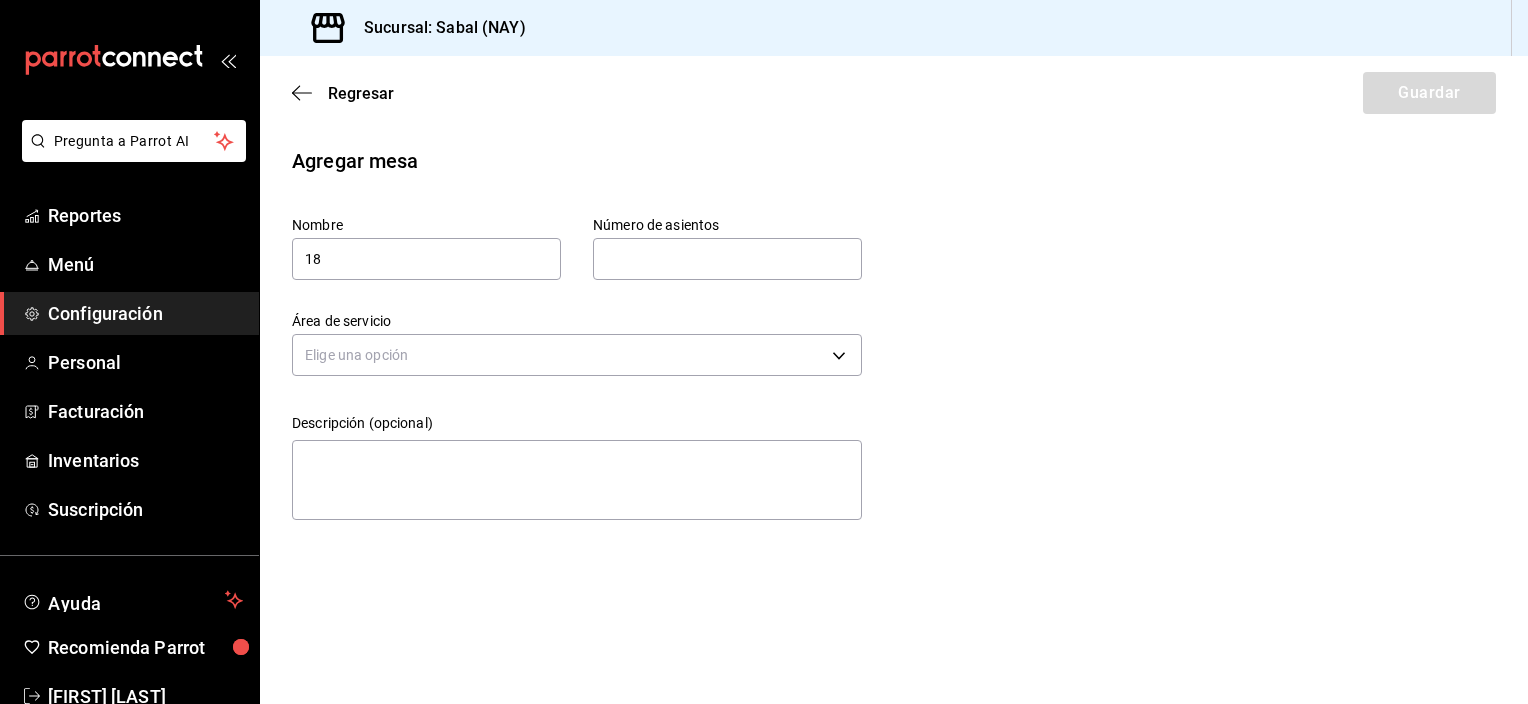 click at bounding box center (727, 259) 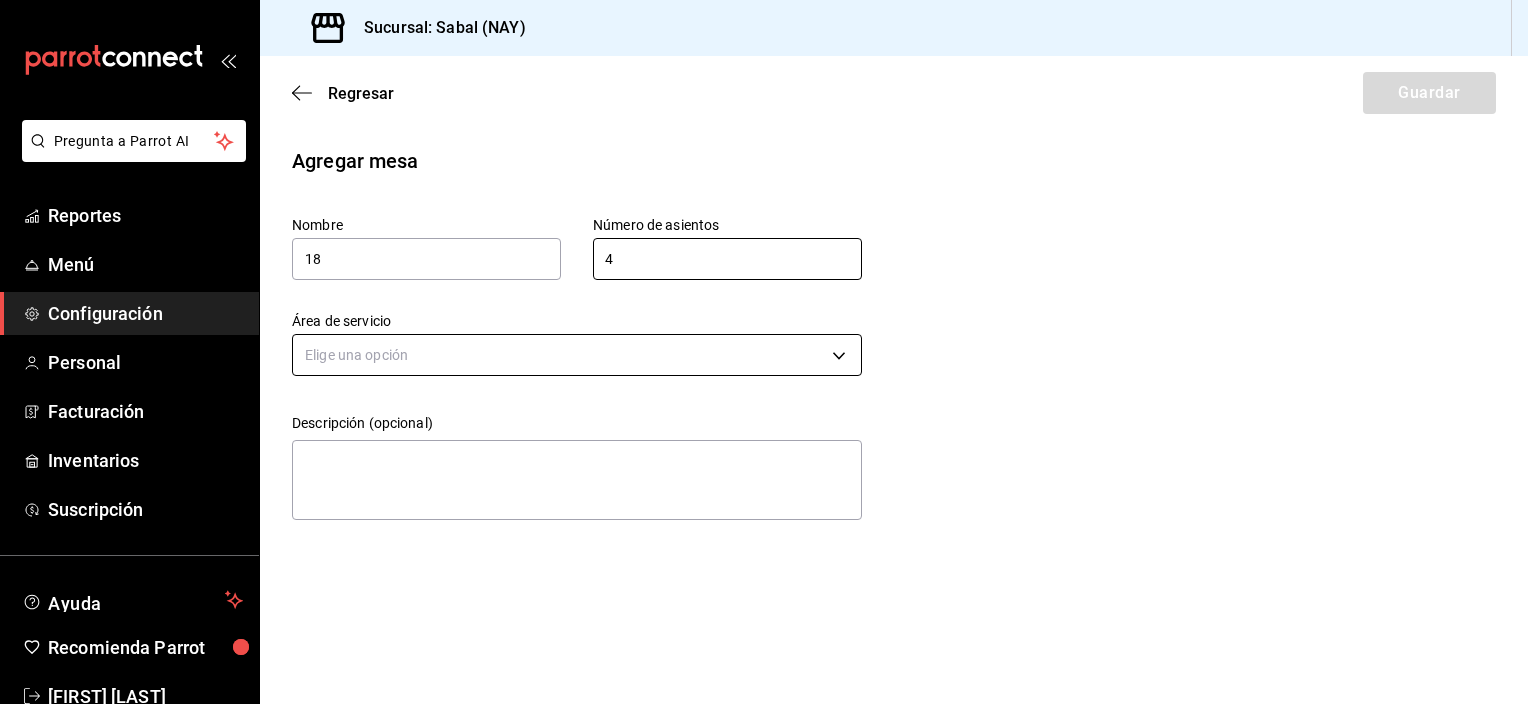 type on "4" 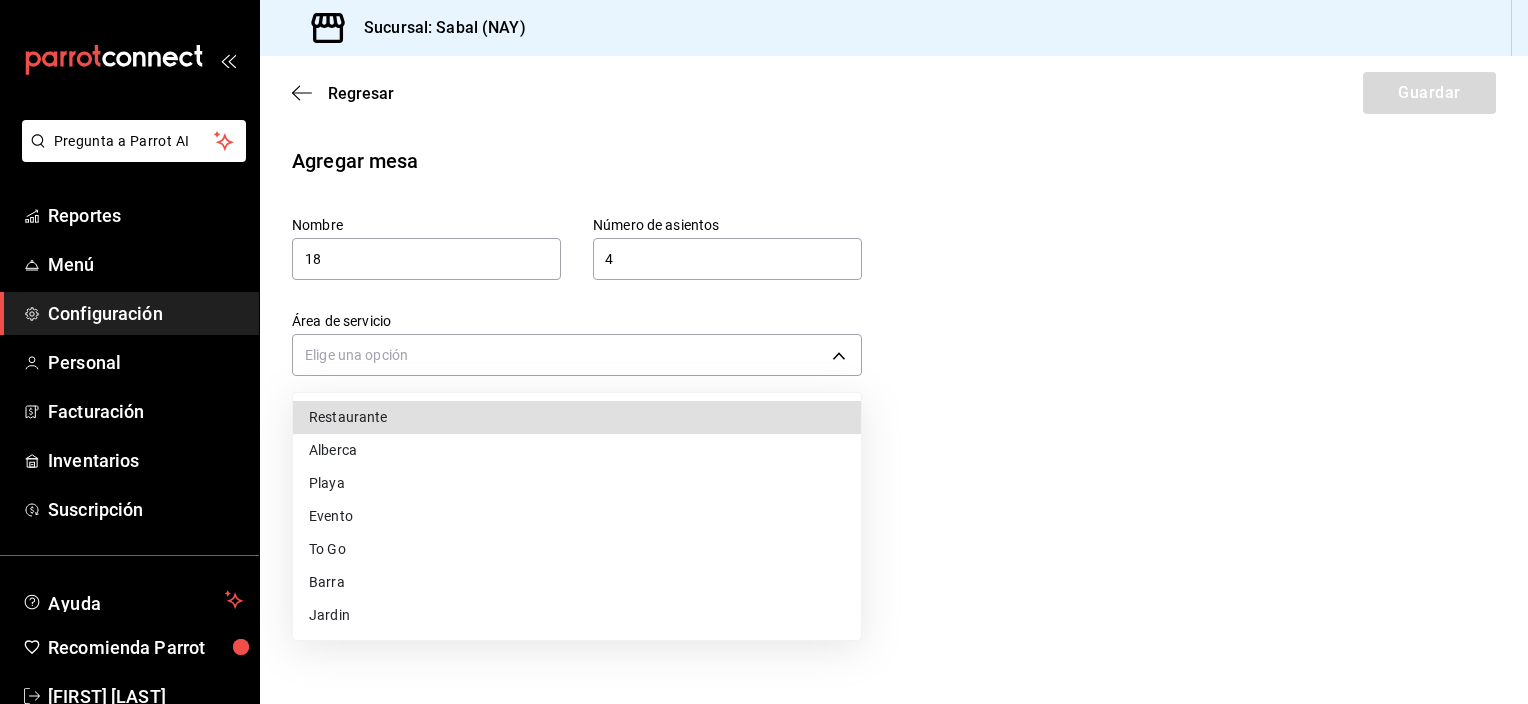 click on "Alberca" at bounding box center [577, 450] 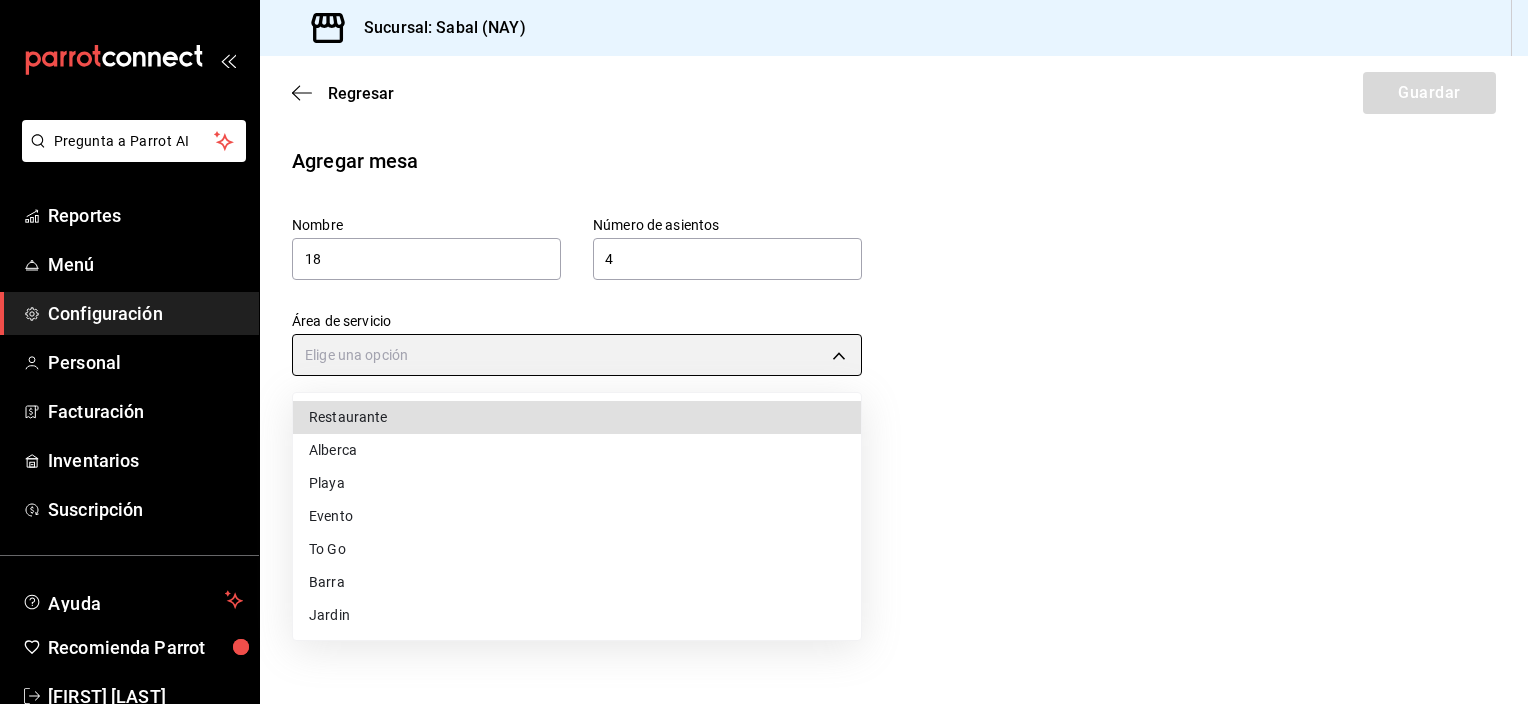 type on "[UUID]" 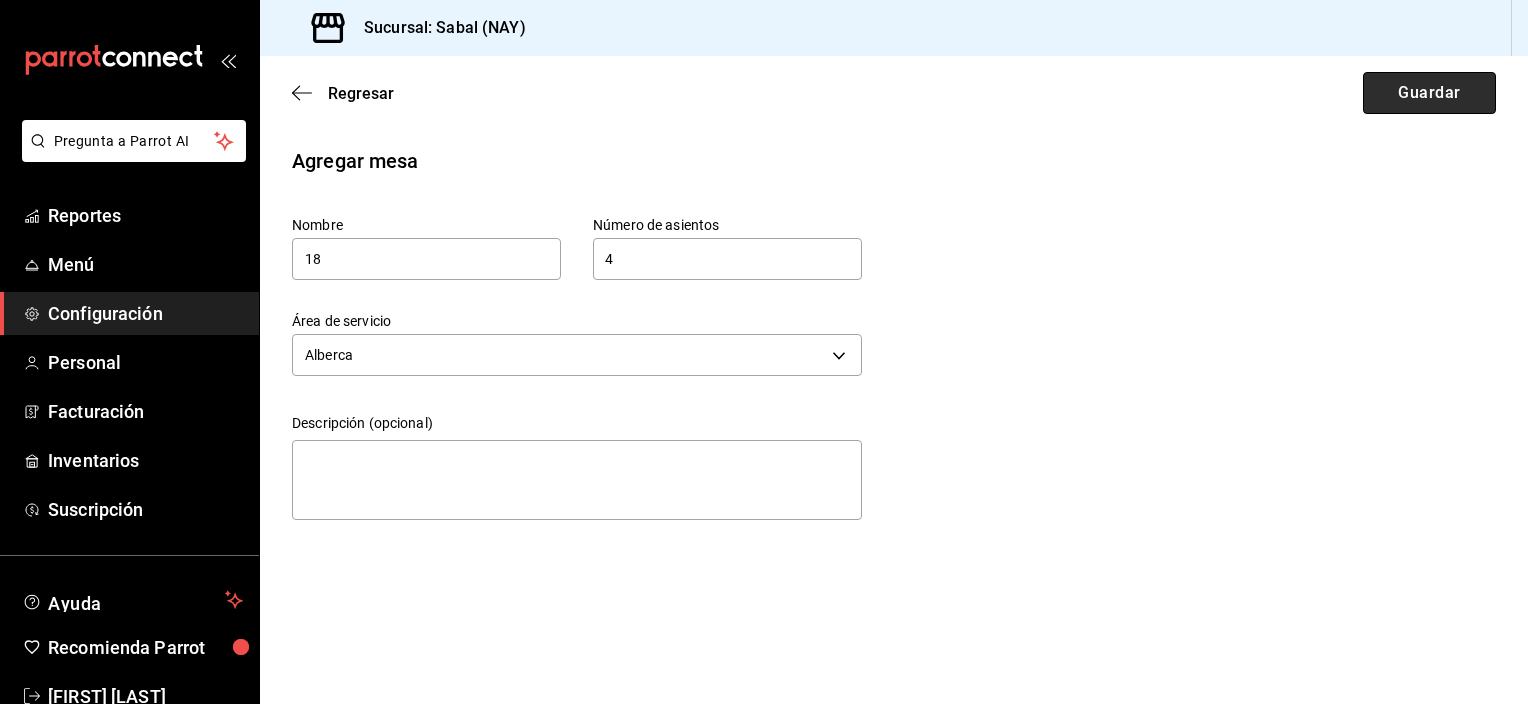 click on "Guardar" at bounding box center [1429, 93] 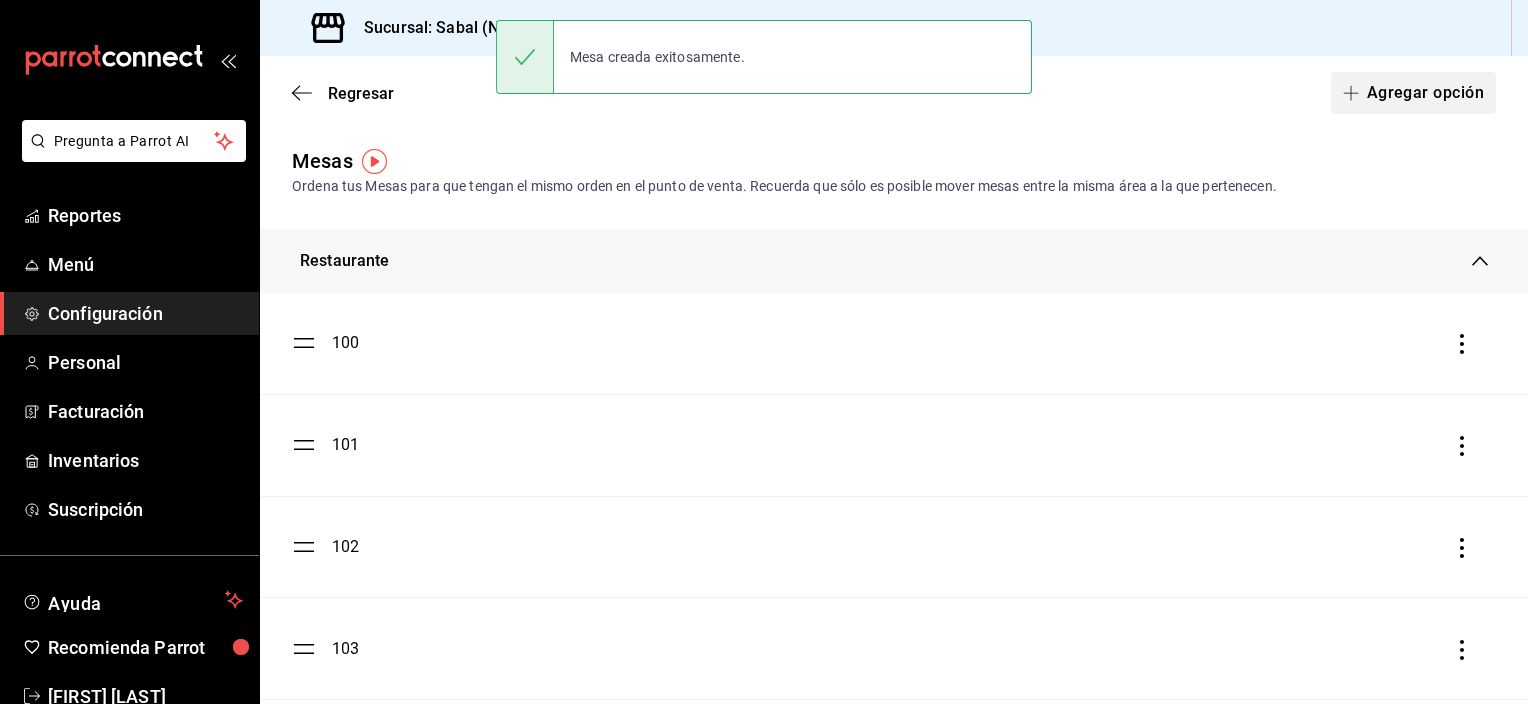 click on "Agregar opción" at bounding box center (1413, 93) 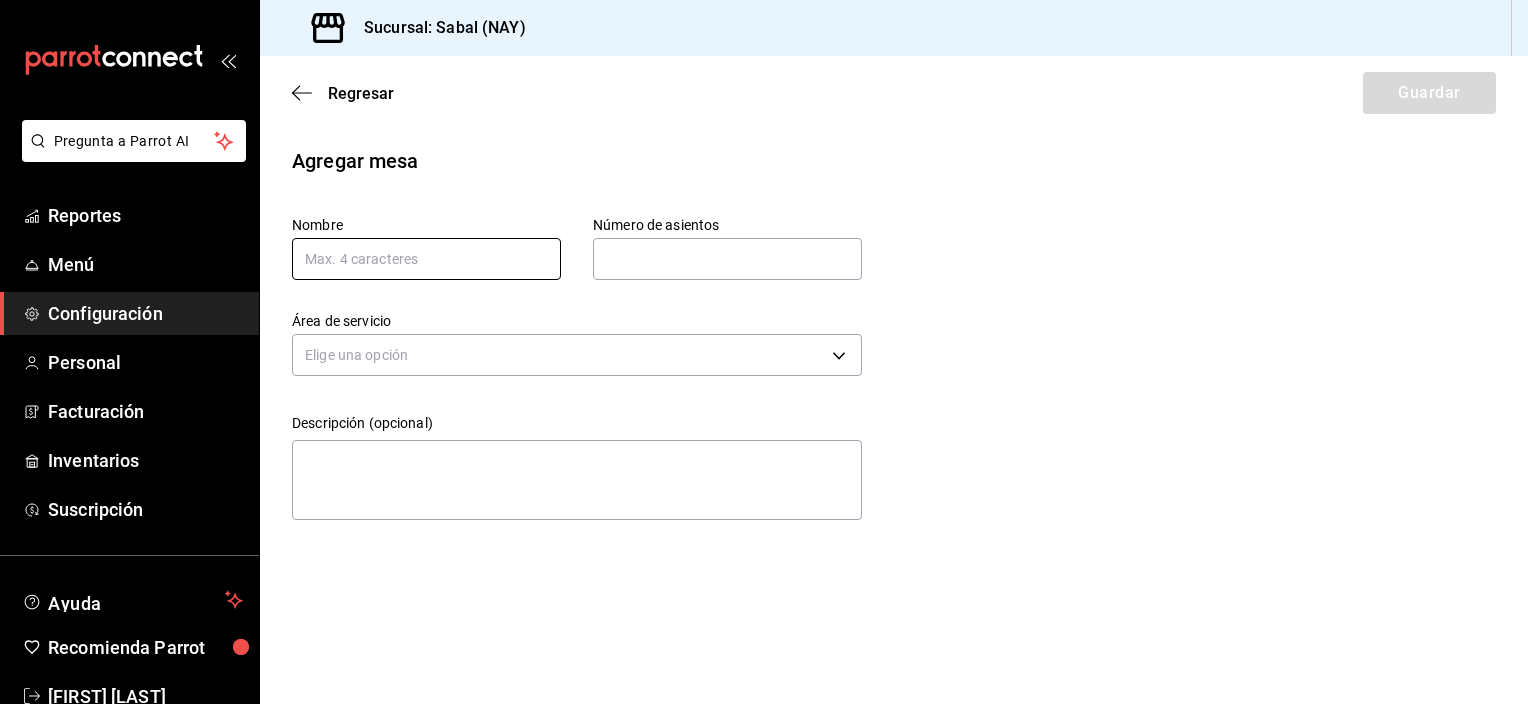click at bounding box center (426, 259) 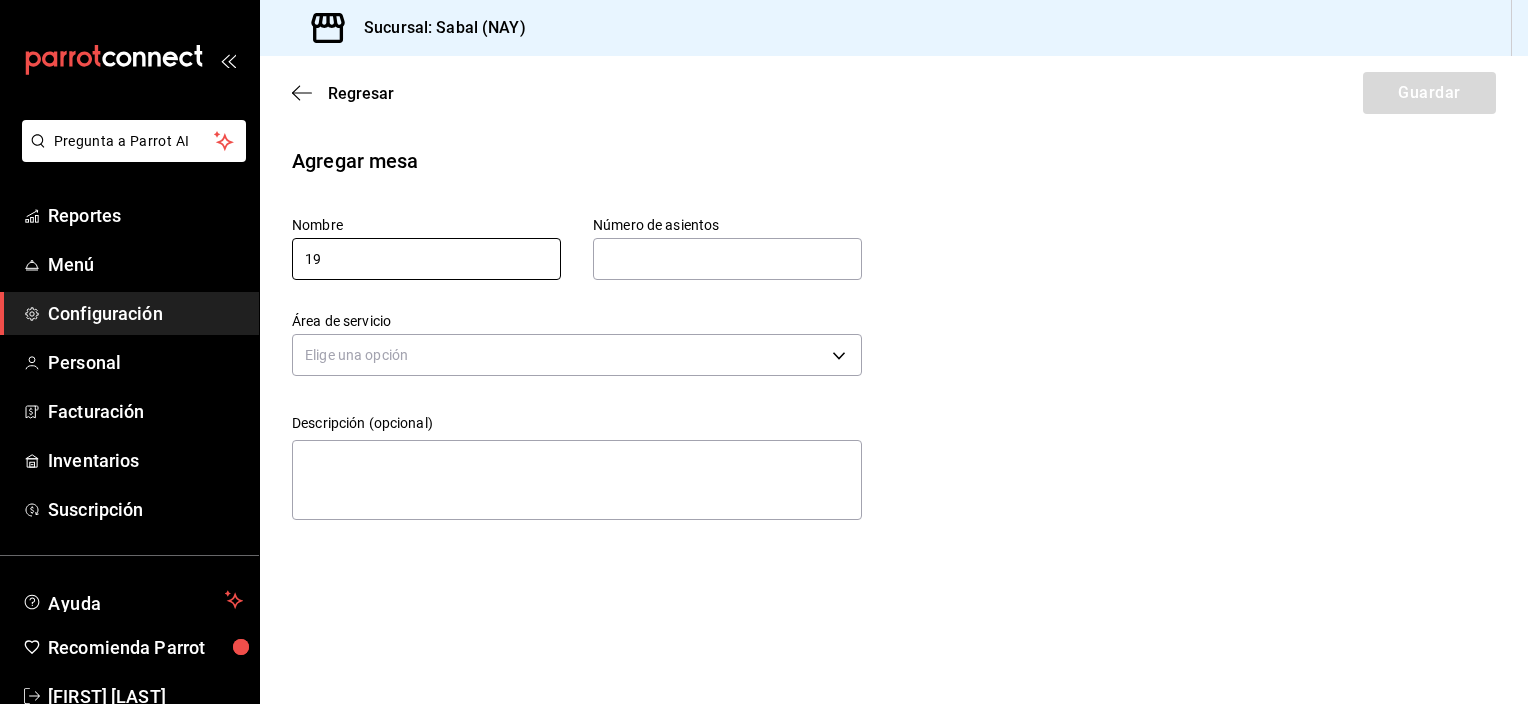 type on "19" 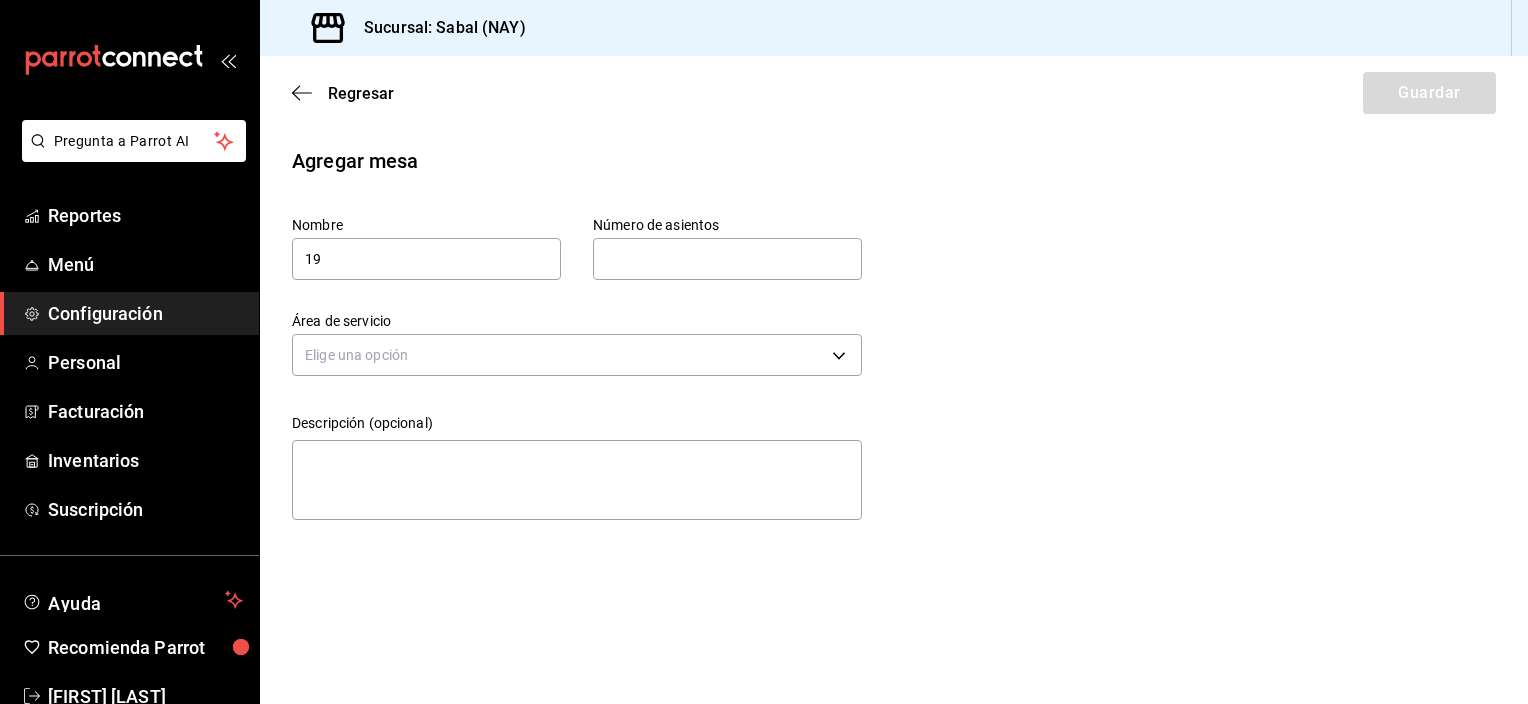 click at bounding box center [727, 259] 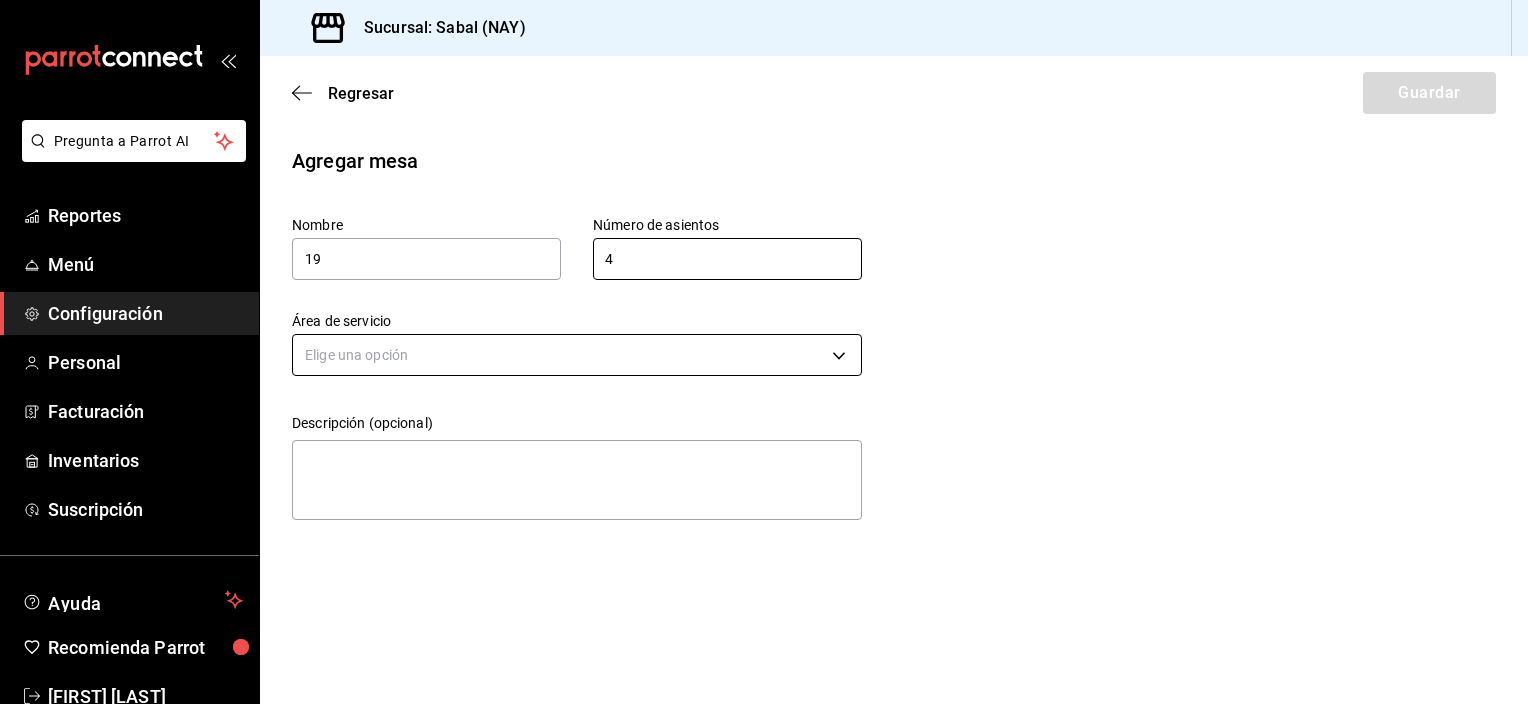 type on "4" 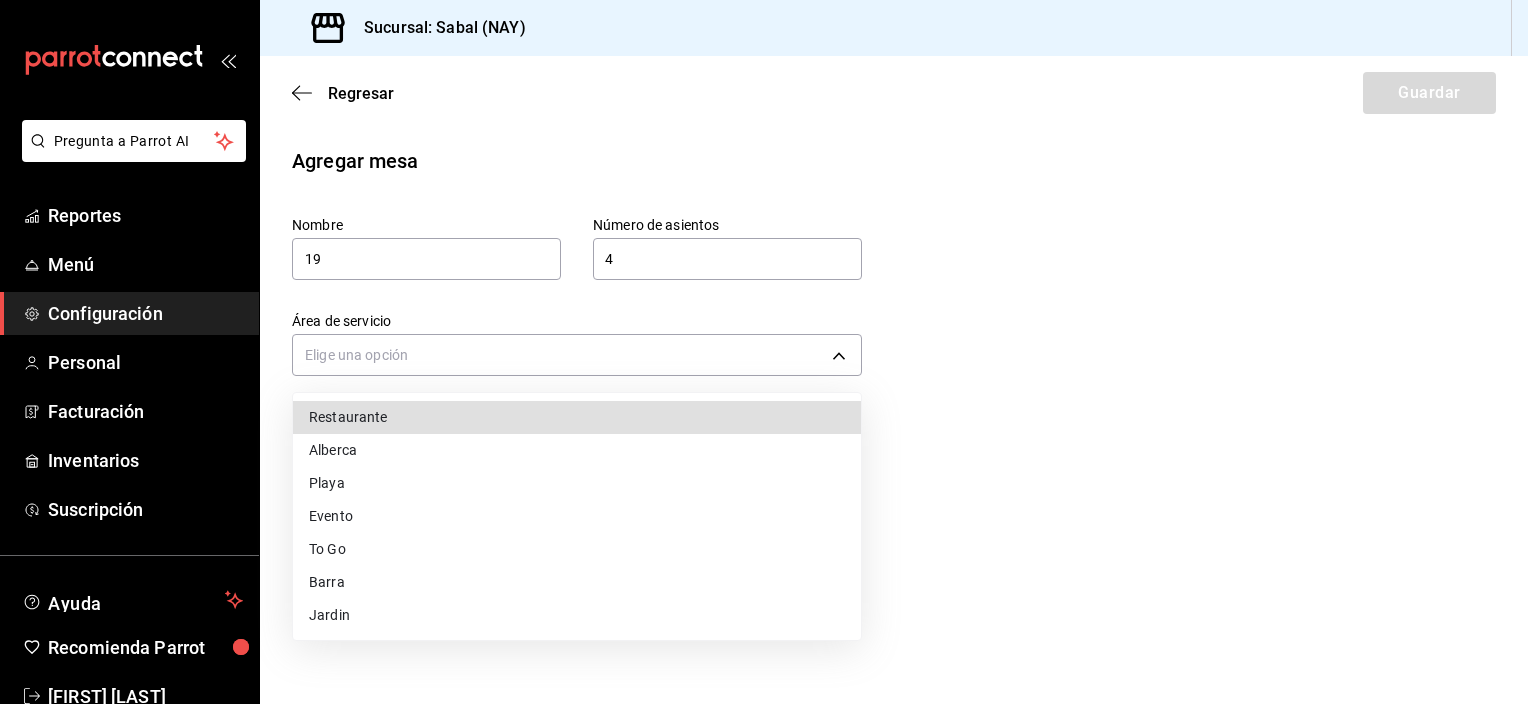 click on "Alberca" at bounding box center (577, 450) 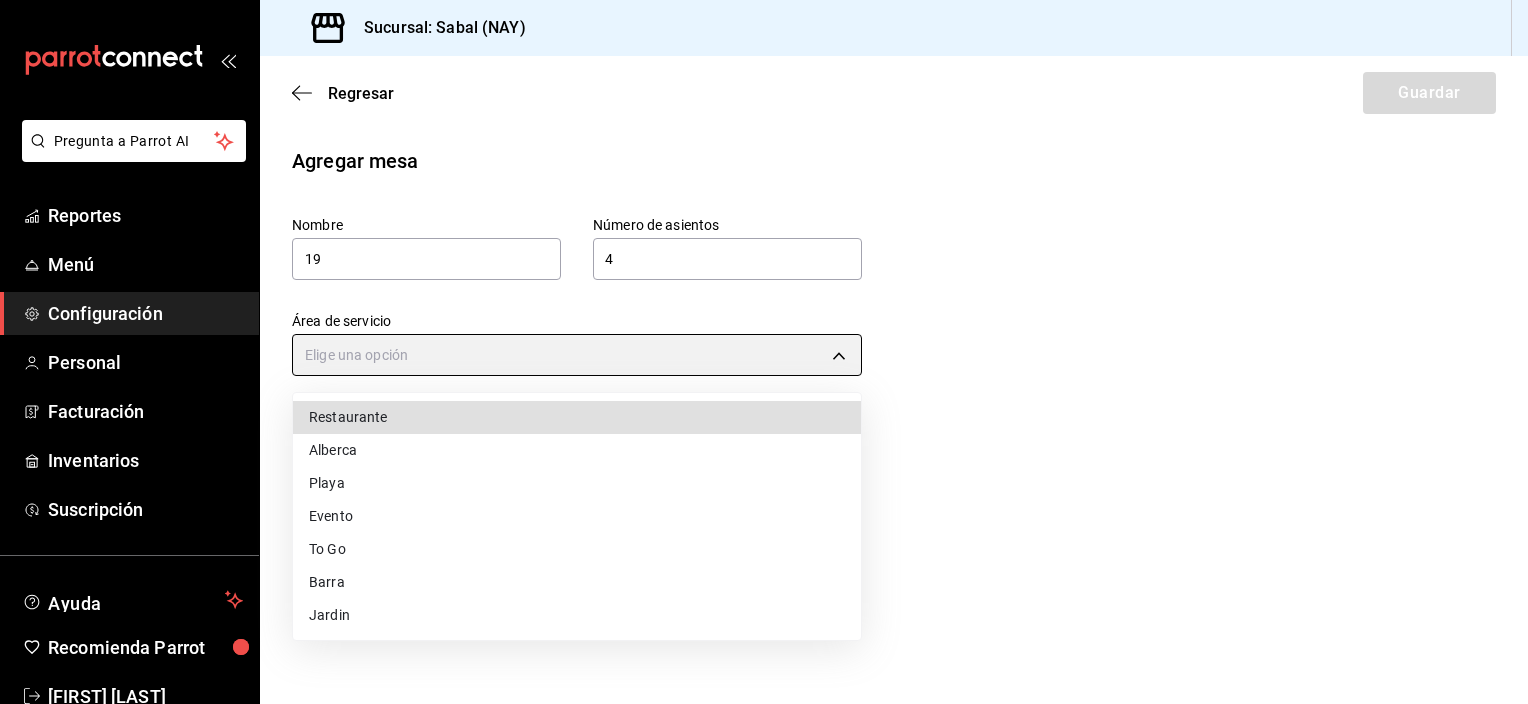 type on "[UUID]" 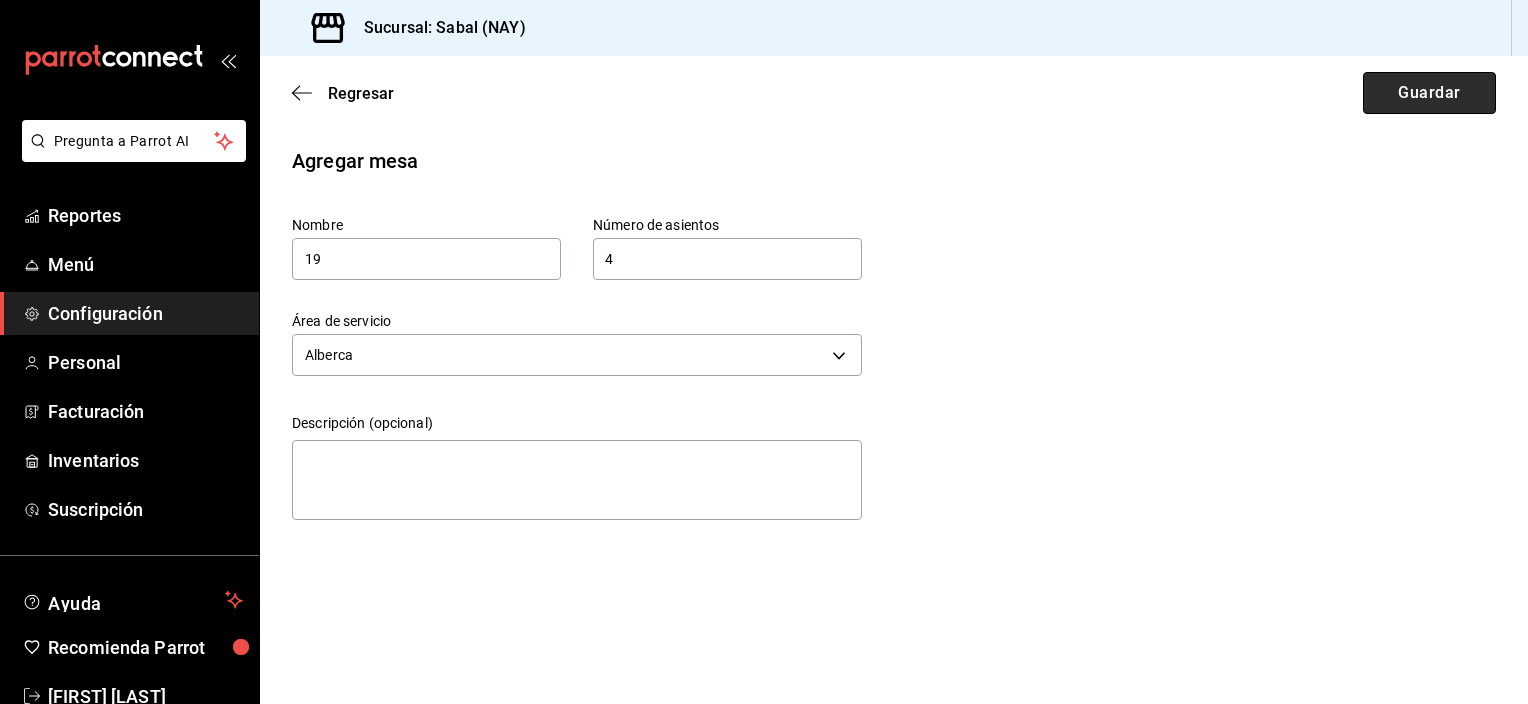 click on "Guardar" at bounding box center [1429, 93] 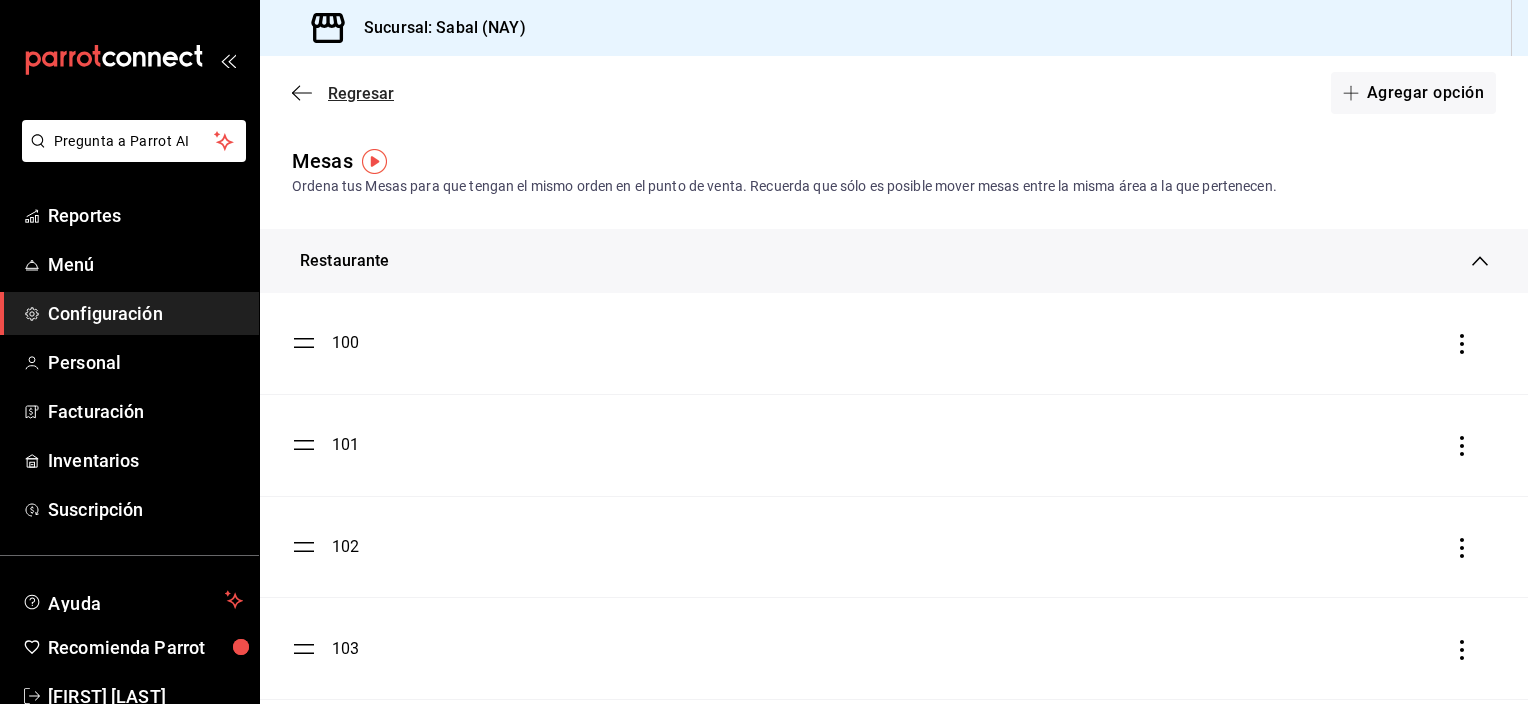 click 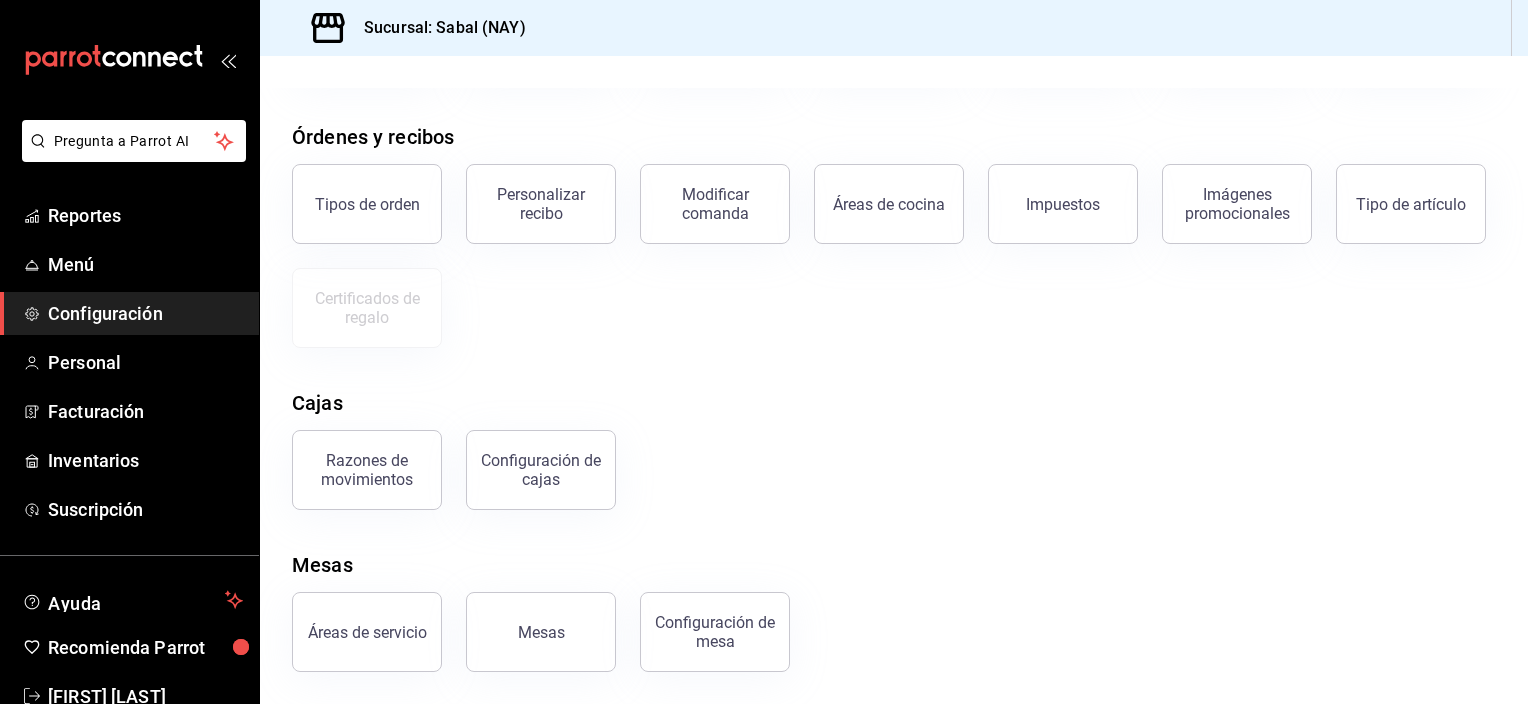 scroll, scrollTop: 310, scrollLeft: 0, axis: vertical 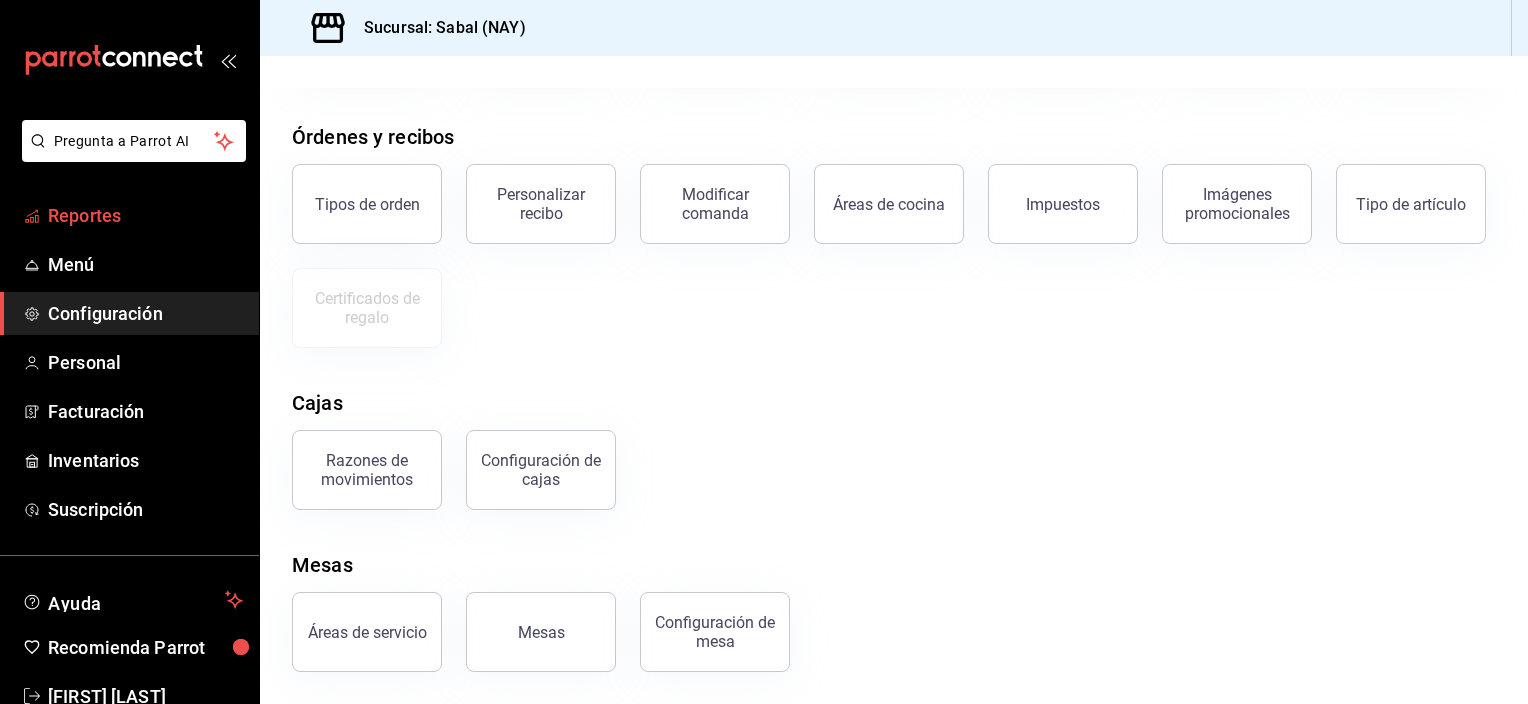 click on "Reportes" at bounding box center [145, 215] 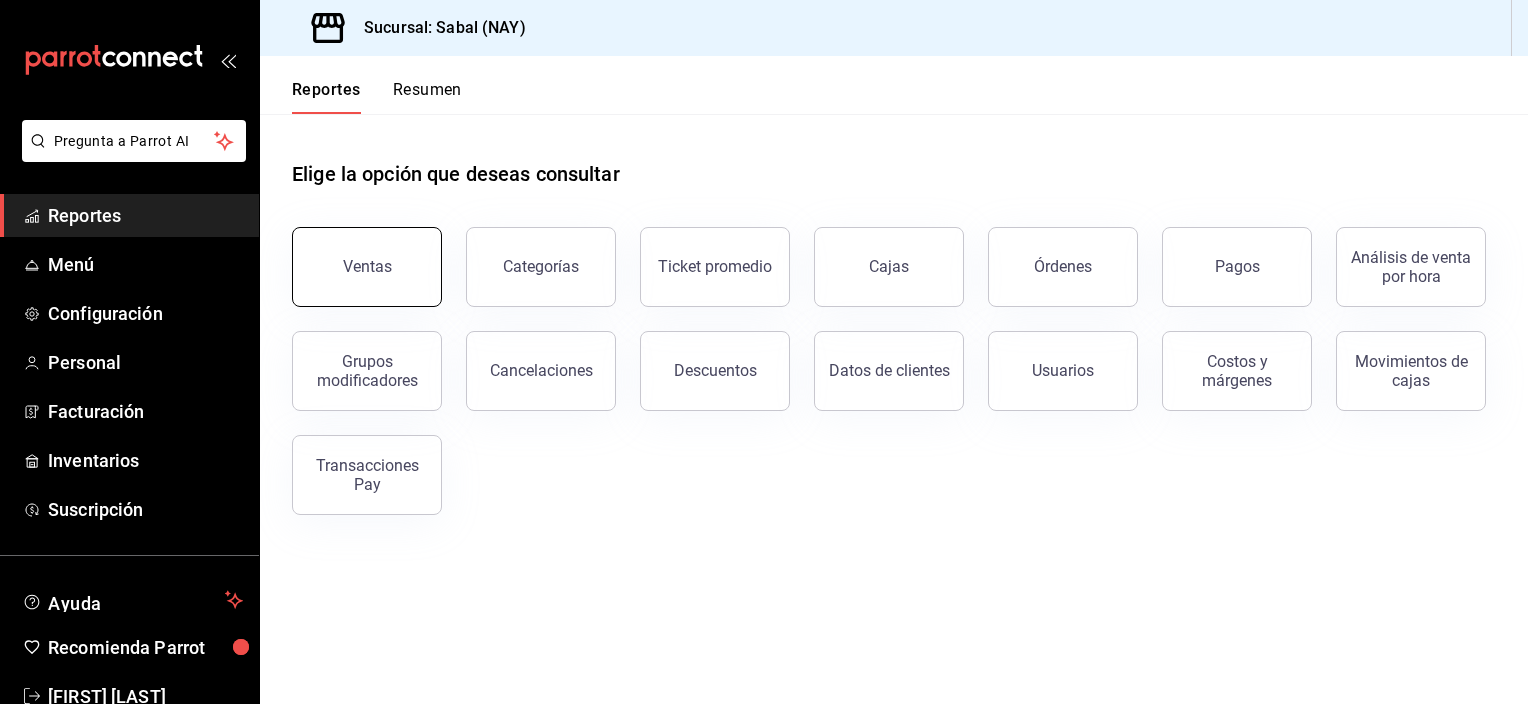 click on "Ventas" at bounding box center [367, 266] 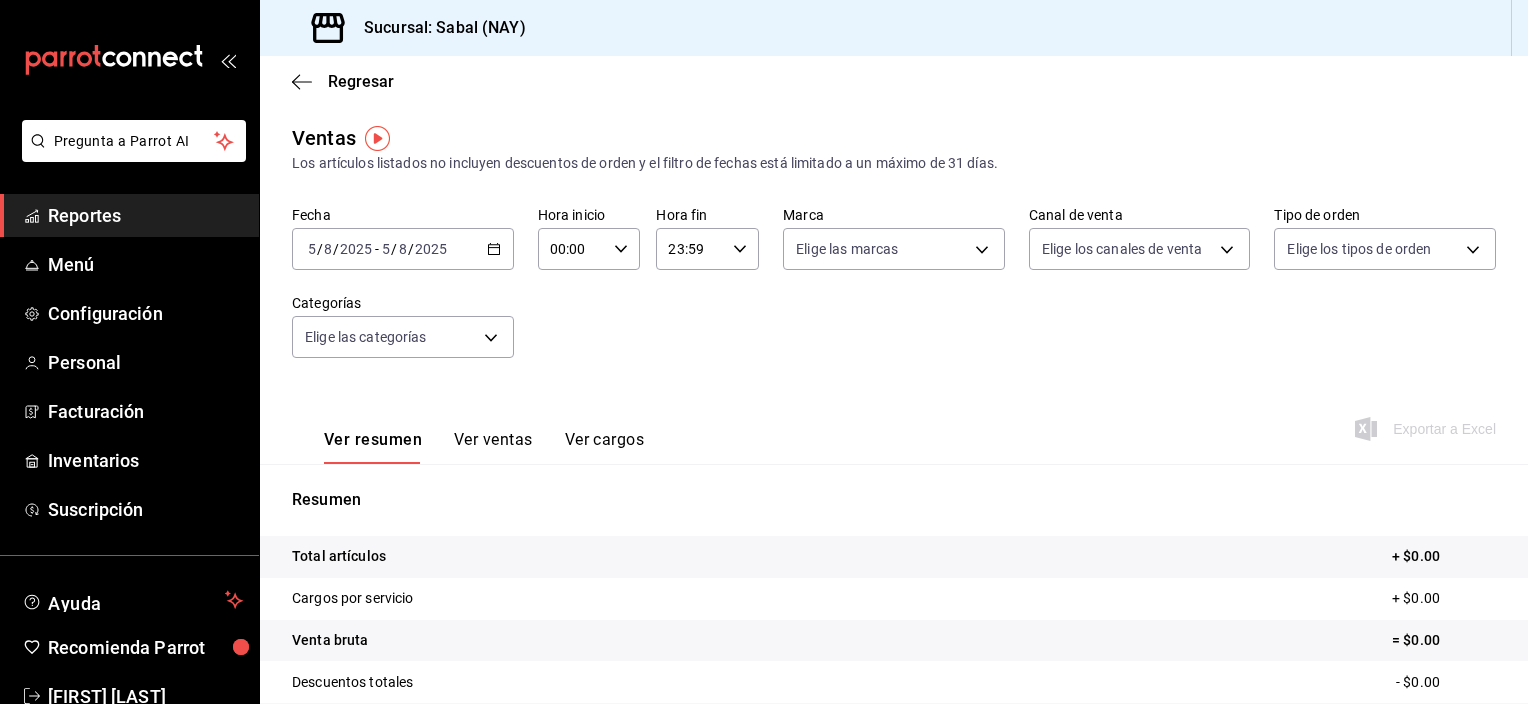 click 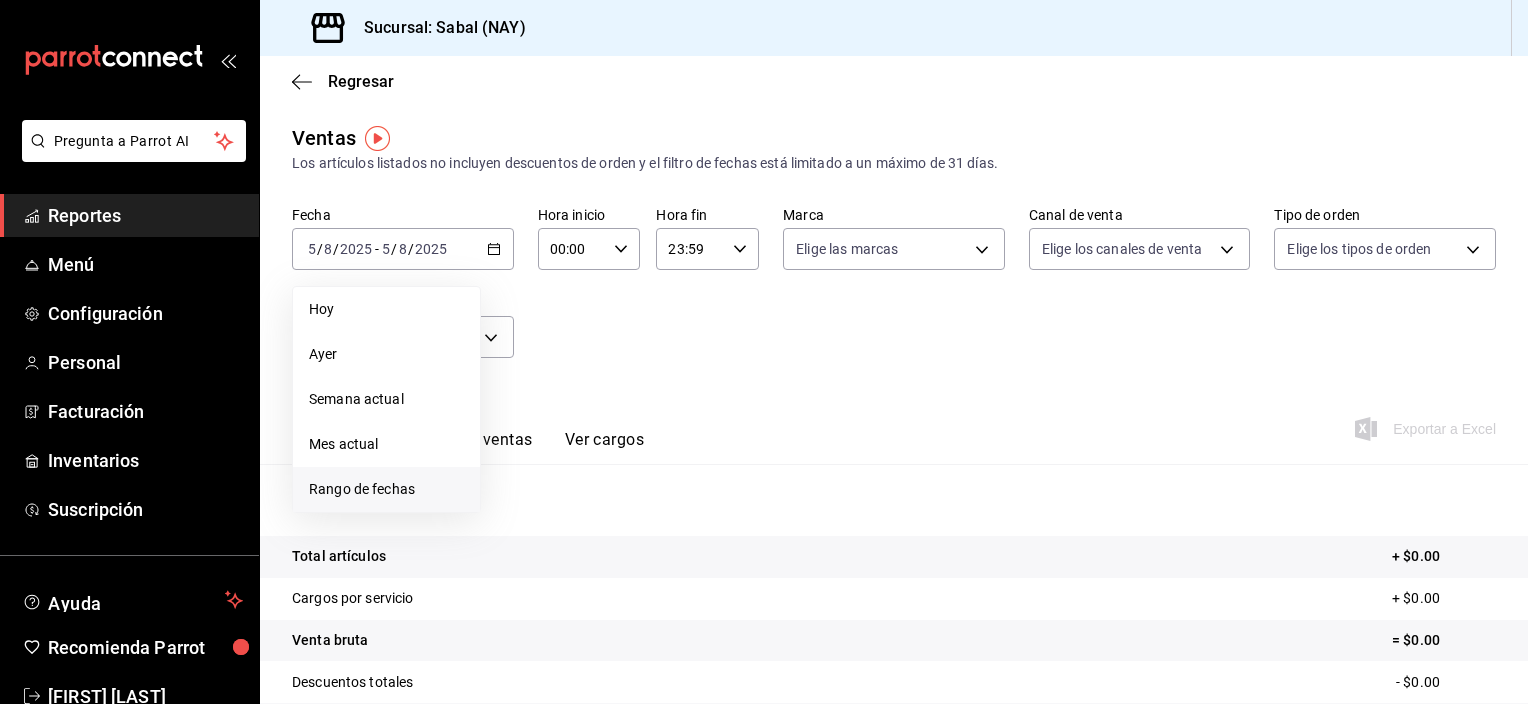 click on "Rango de fechas" at bounding box center (386, 489) 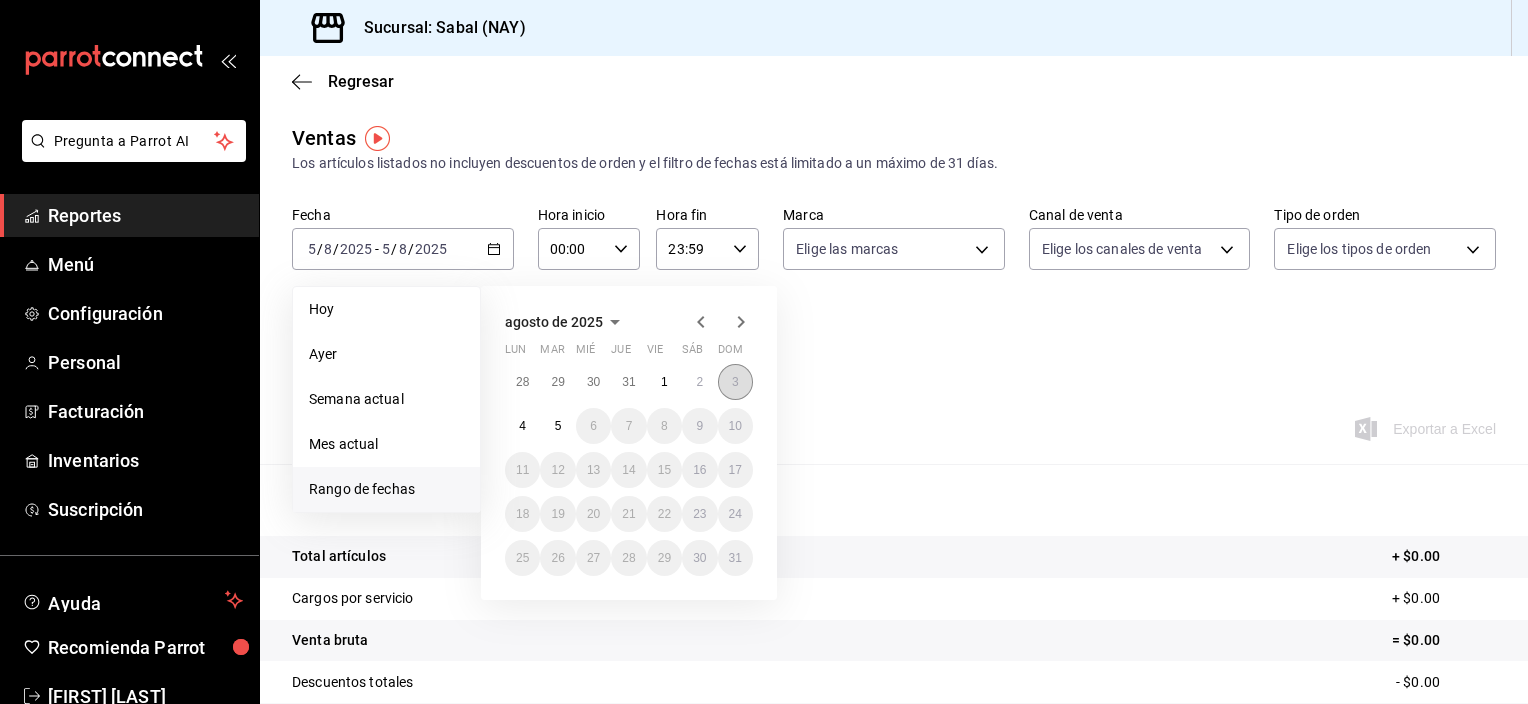 click on "3" at bounding box center (735, 382) 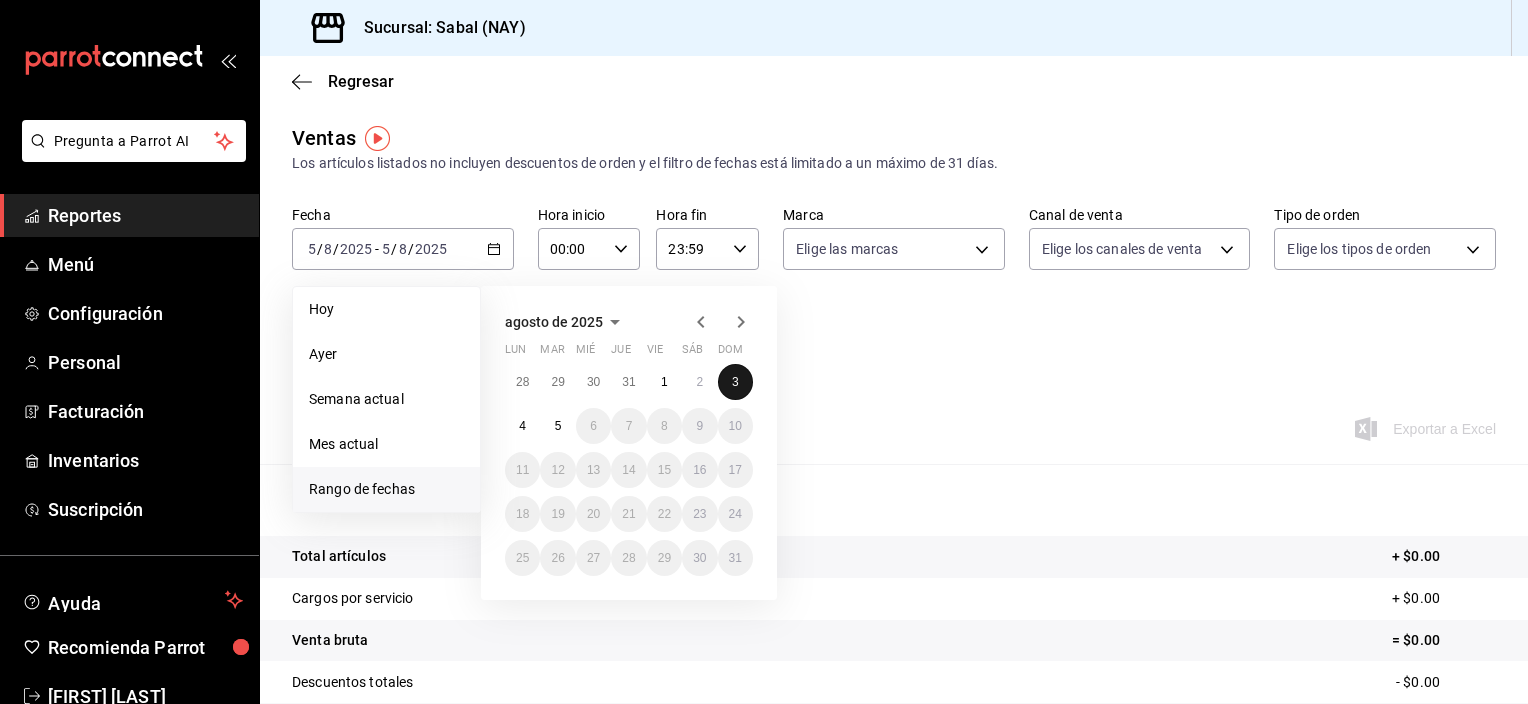 click on "3" at bounding box center [735, 382] 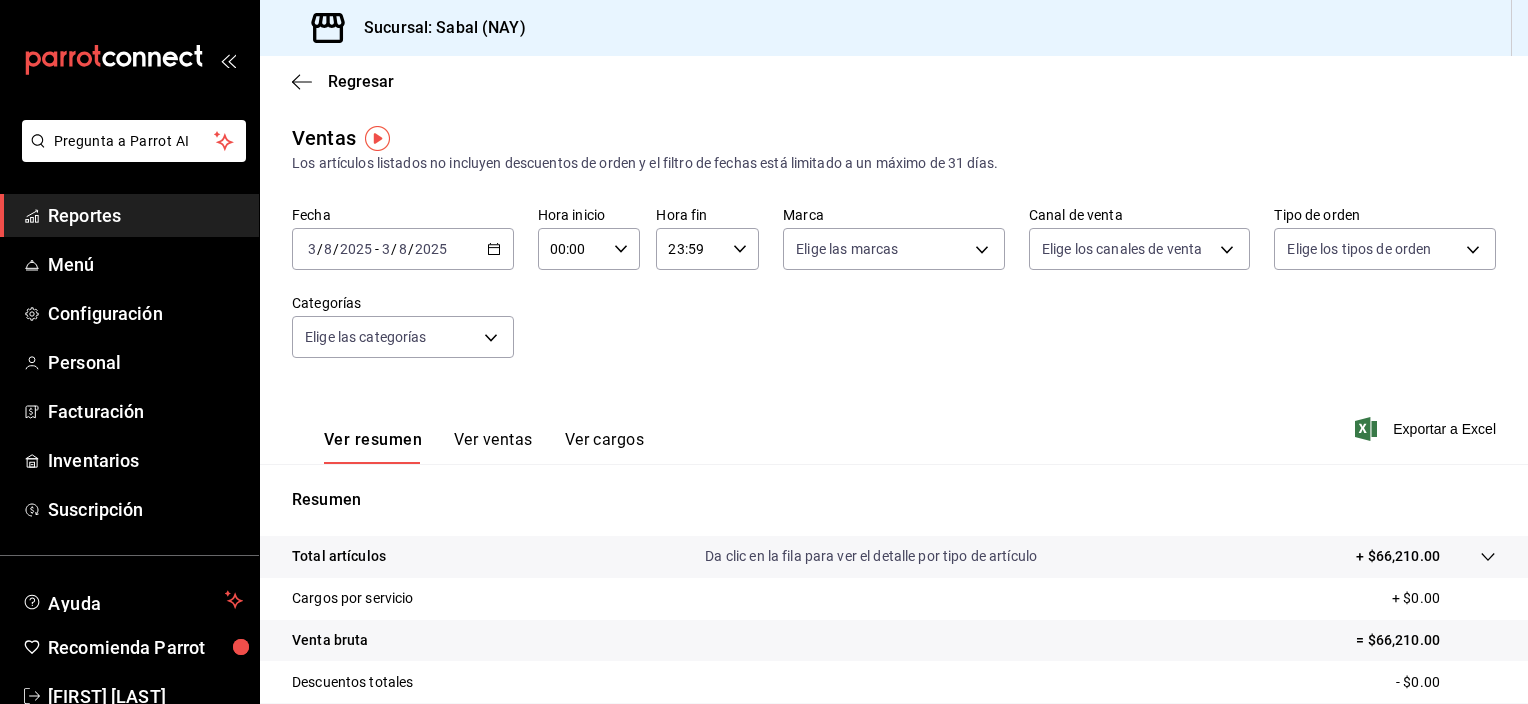 click on "Total artículos Da clic en la fila para ver el detalle por tipo de artículo + $66,210.00" at bounding box center [866, 556] 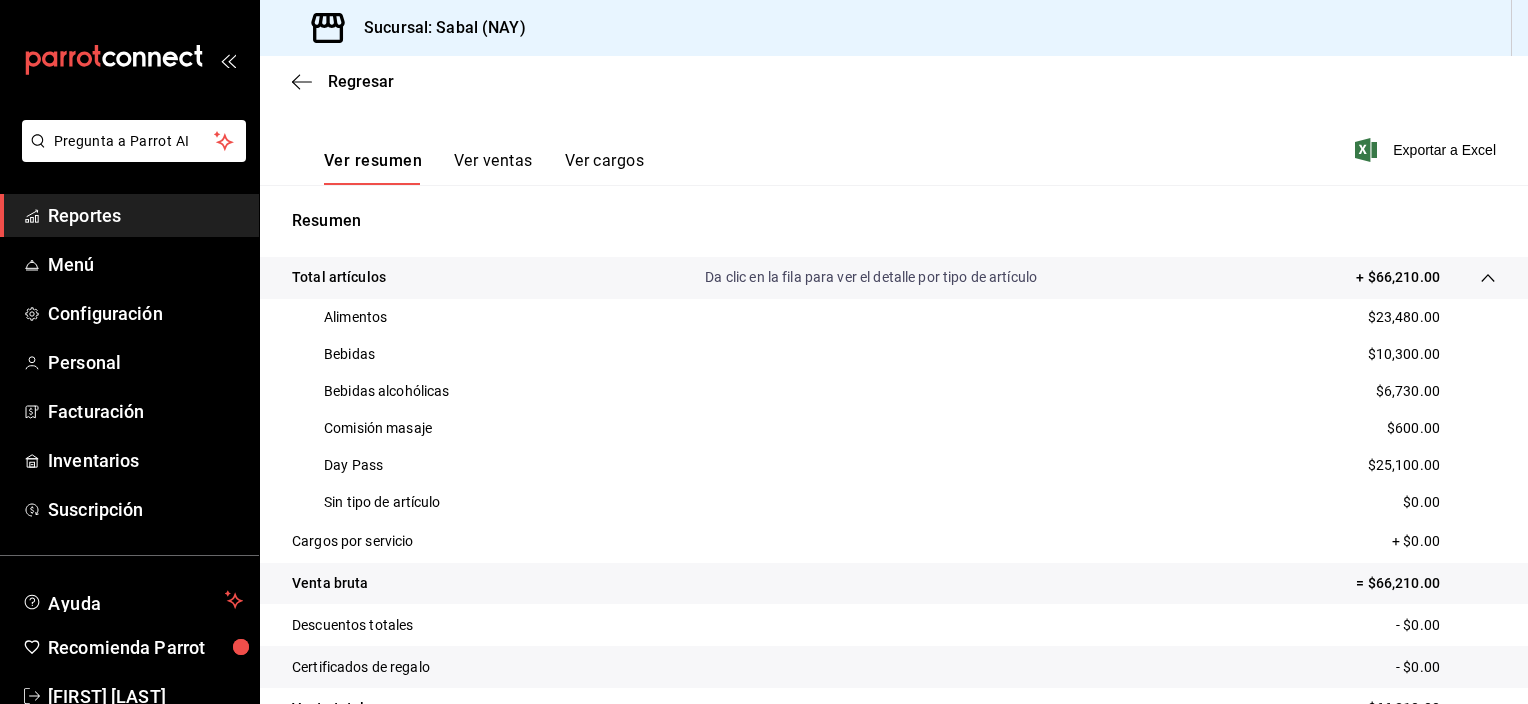 scroll, scrollTop: 275, scrollLeft: 0, axis: vertical 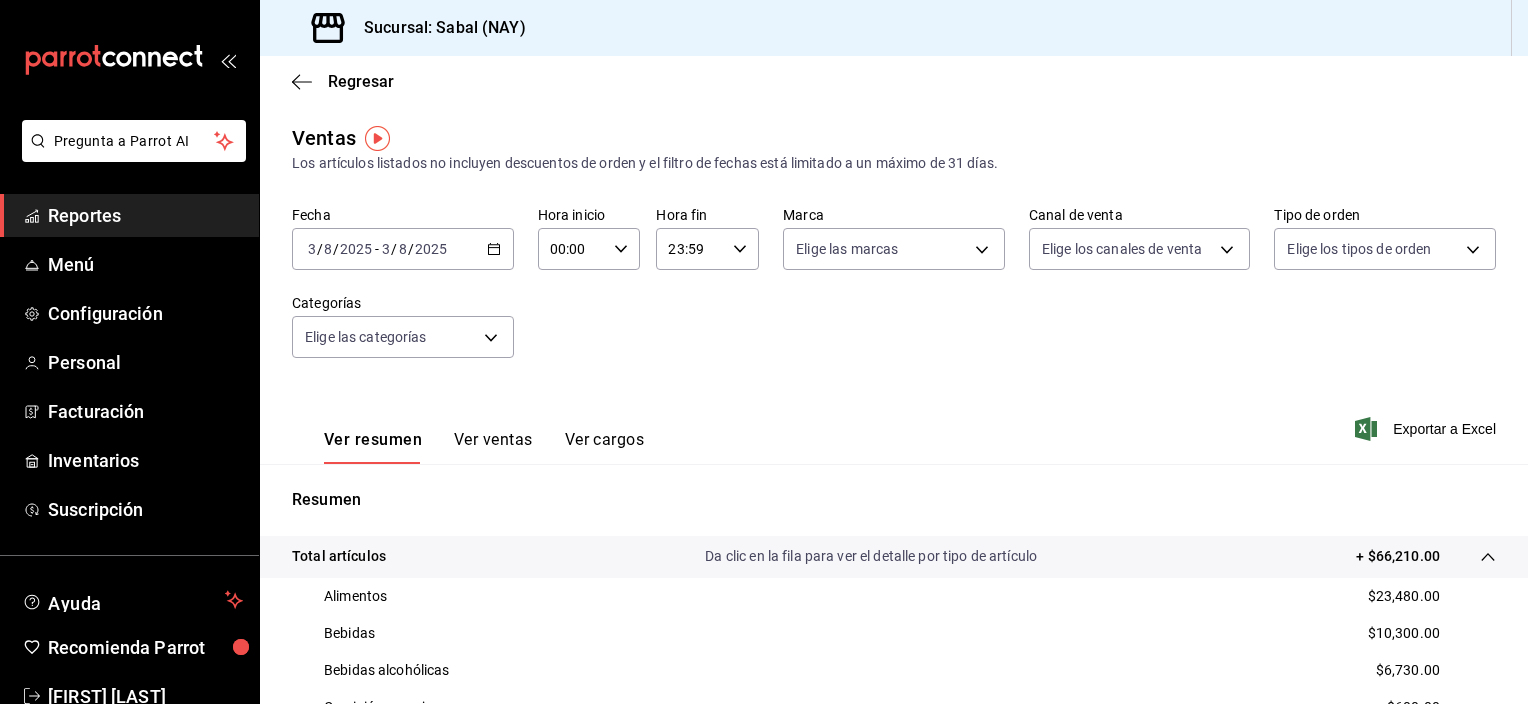 click 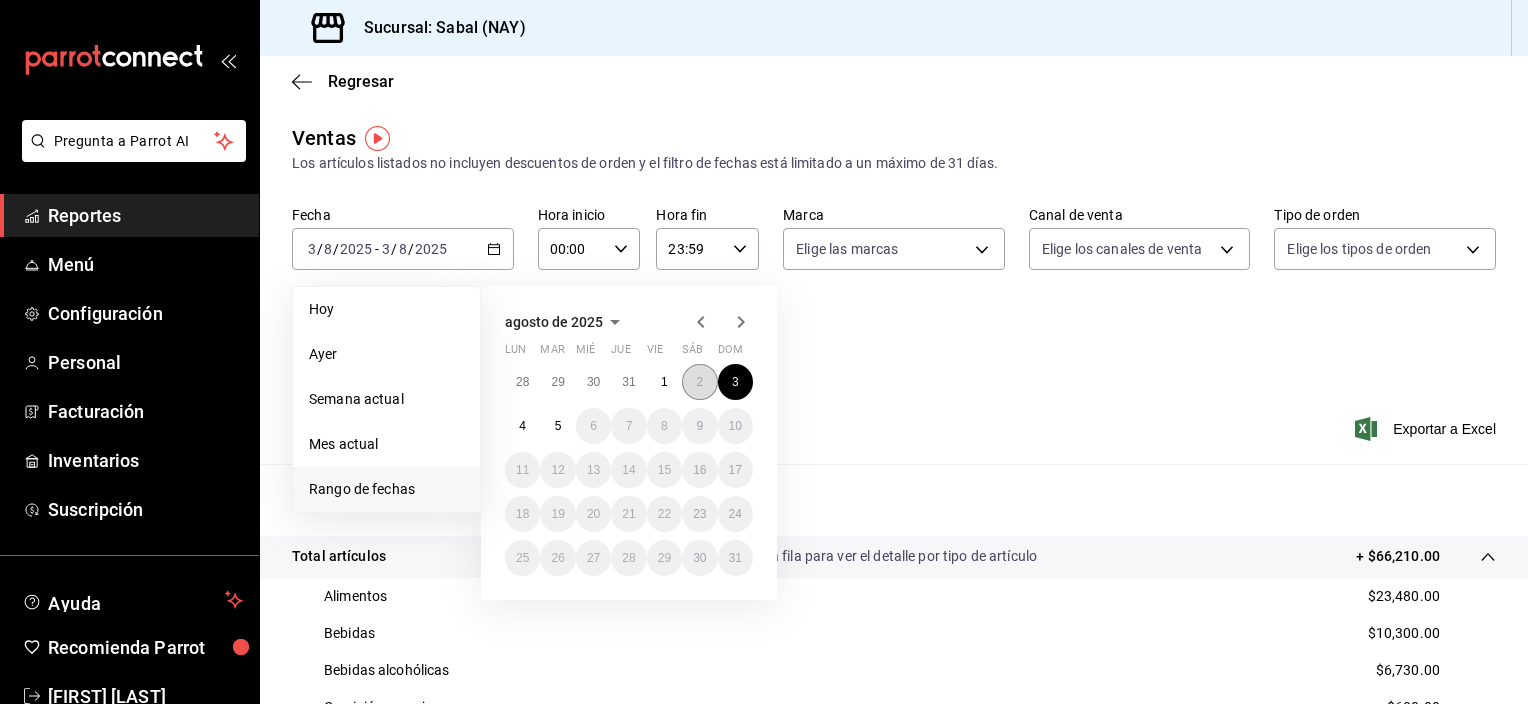 click on "2" at bounding box center (699, 382) 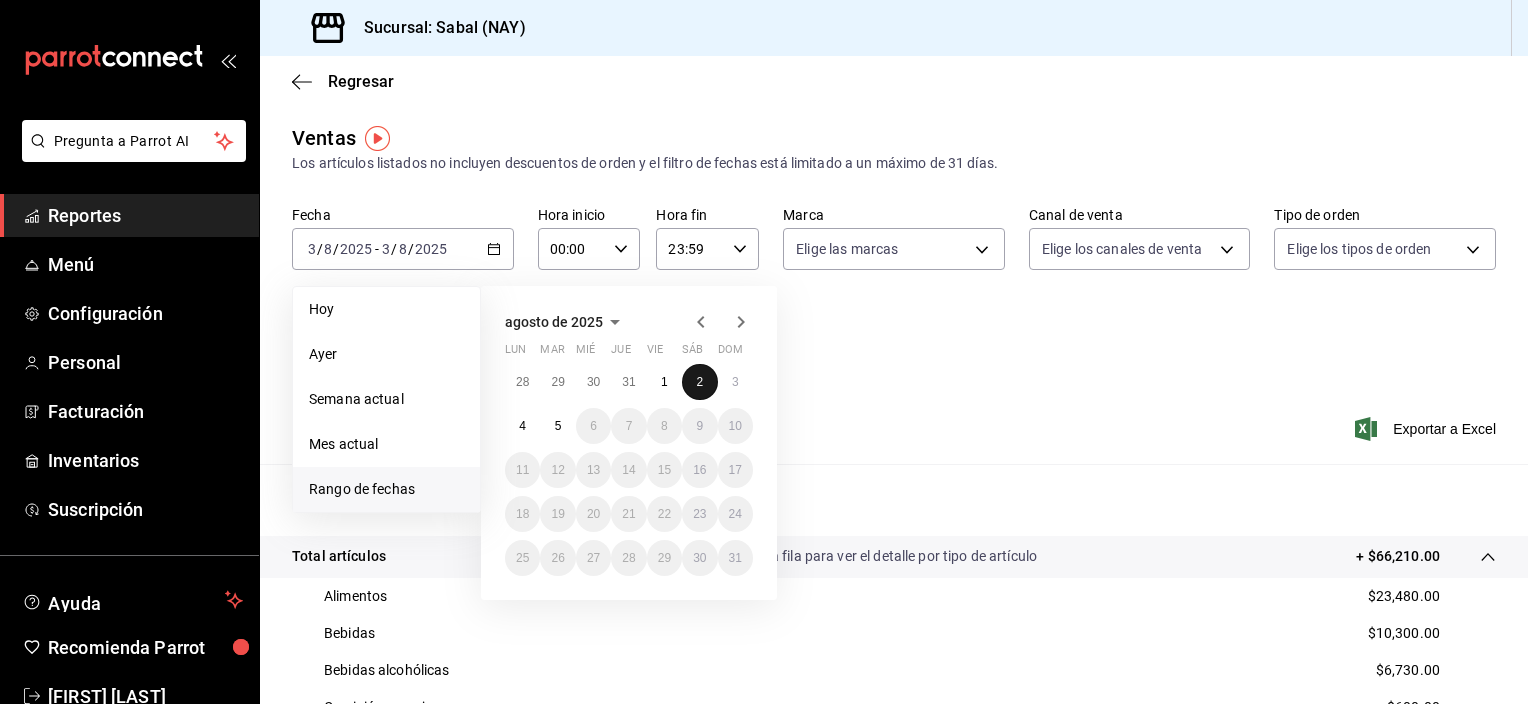 click on "2" at bounding box center (699, 382) 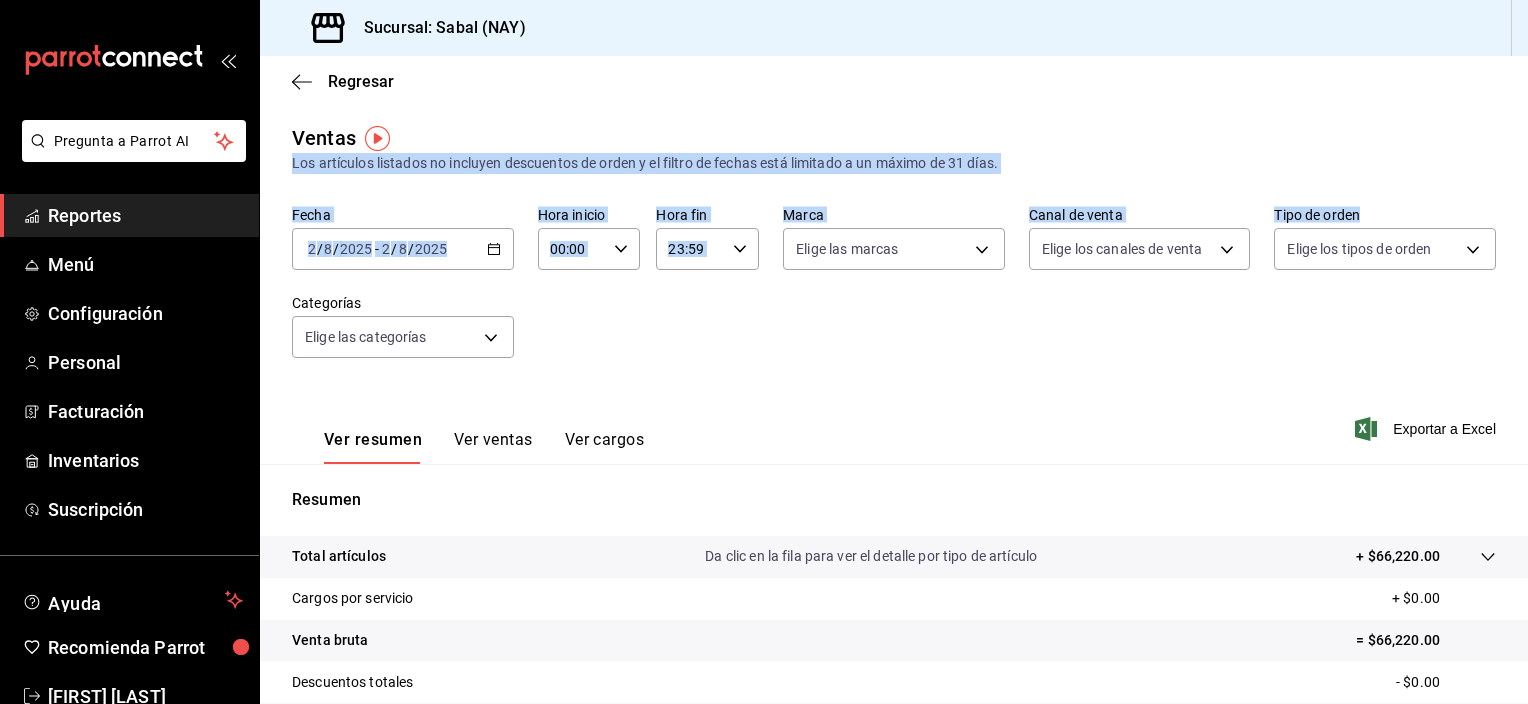 drag, startPoint x: 1512, startPoint y: 123, endPoint x: 1515, endPoint y: 198, distance: 75.059975 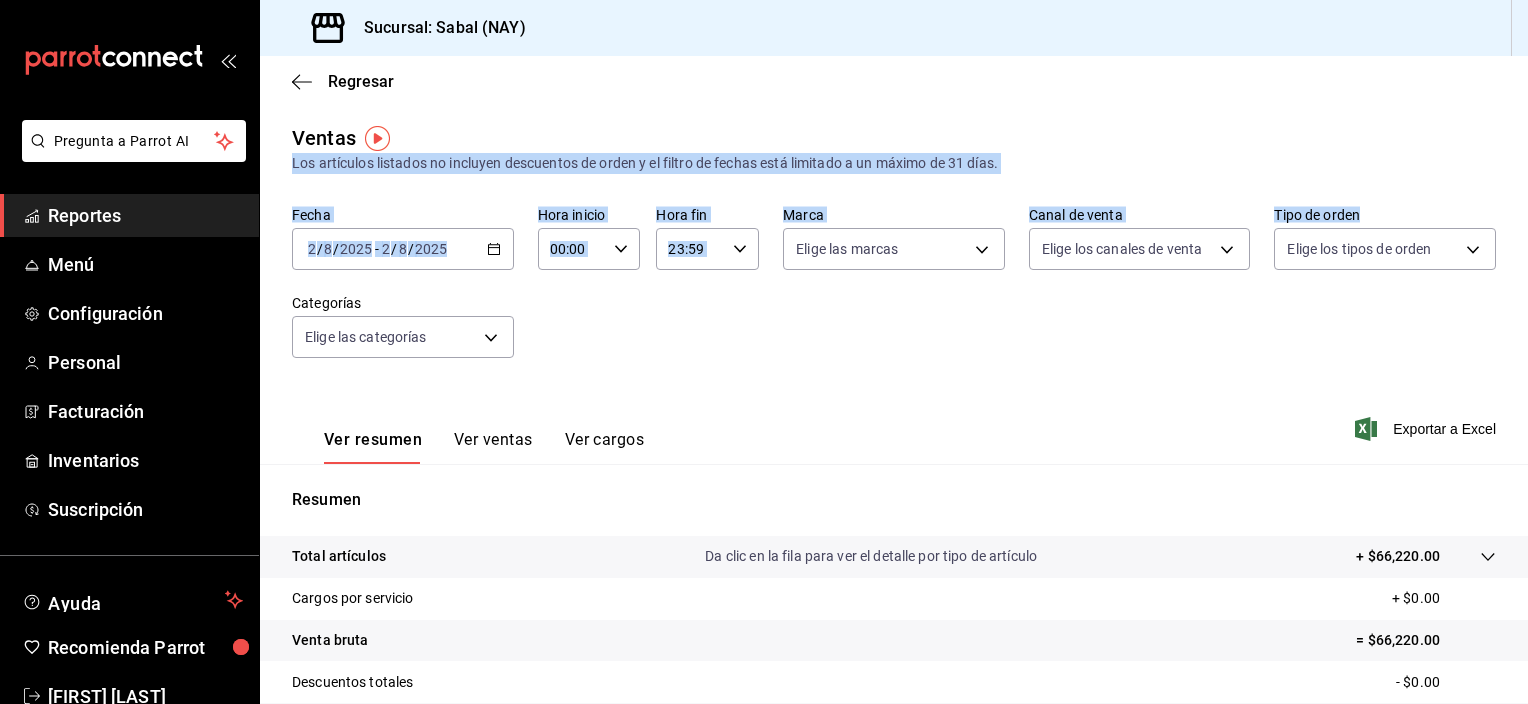 click on "Regresar Ventas Los artículos listados no incluyen descuentos de orden y el filtro de fechas está limitado a un máximo de 31 días. Fecha [DATE] [DAY] / [MONTH] / [YEAR] - [DATE] [DAY] / [MONTH] / [YEAR] Hora inicio 00:00 Hora inicio Hora fin 23:59 Hora fin Marca Elige las marcas Canal de venta Elige los canales de venta Tipo de orden Elige los tipos de orden Categorías Elige las categorías Ver resumen Ver ventas Ver cargos Exportar a Excel Resumen Total artículos Da clic en la fila para ver el detalle por tipo de artículo + $66,220.00 Cargos por servicio + $0.00 Venta bruta = $66,220.00 Descuentos totales - $0.00 Certificados de regalo - $0.00 Venta total = $66,220.00 Impuestos - $9,133.79 Venta neta = $57,086.21" at bounding box center (894, 380) 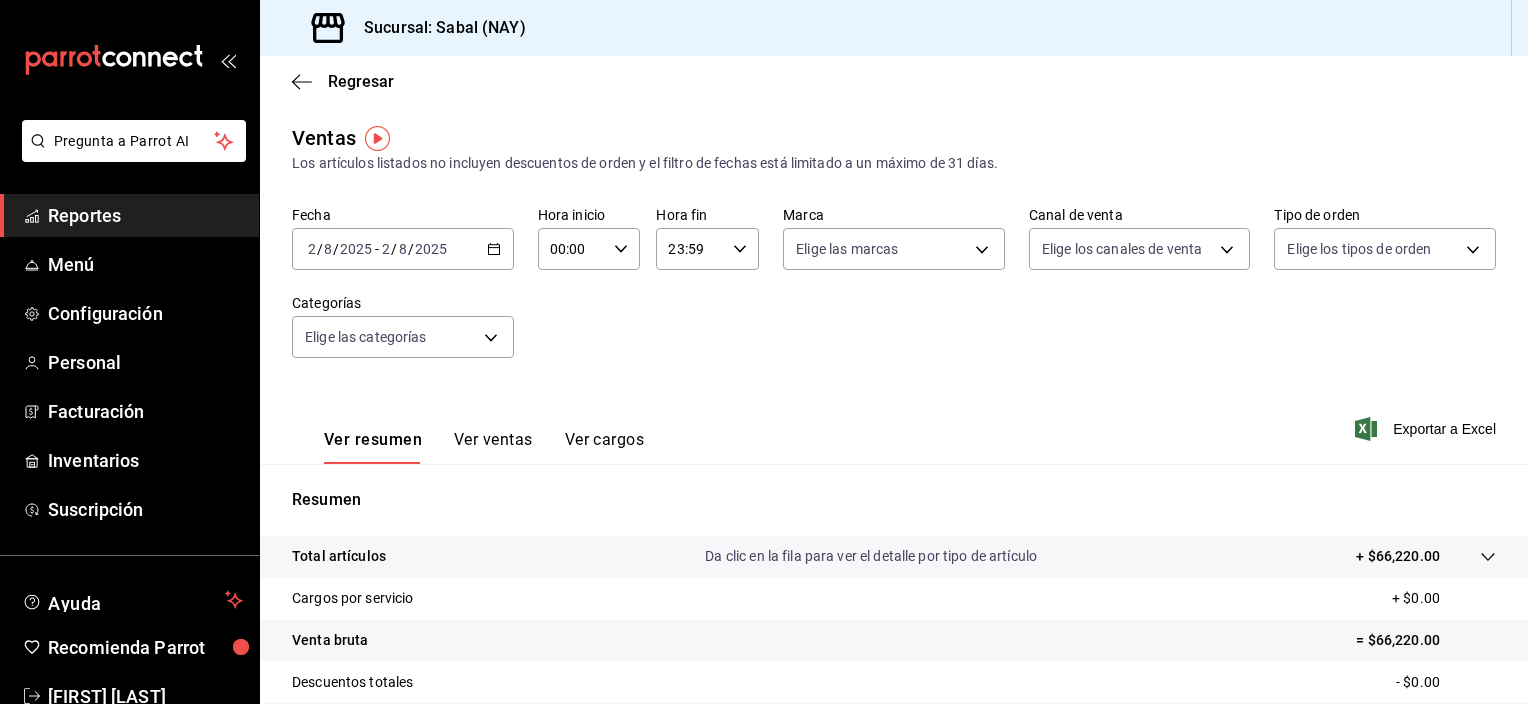 click on "Ver resumen Ver ventas Ver cargos Exportar a Excel" at bounding box center [894, 423] 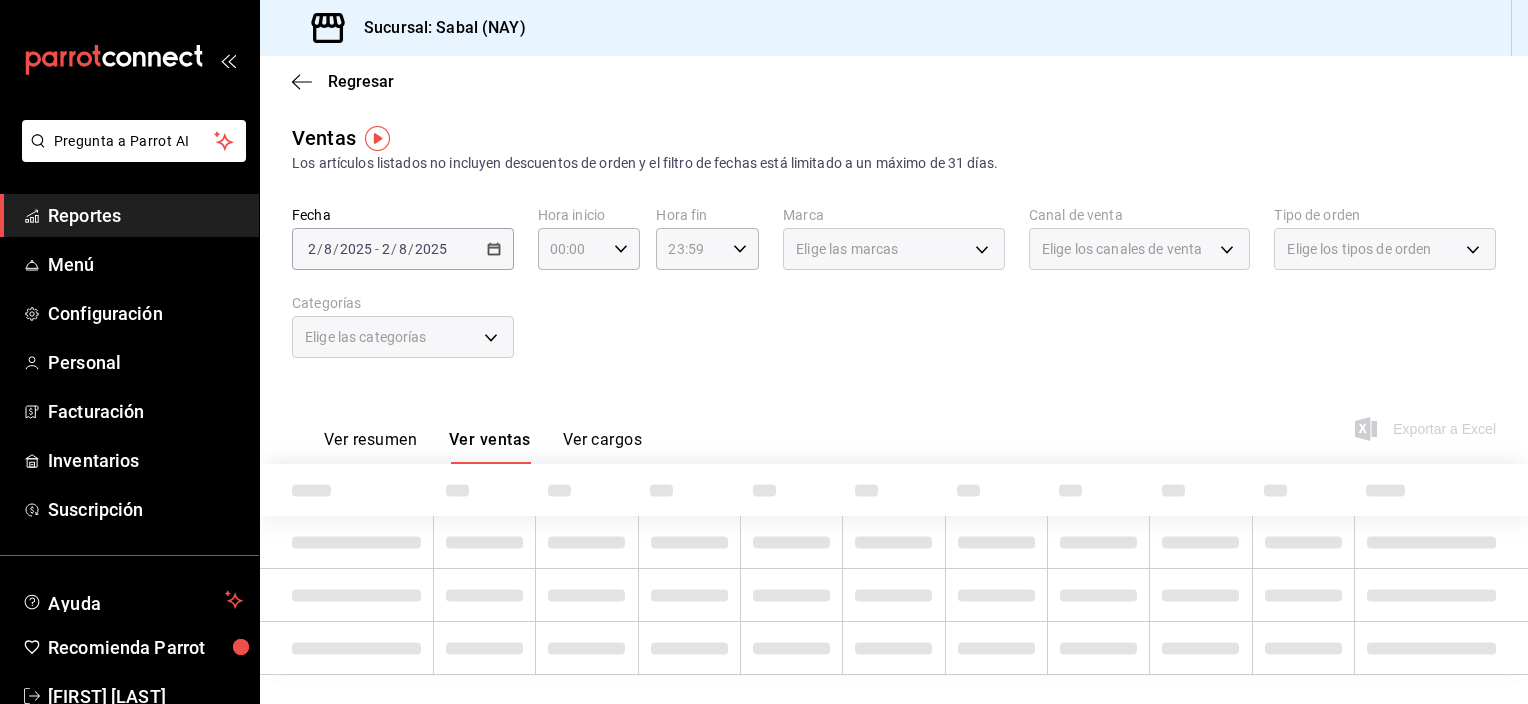 click on "Ver resumen" at bounding box center [370, 447] 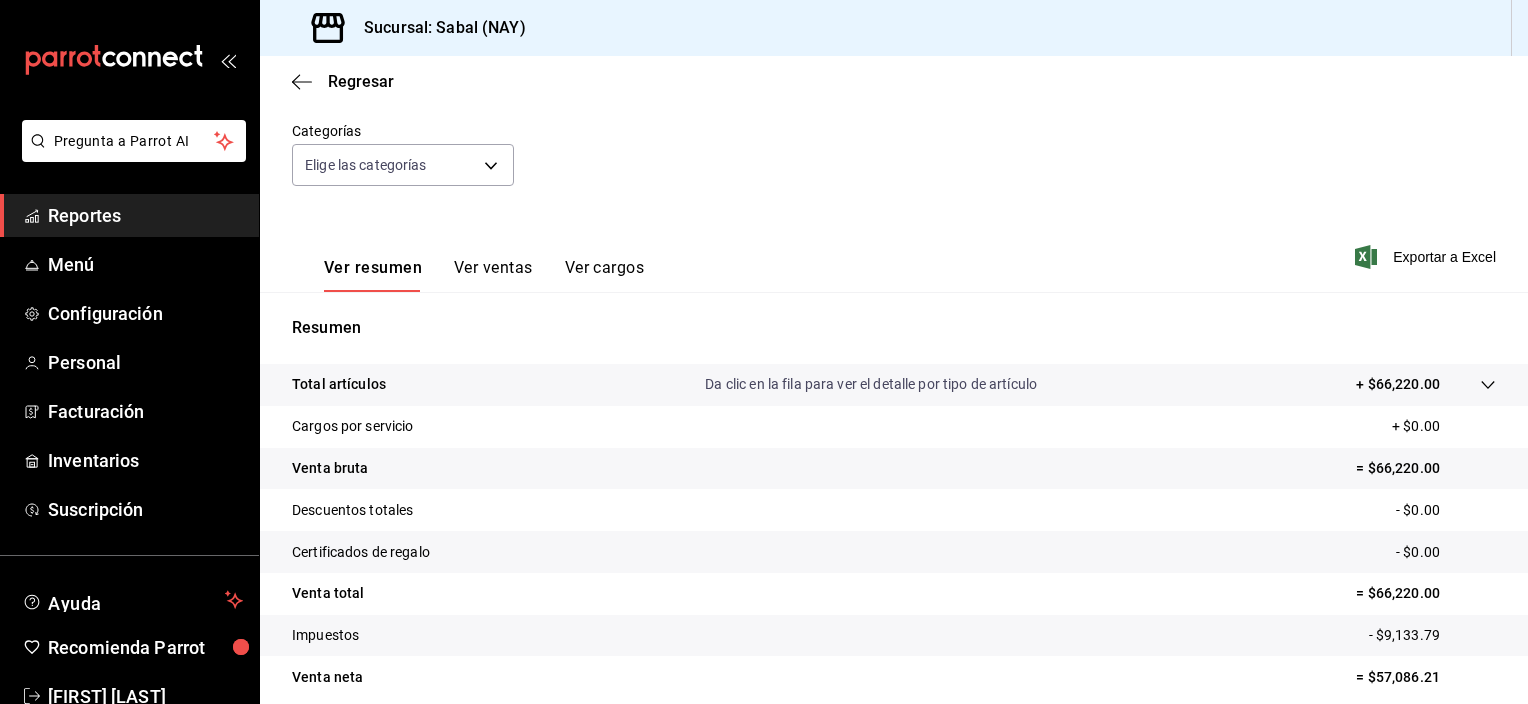 scroll, scrollTop: 179, scrollLeft: 0, axis: vertical 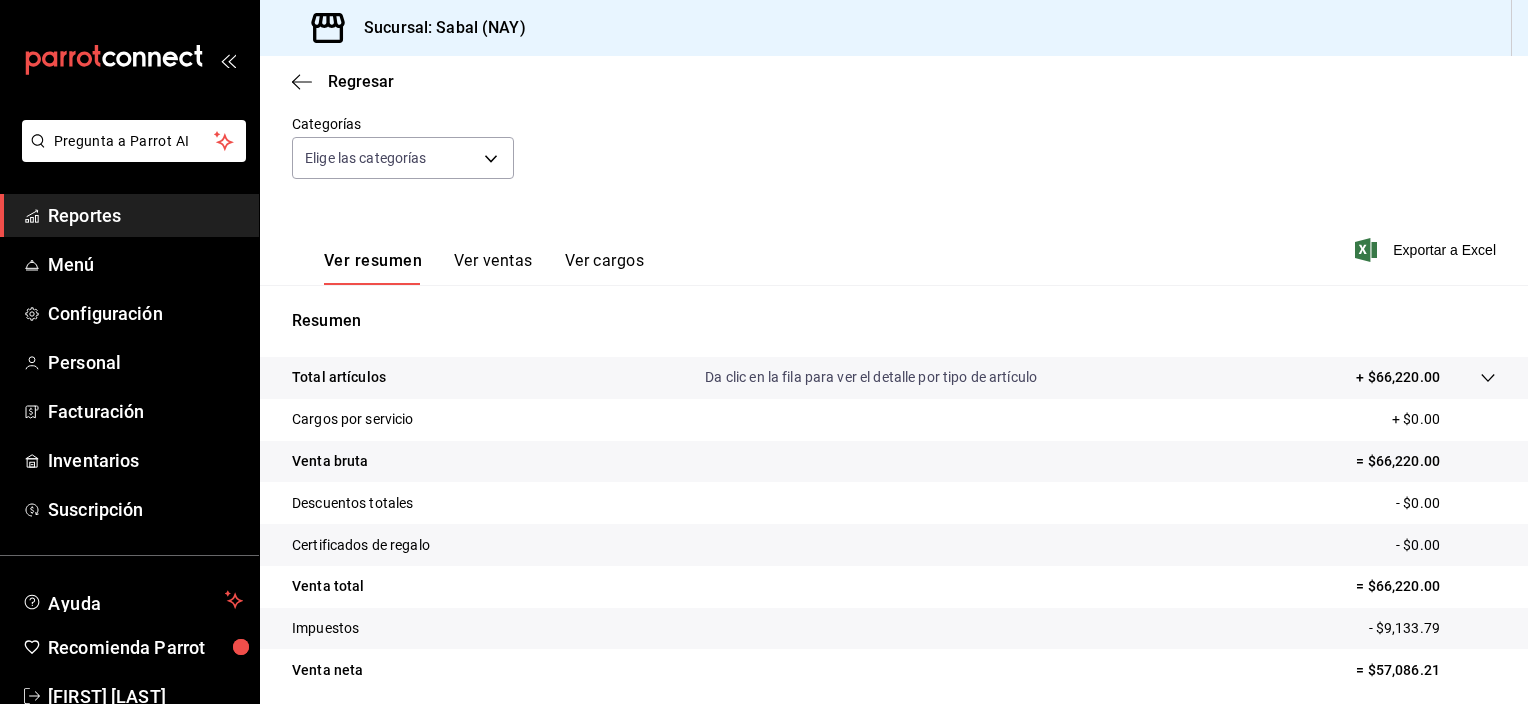 click at bounding box center (1468, 377) 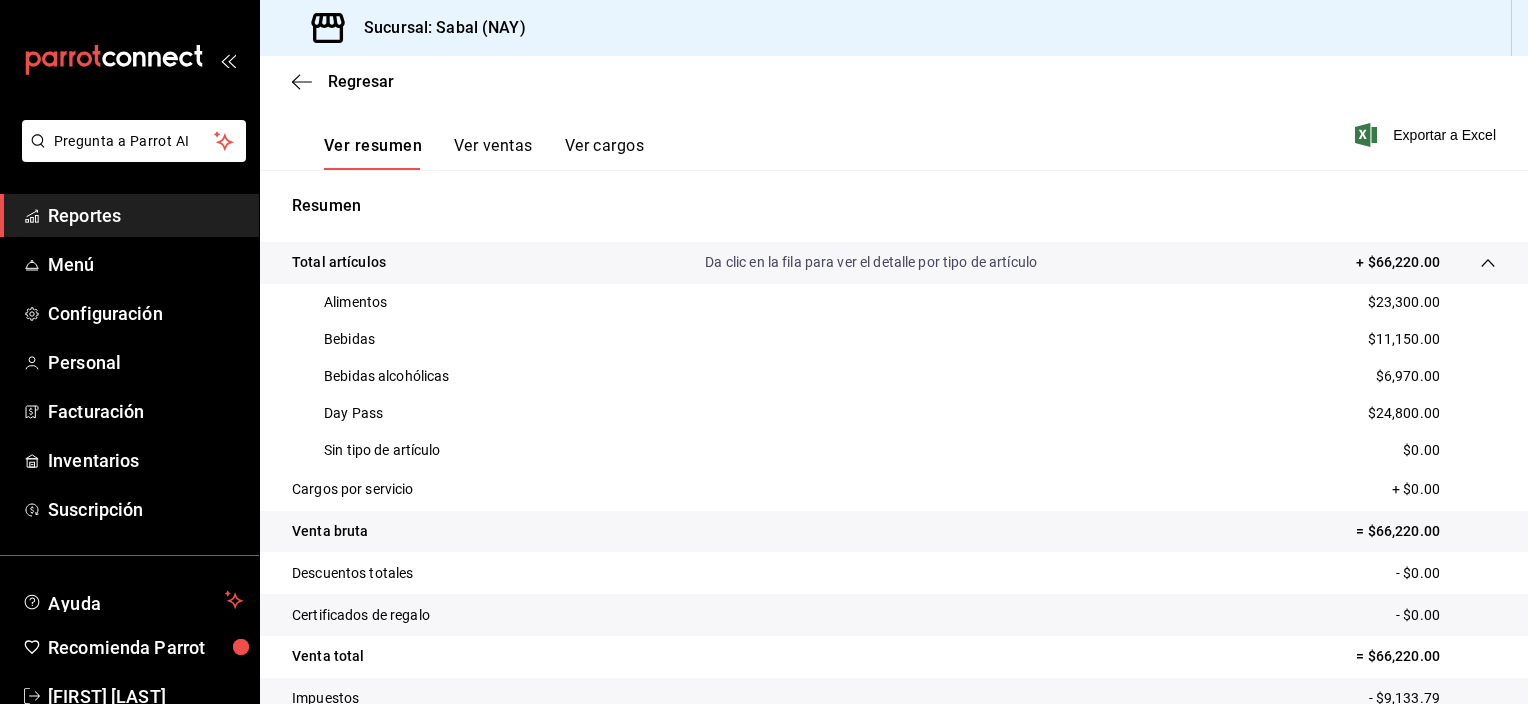 scroll, scrollTop: 301, scrollLeft: 0, axis: vertical 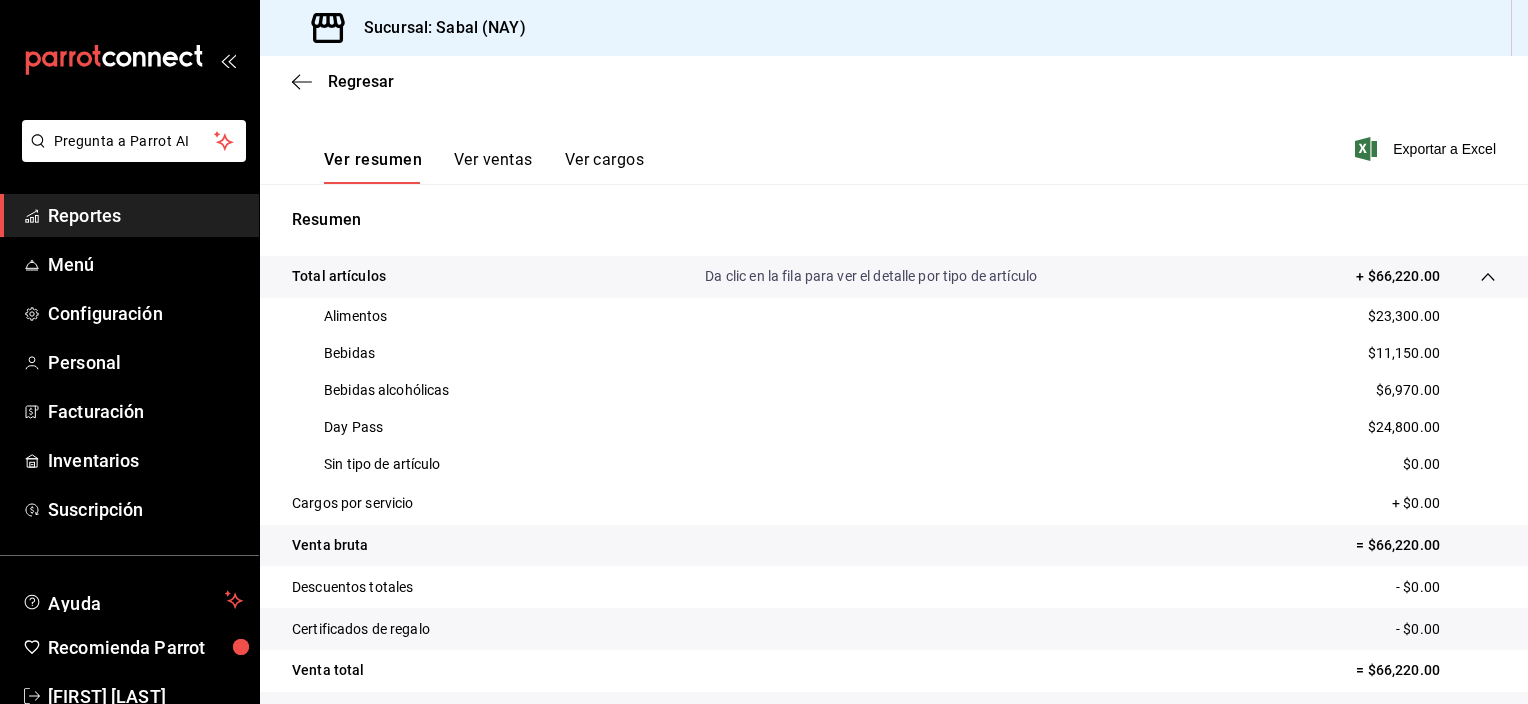 click on "Ver ventas" at bounding box center (493, 167) 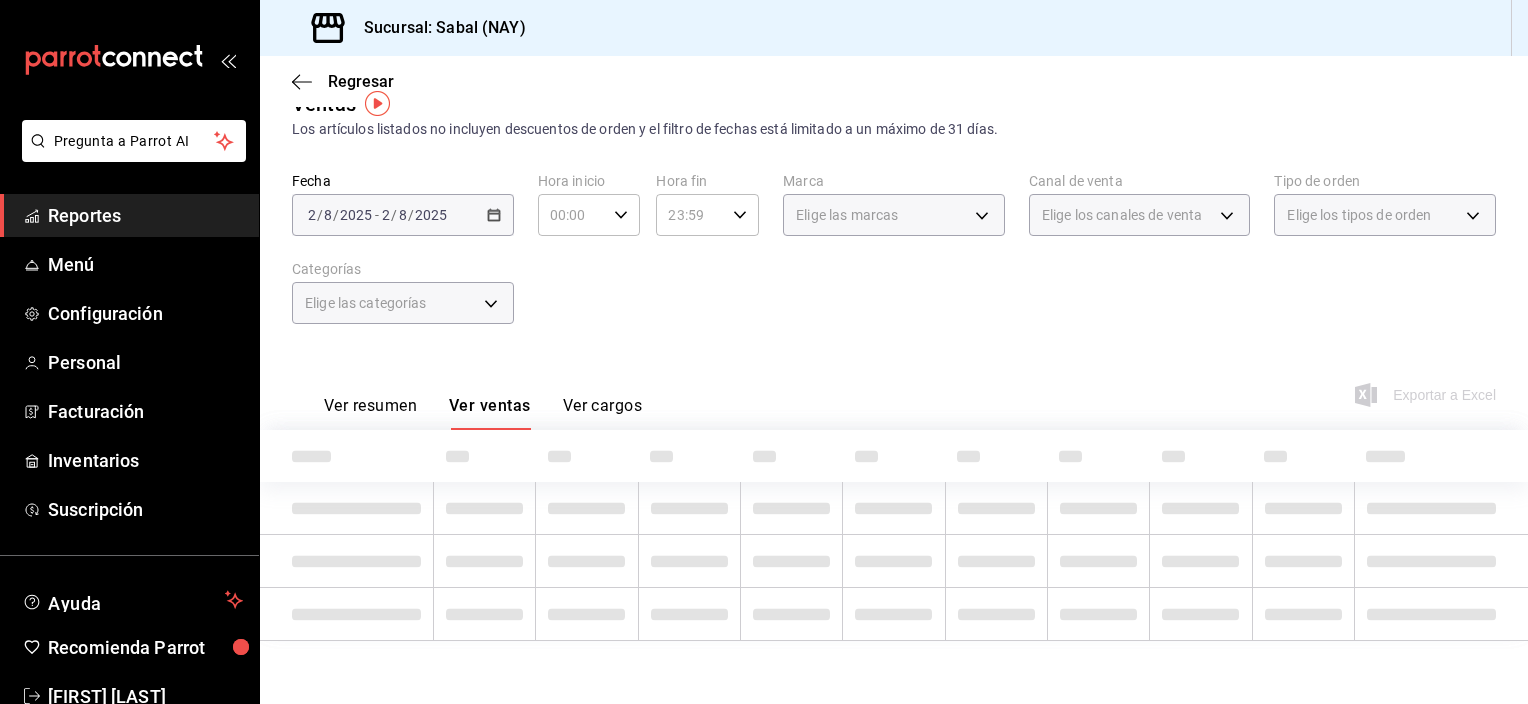 scroll, scrollTop: 280, scrollLeft: 0, axis: vertical 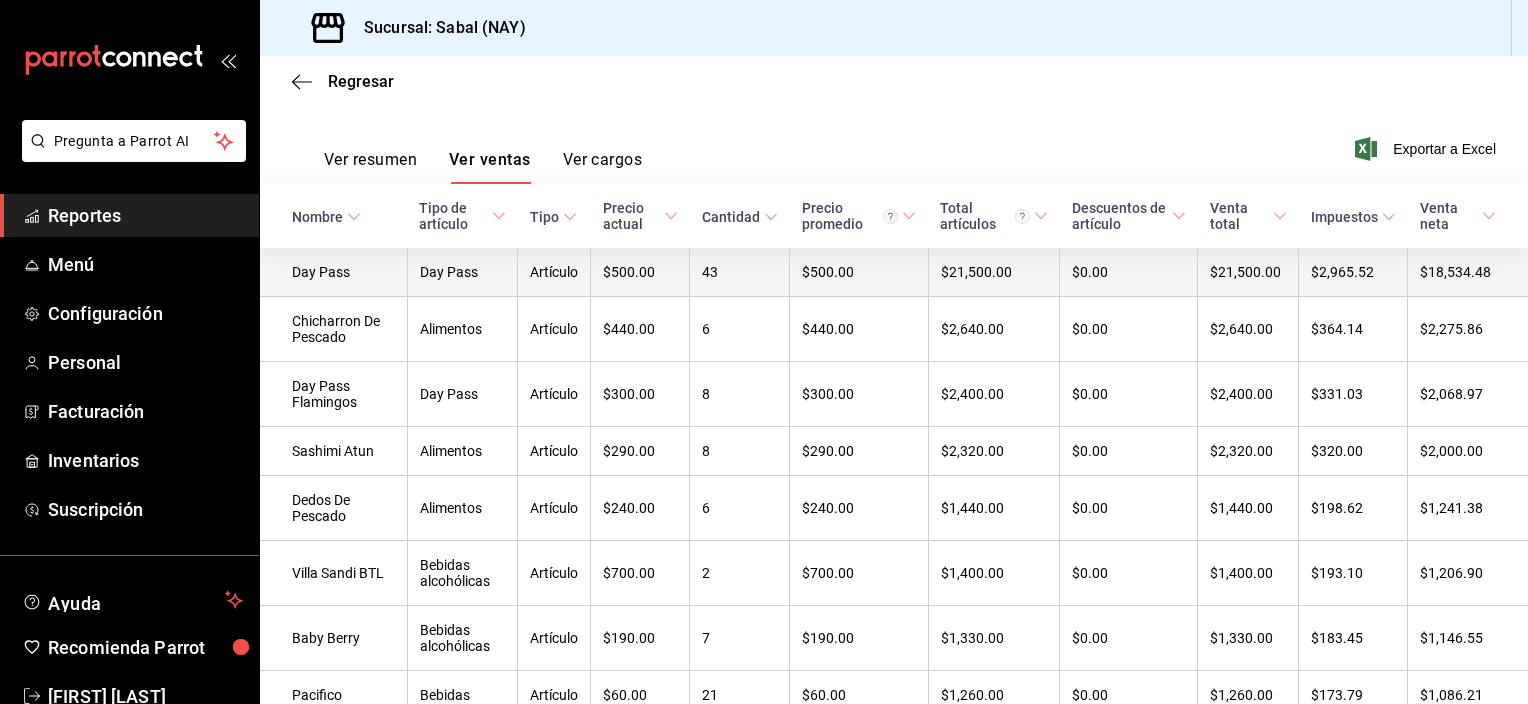 type 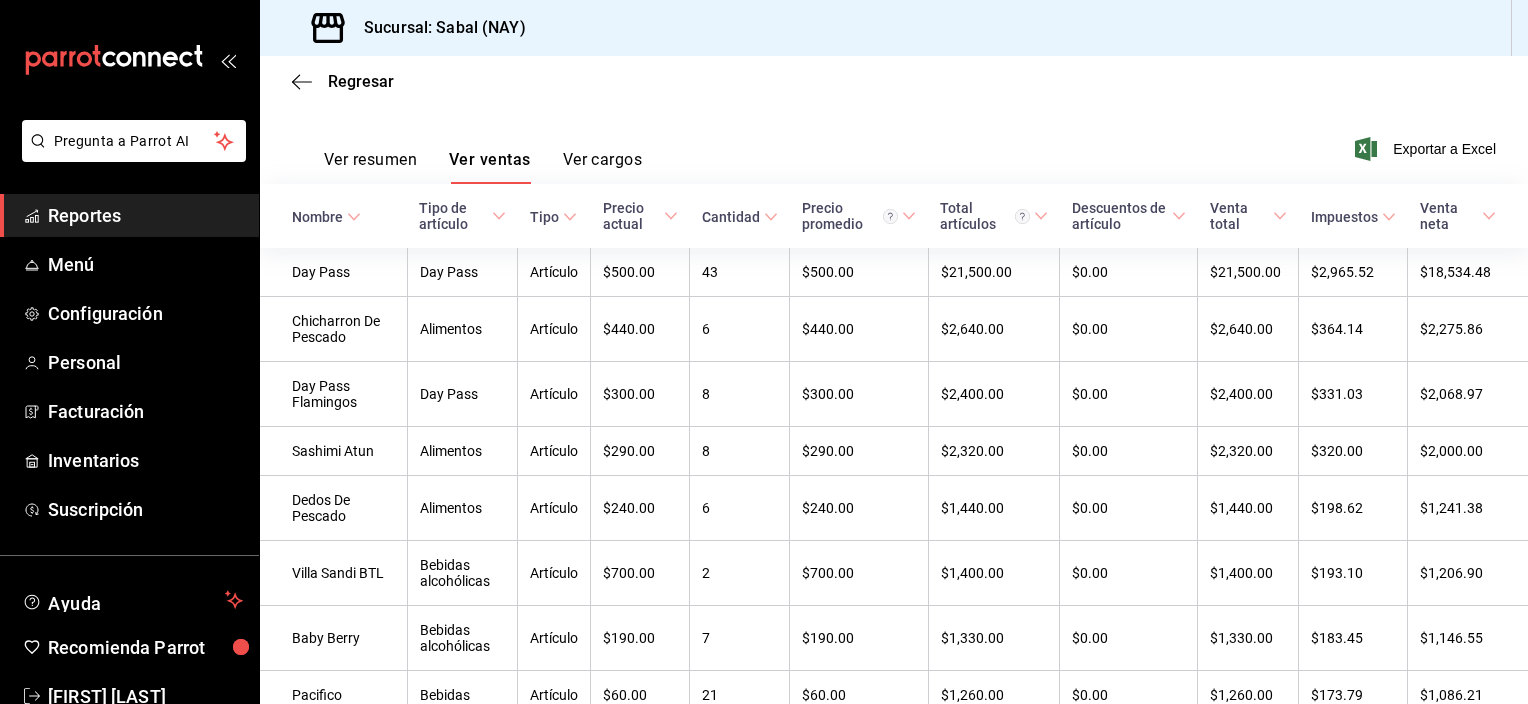 click on "Nombre" at bounding box center [317, 217] 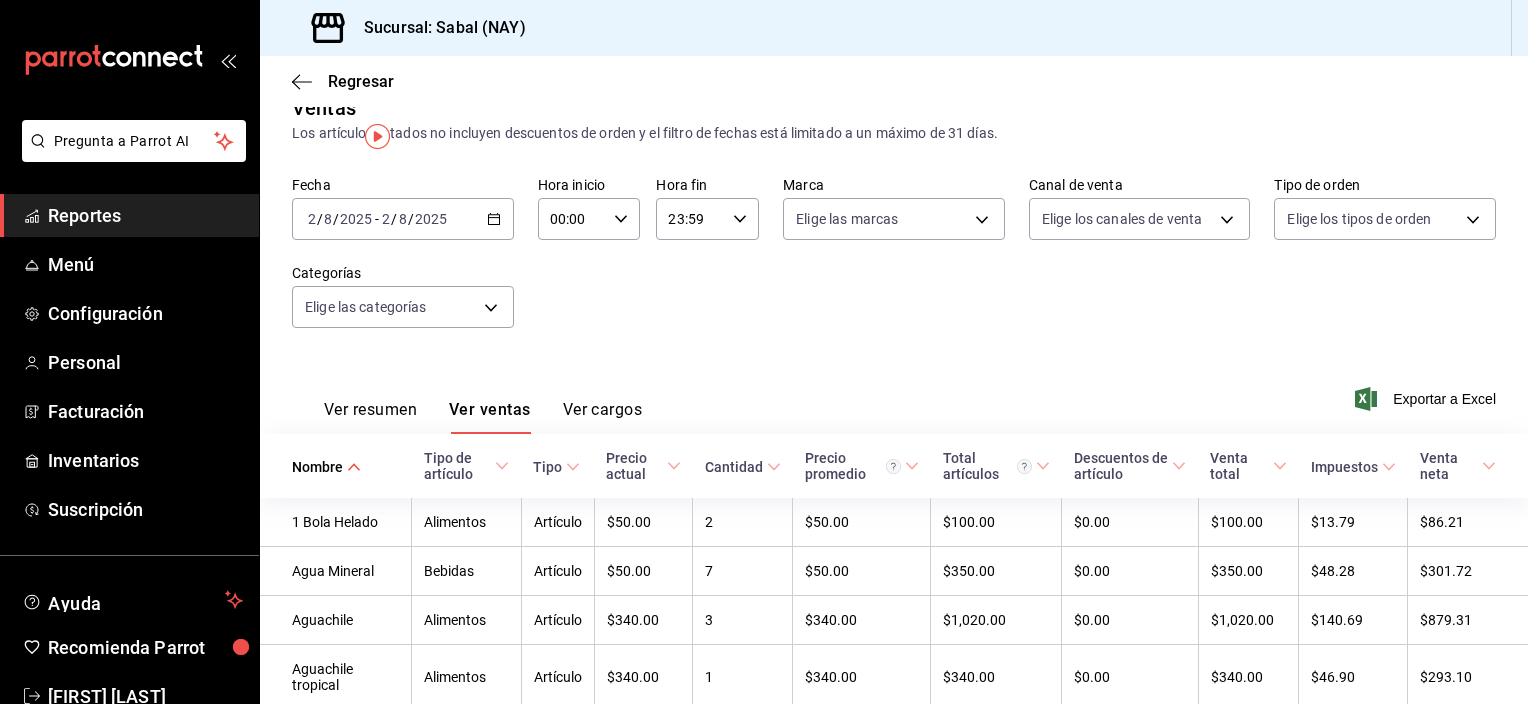 scroll, scrollTop: 0, scrollLeft: 0, axis: both 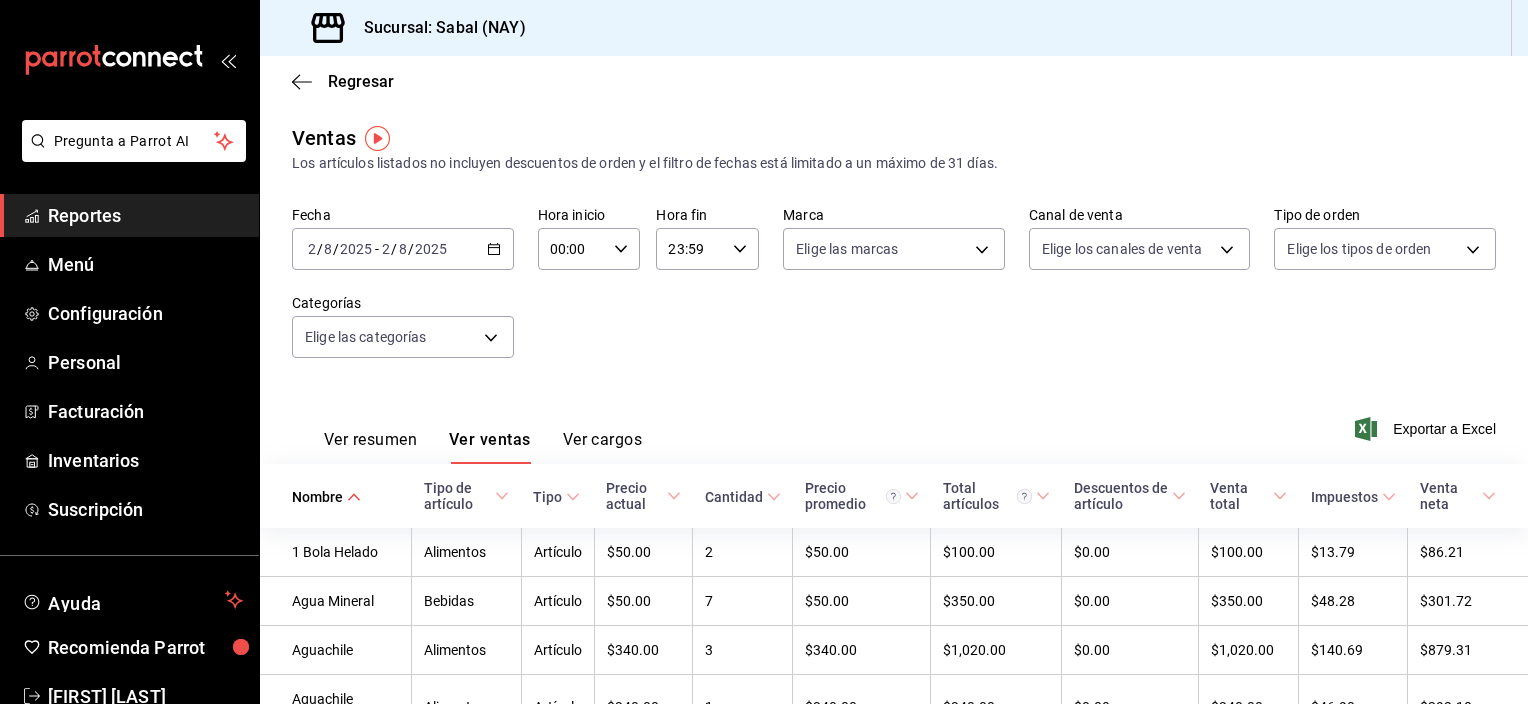click on "Ver resumen" at bounding box center [370, 447] 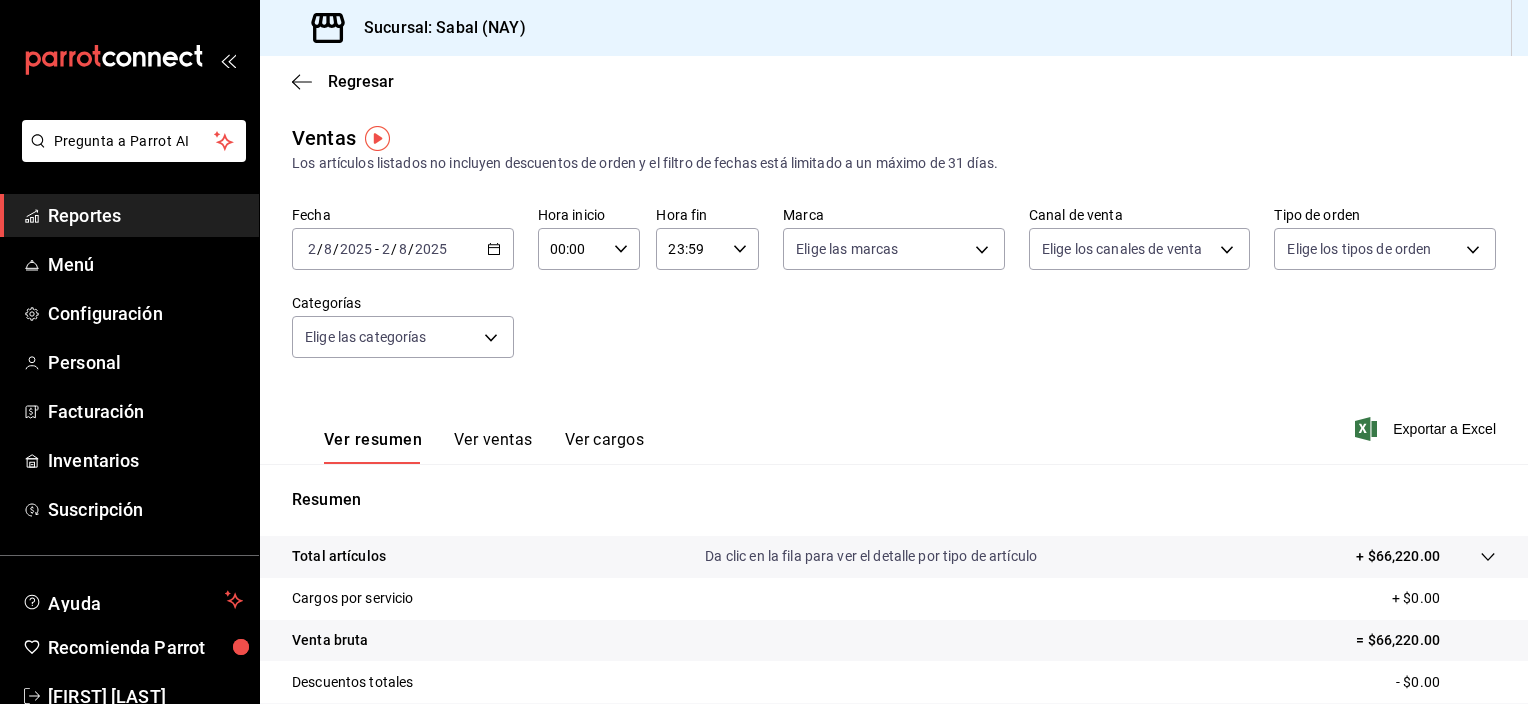 click 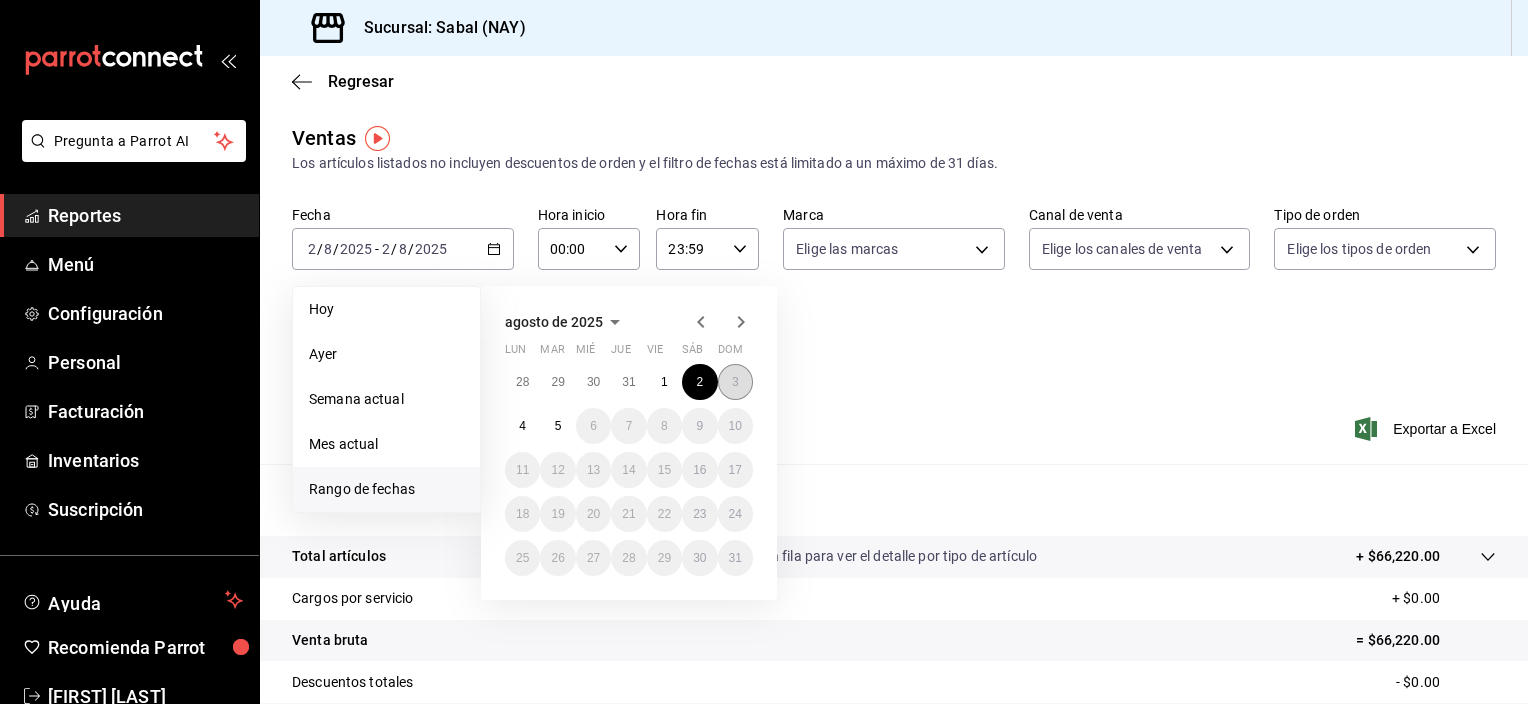 click on "3" at bounding box center (735, 382) 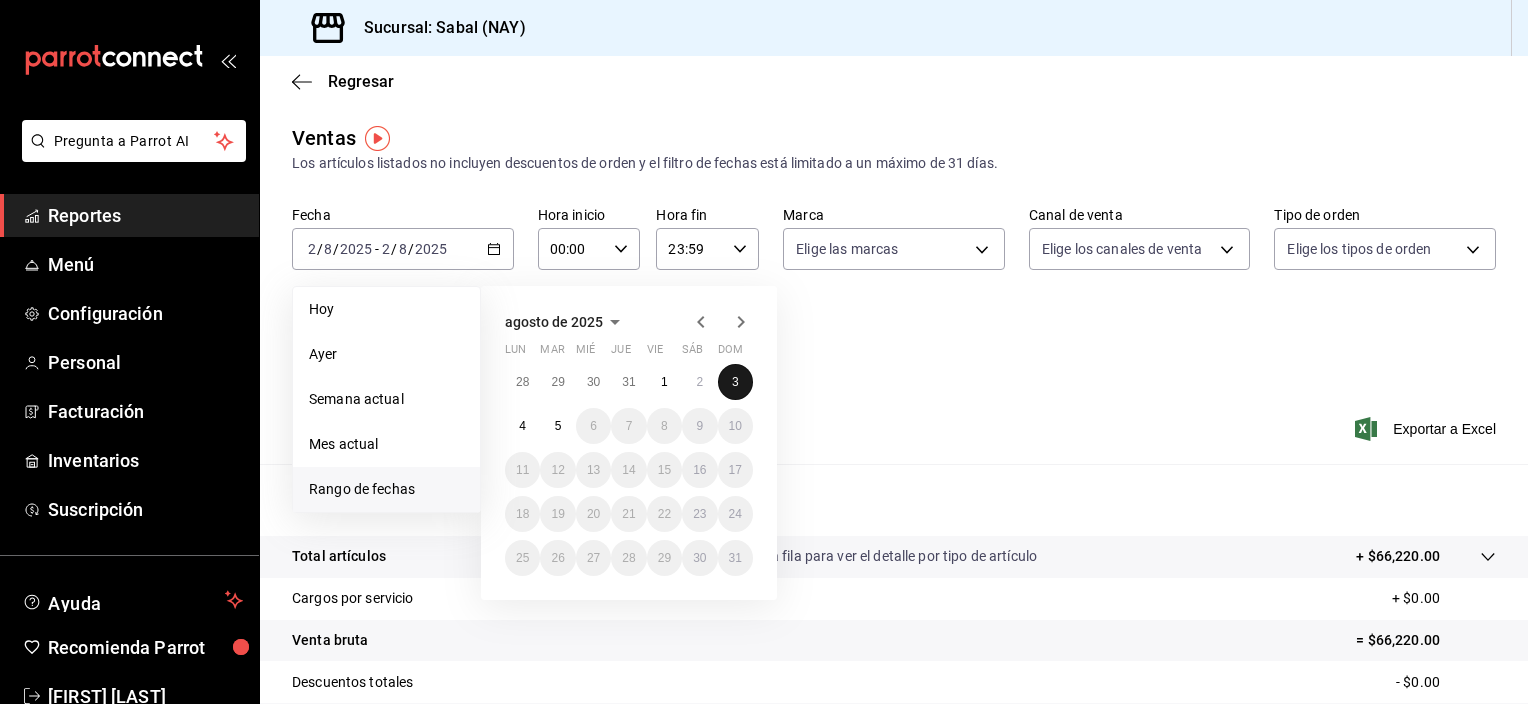 click on "3" at bounding box center [735, 382] 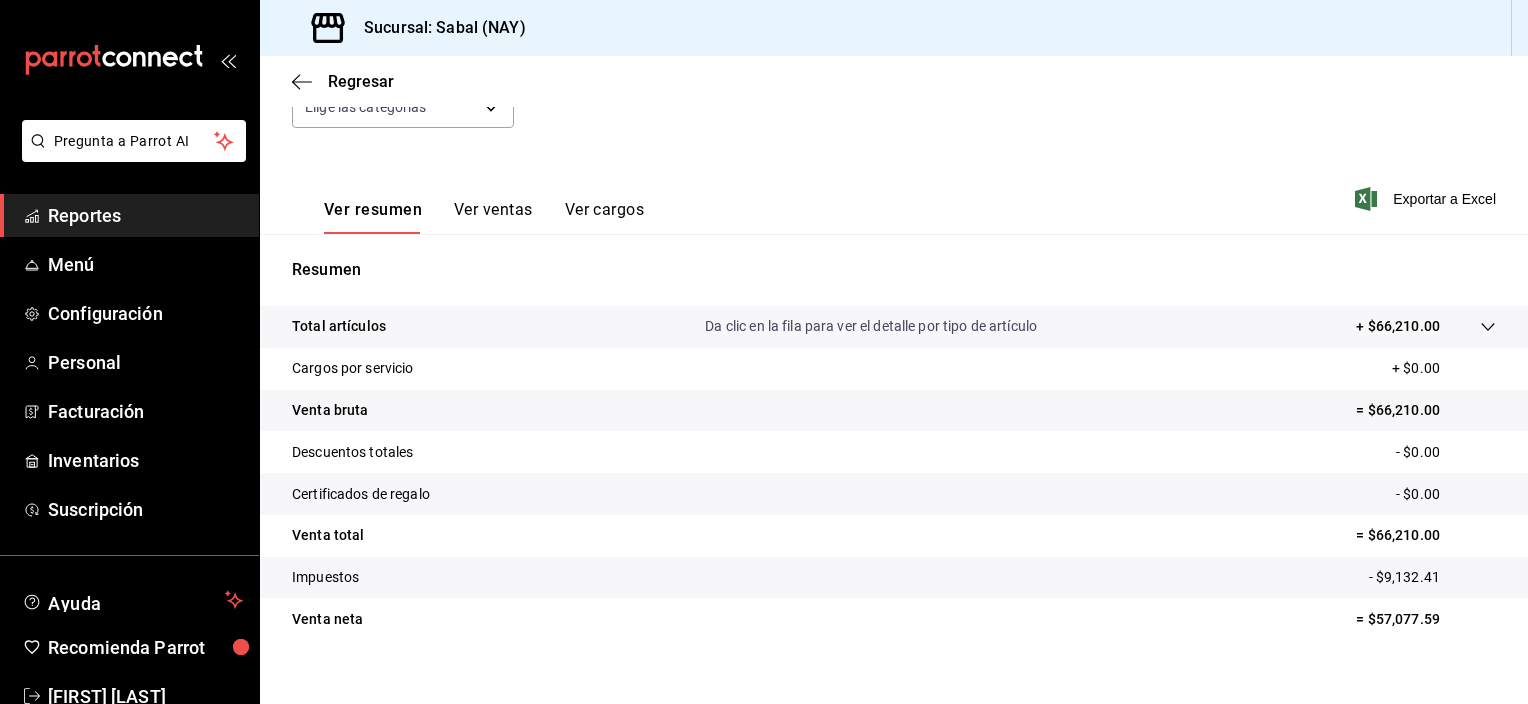 scroll, scrollTop: 240, scrollLeft: 0, axis: vertical 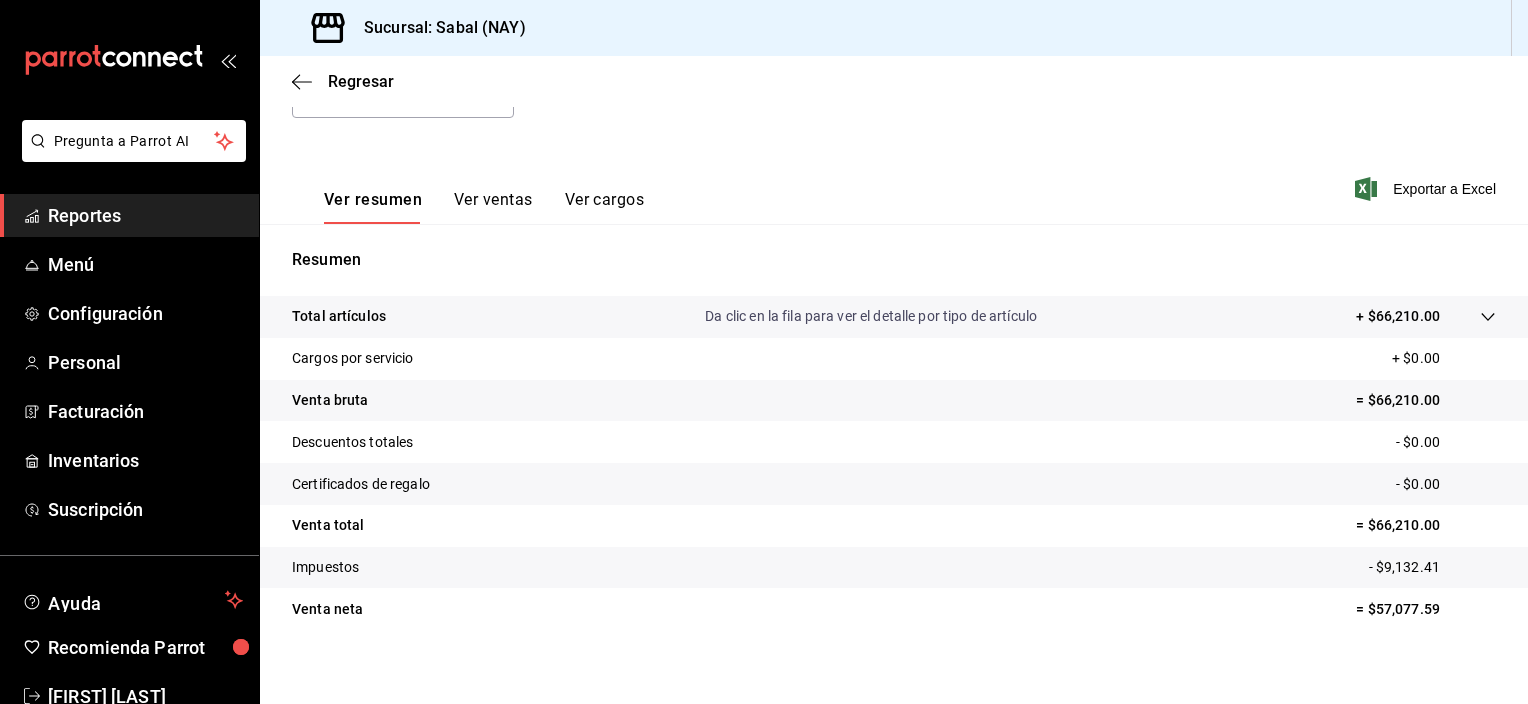 click on "Total artículos Da clic en la fila para ver el detalle por tipo de artículo + $66,210.00" at bounding box center [866, 316] 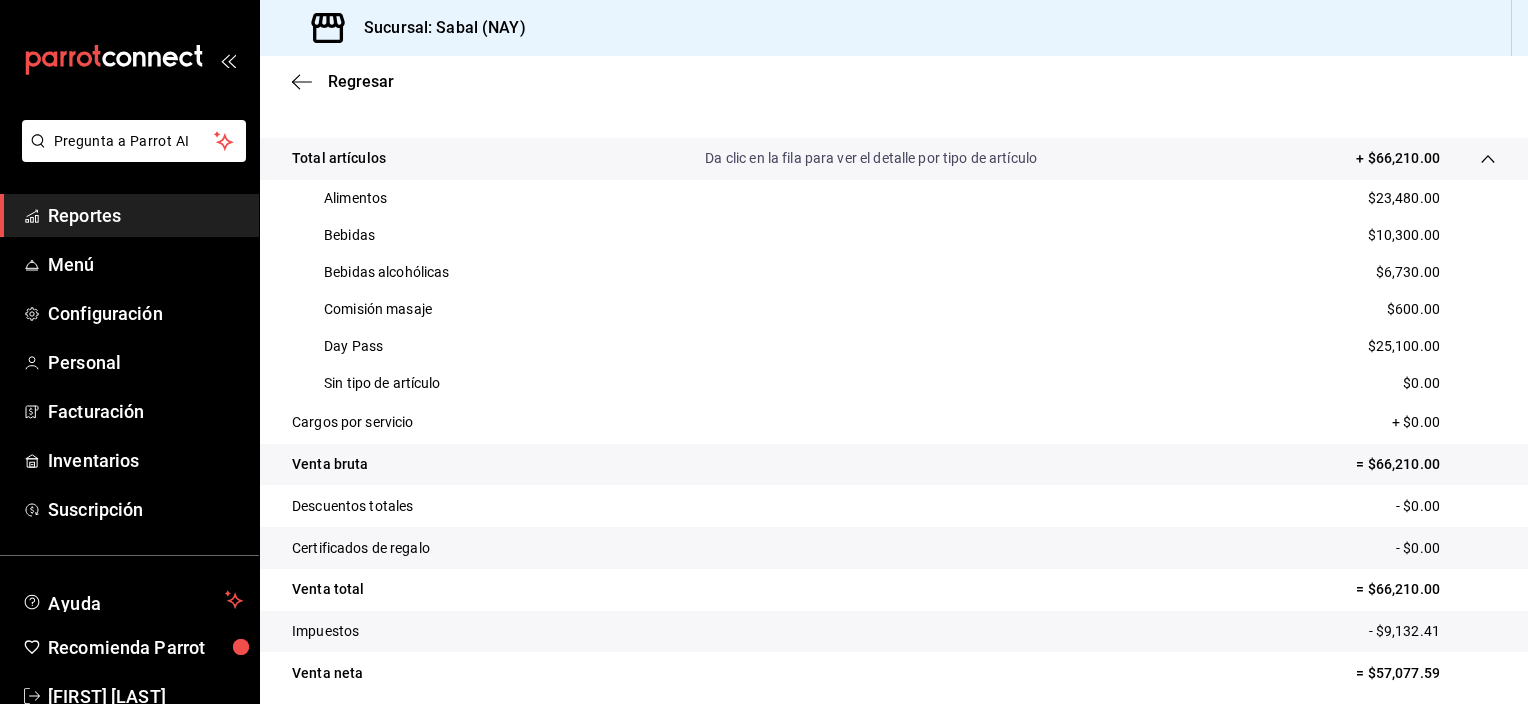 scroll, scrollTop: 400, scrollLeft: 0, axis: vertical 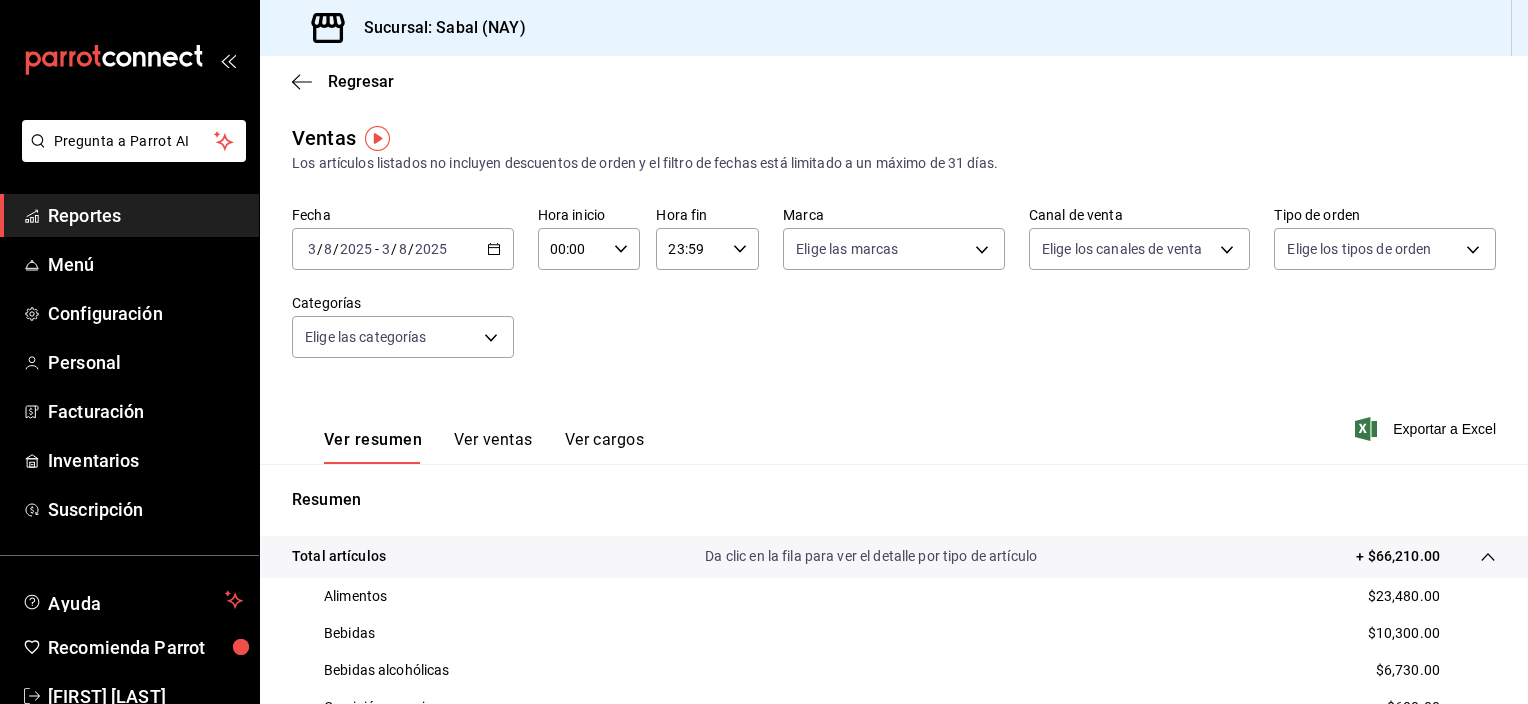 click on "Ver ventas" at bounding box center [493, 447] 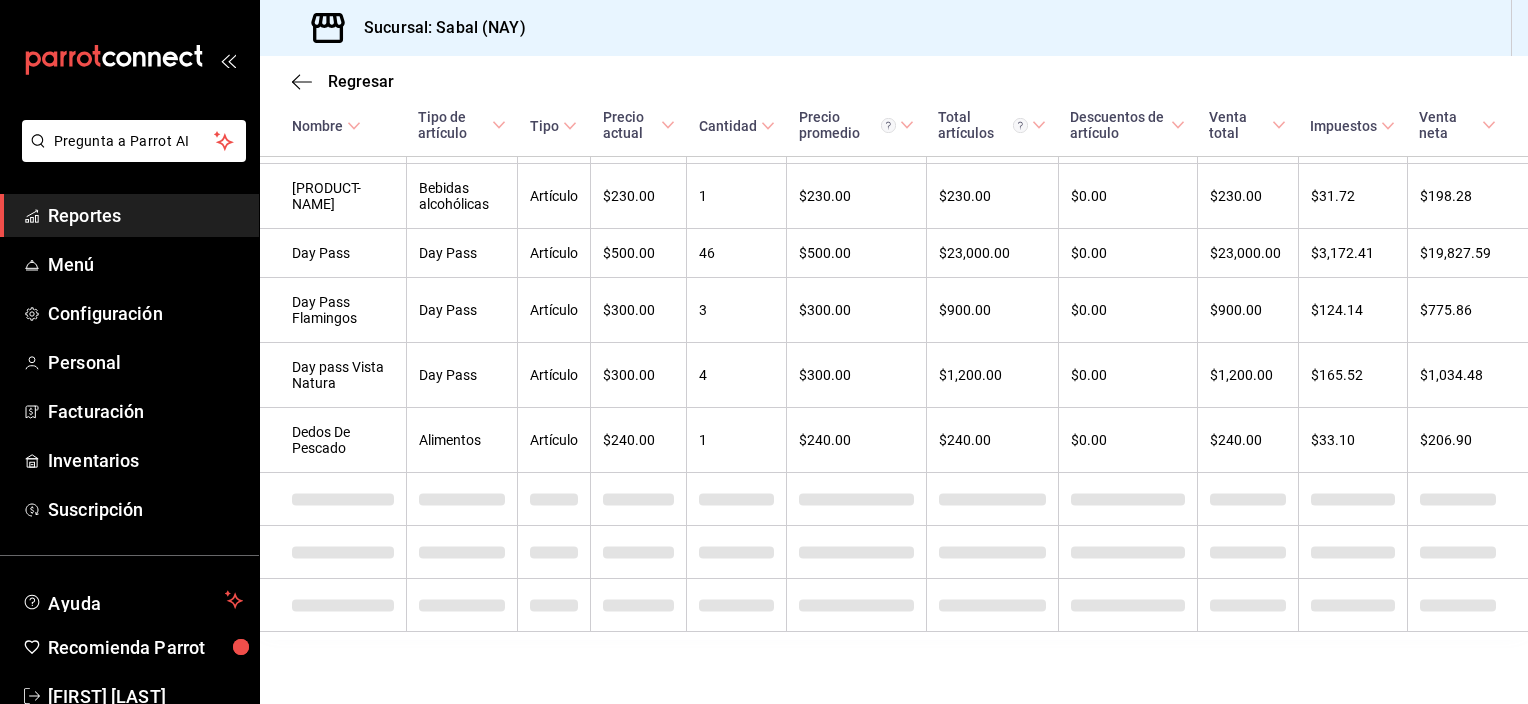 scroll, scrollTop: 2279, scrollLeft: 0, axis: vertical 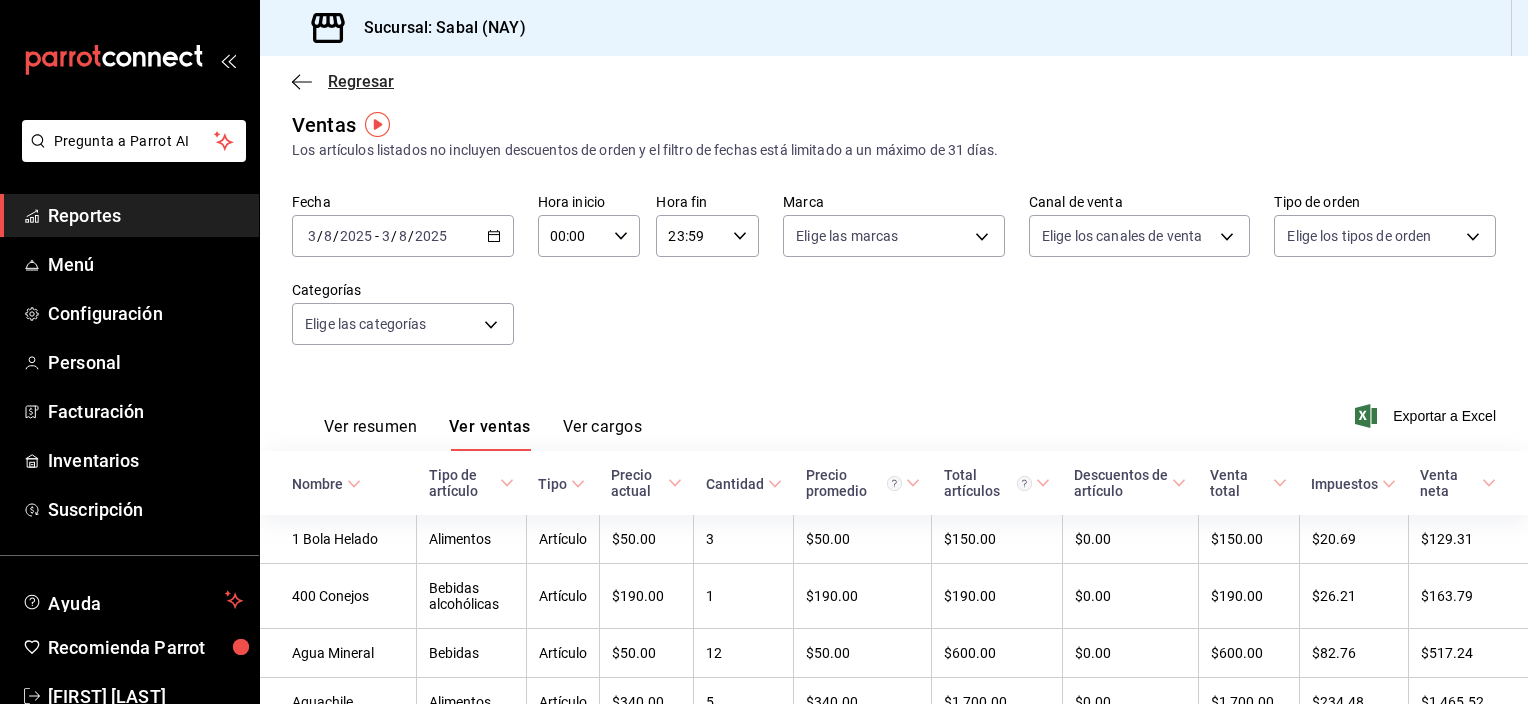 click 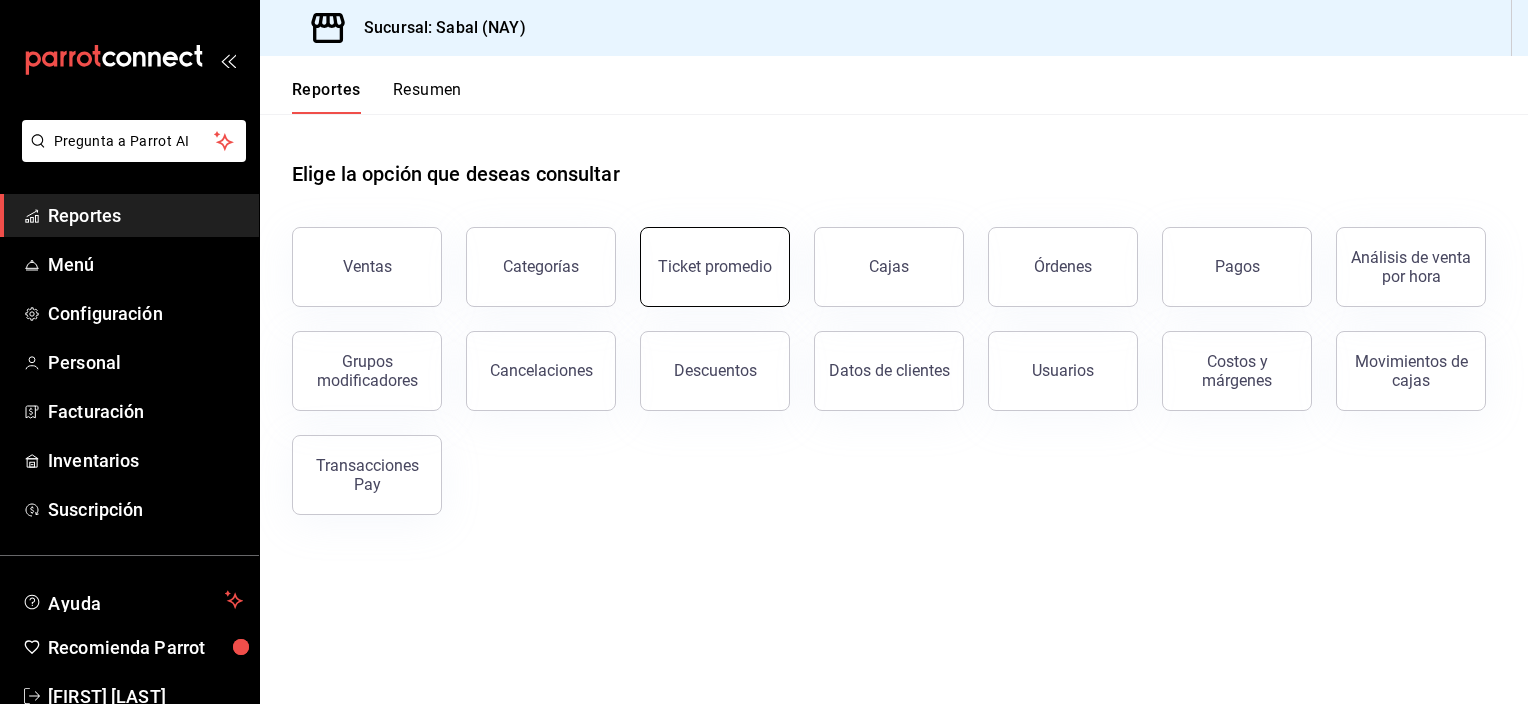 click on "Ticket promedio" at bounding box center (715, 267) 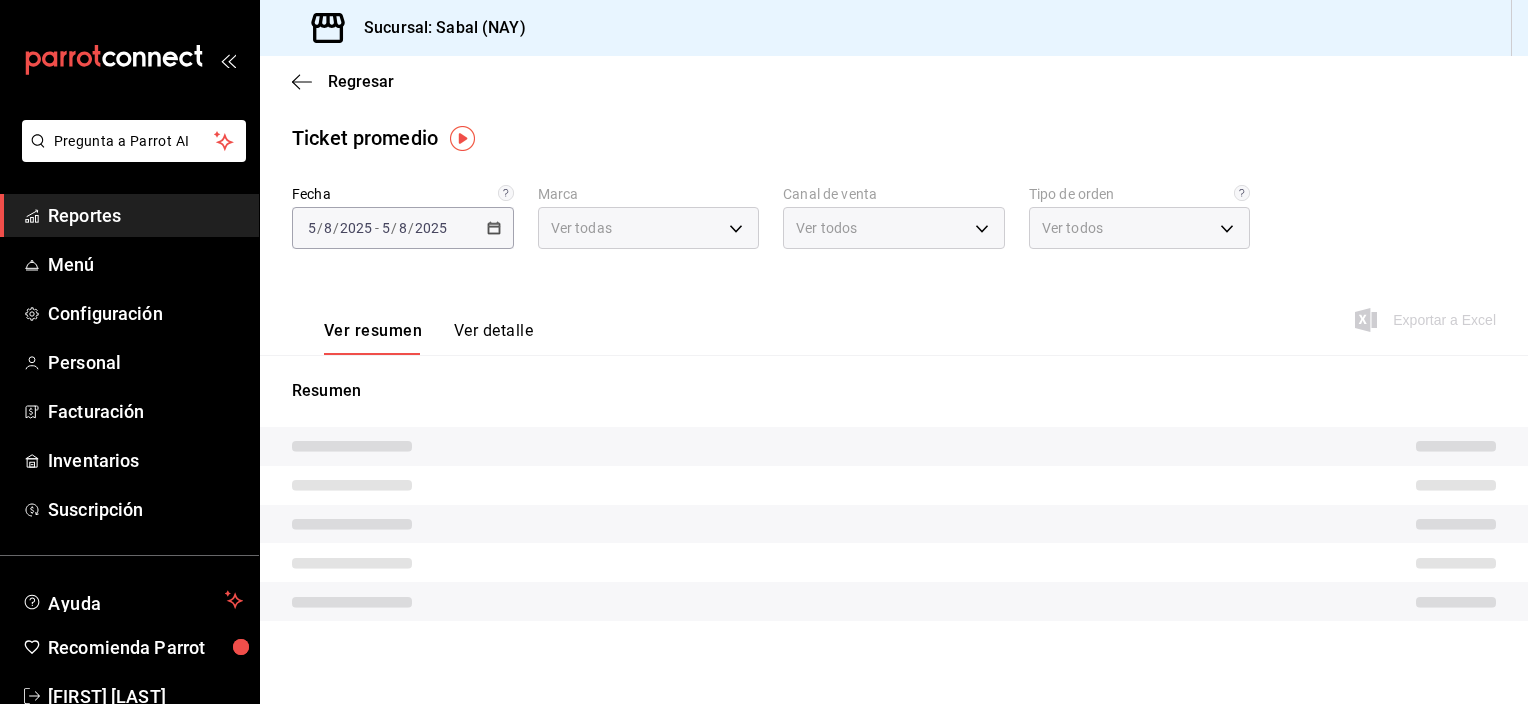 type on "7bb9fc4a-963e-4e00-9402-9ac56289446f" 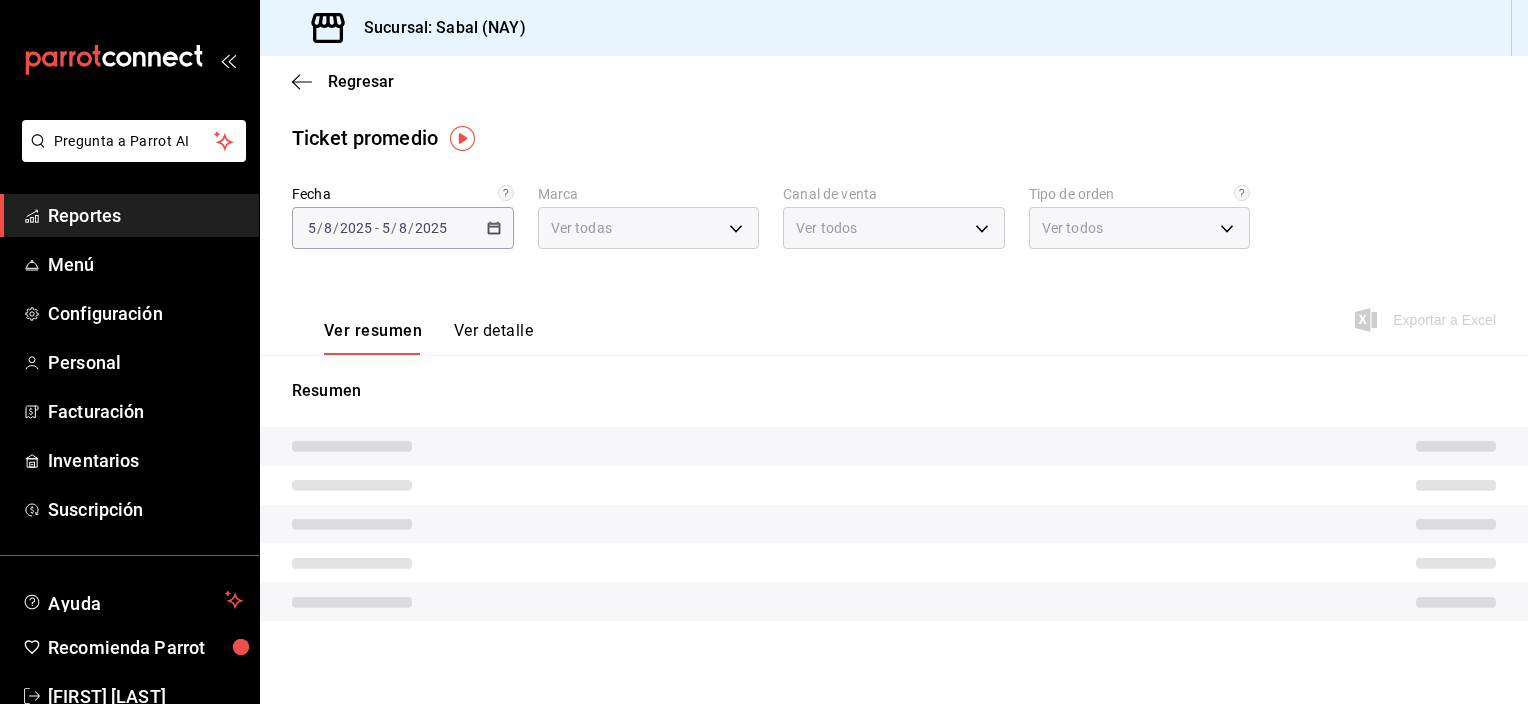 type on "PARROT,UBER_EATS,RAPPI,DIDI_FOOD,ONLINE" 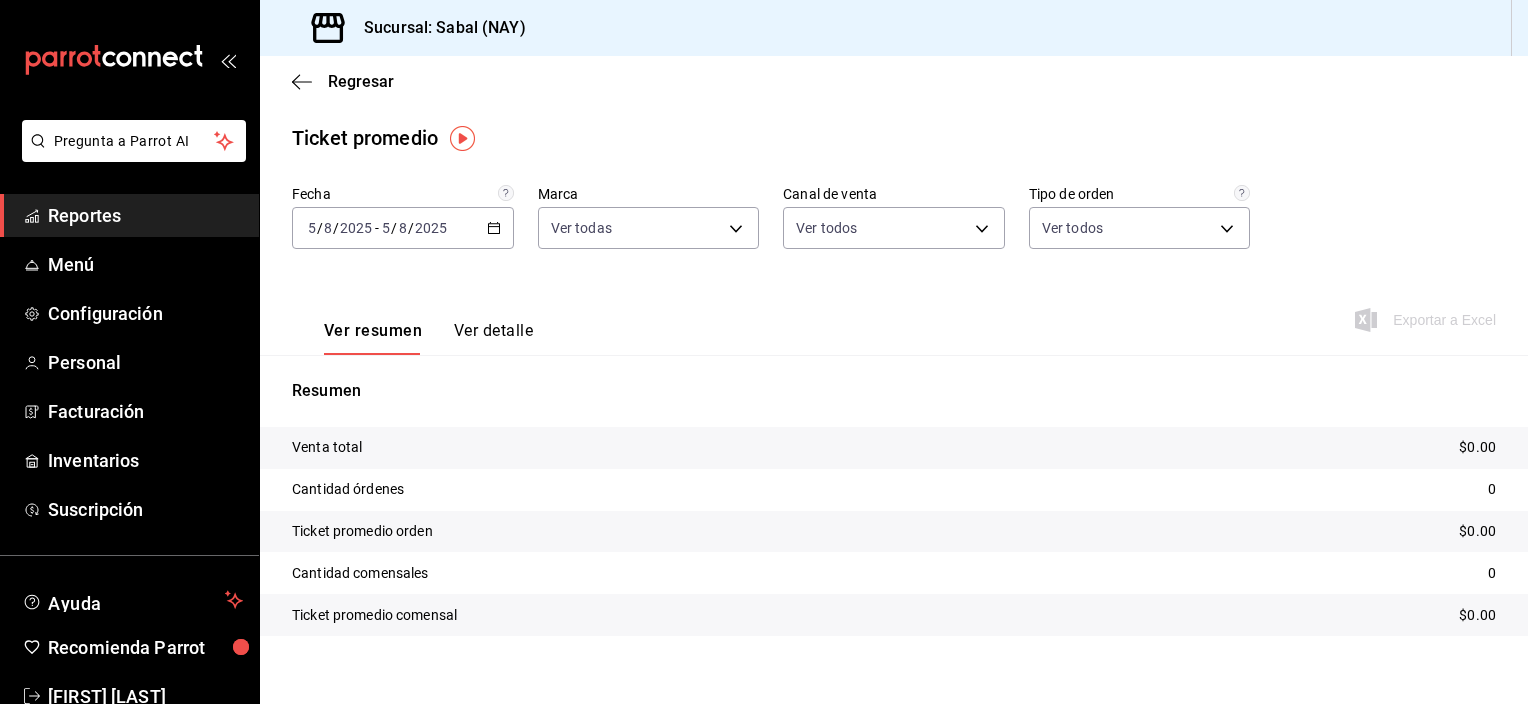 click 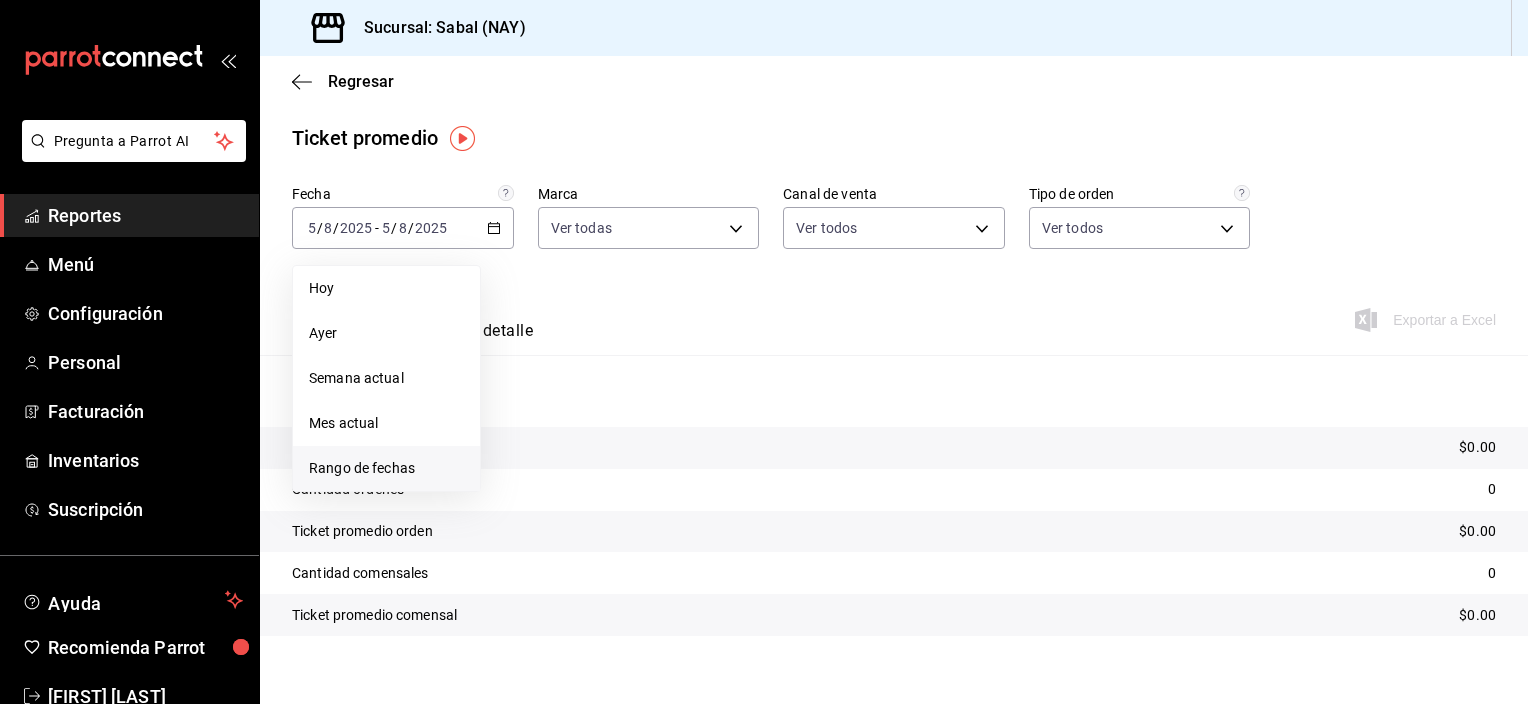 click on "Rango de fechas" at bounding box center [386, 468] 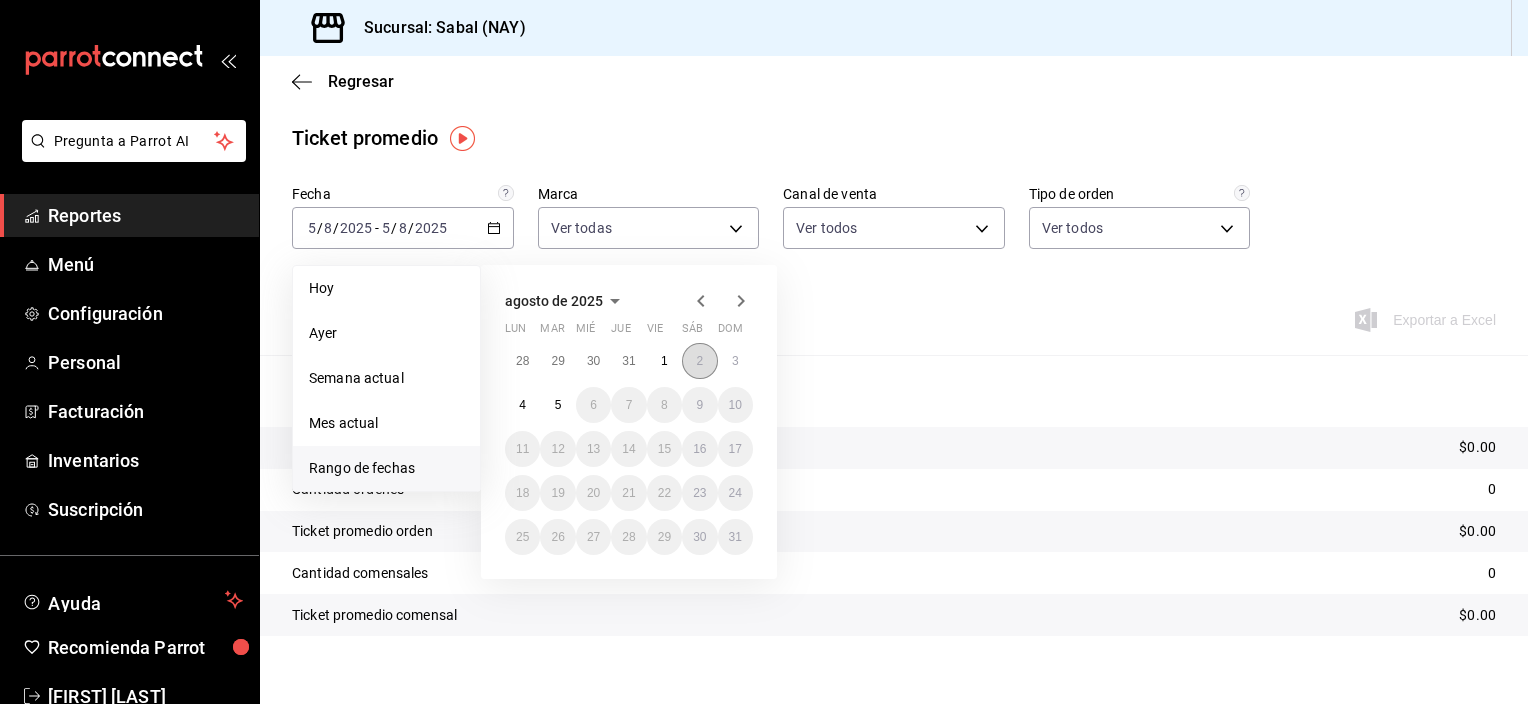 click on "2" at bounding box center (699, 361) 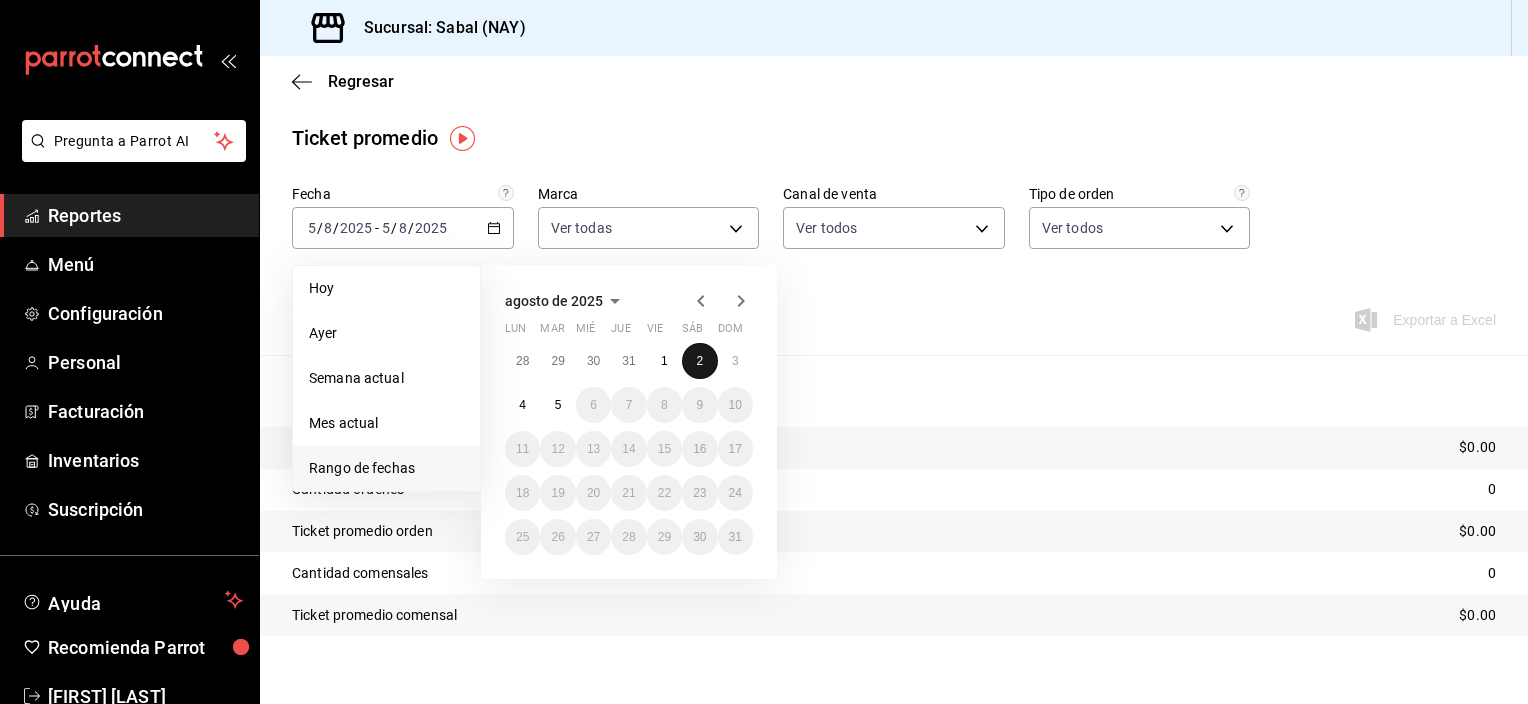 click on "2" at bounding box center (699, 361) 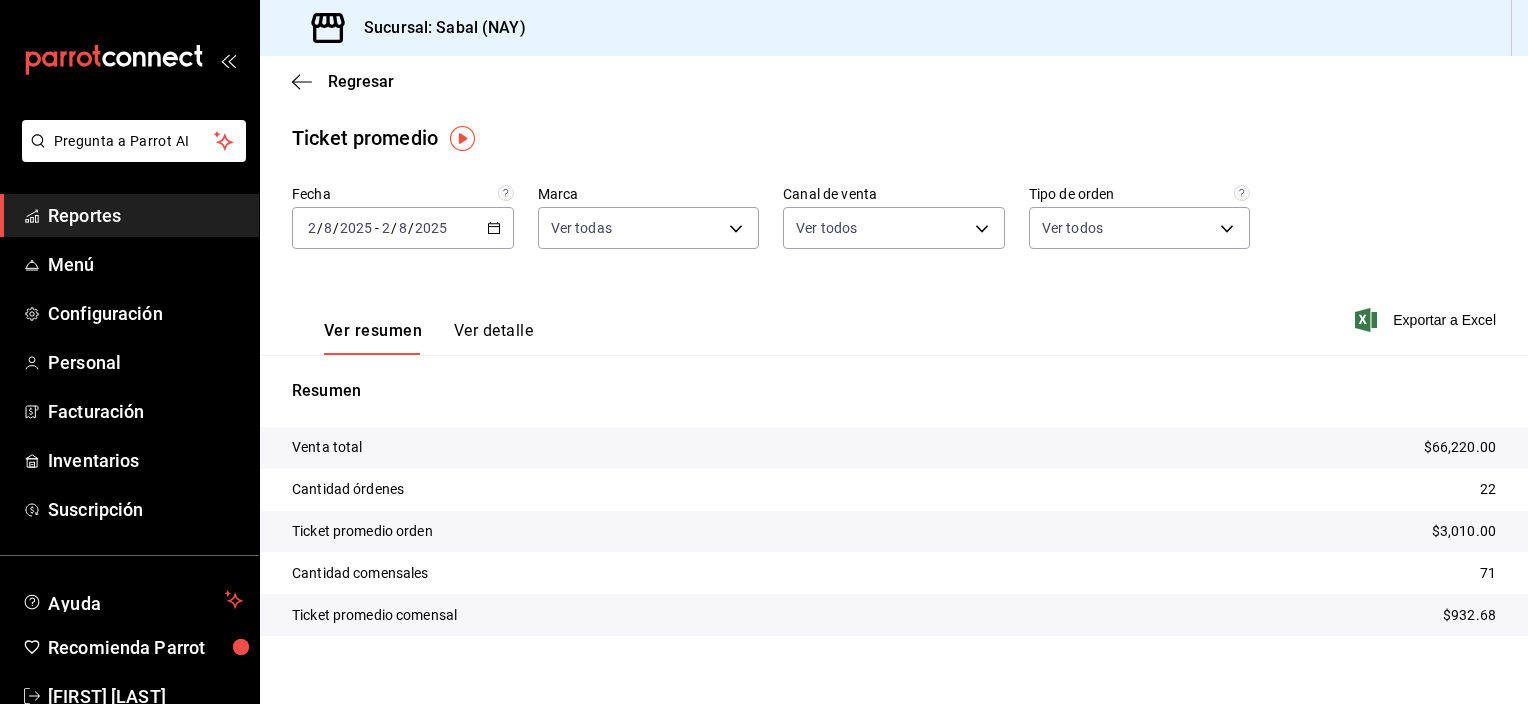 click on "Ver detalle" at bounding box center (493, 338) 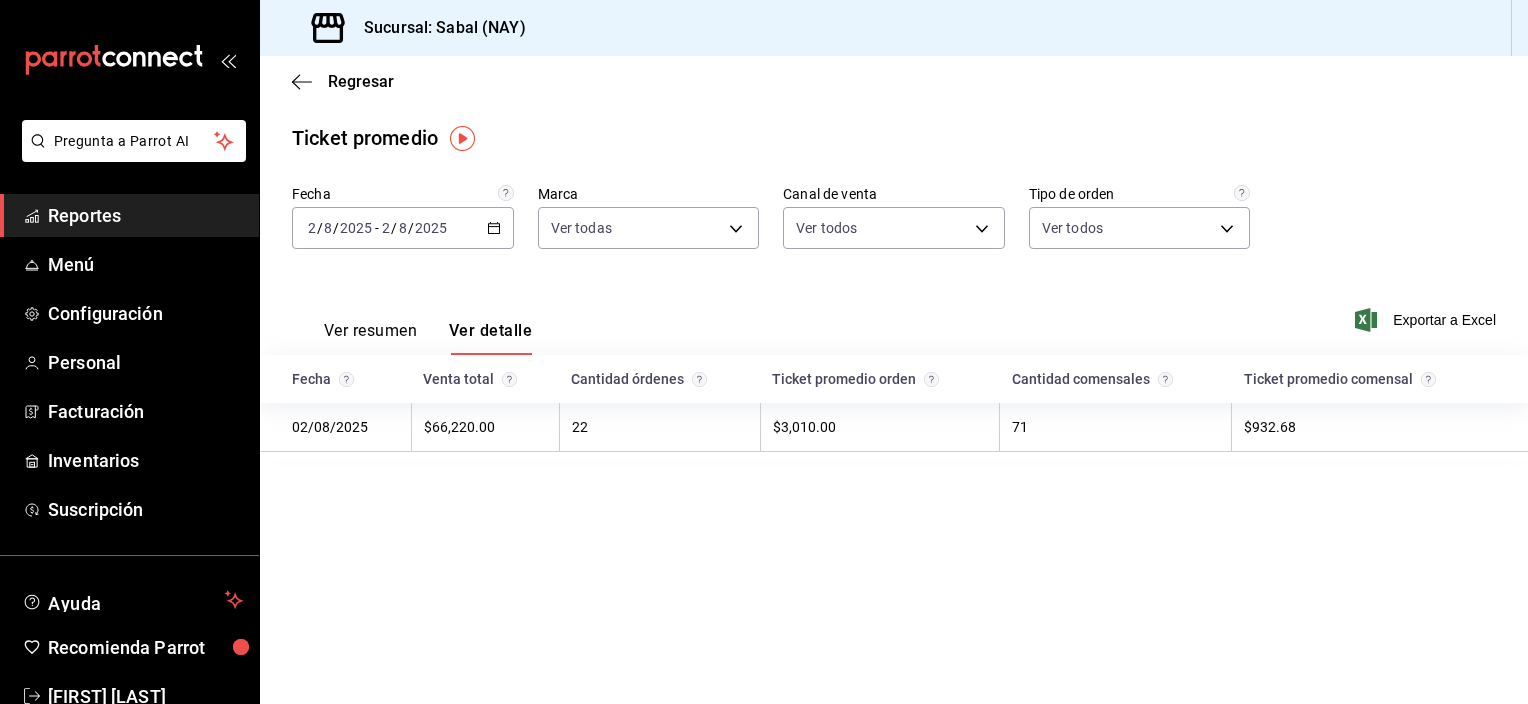 click on "22" at bounding box center [659, 427] 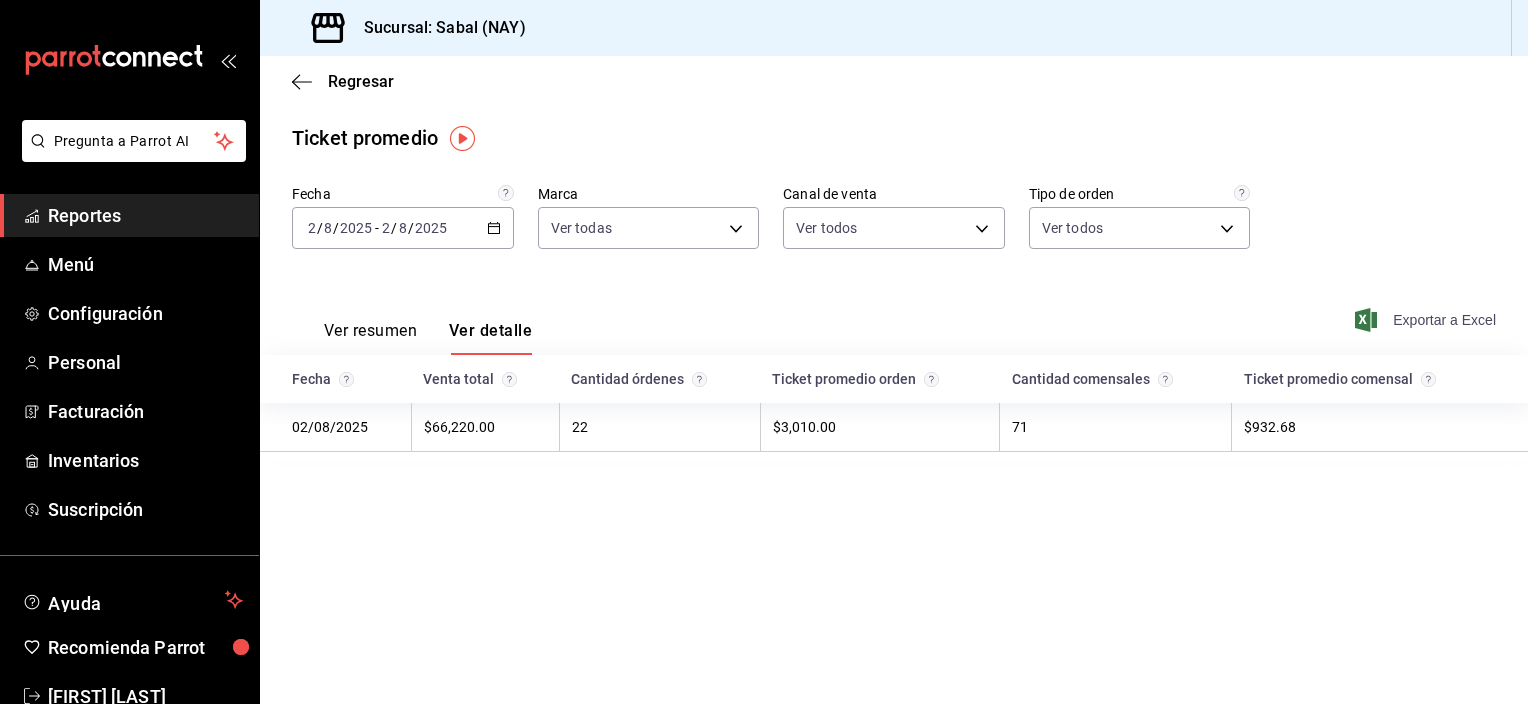 click on "Exportar a Excel" at bounding box center [1427, 320] 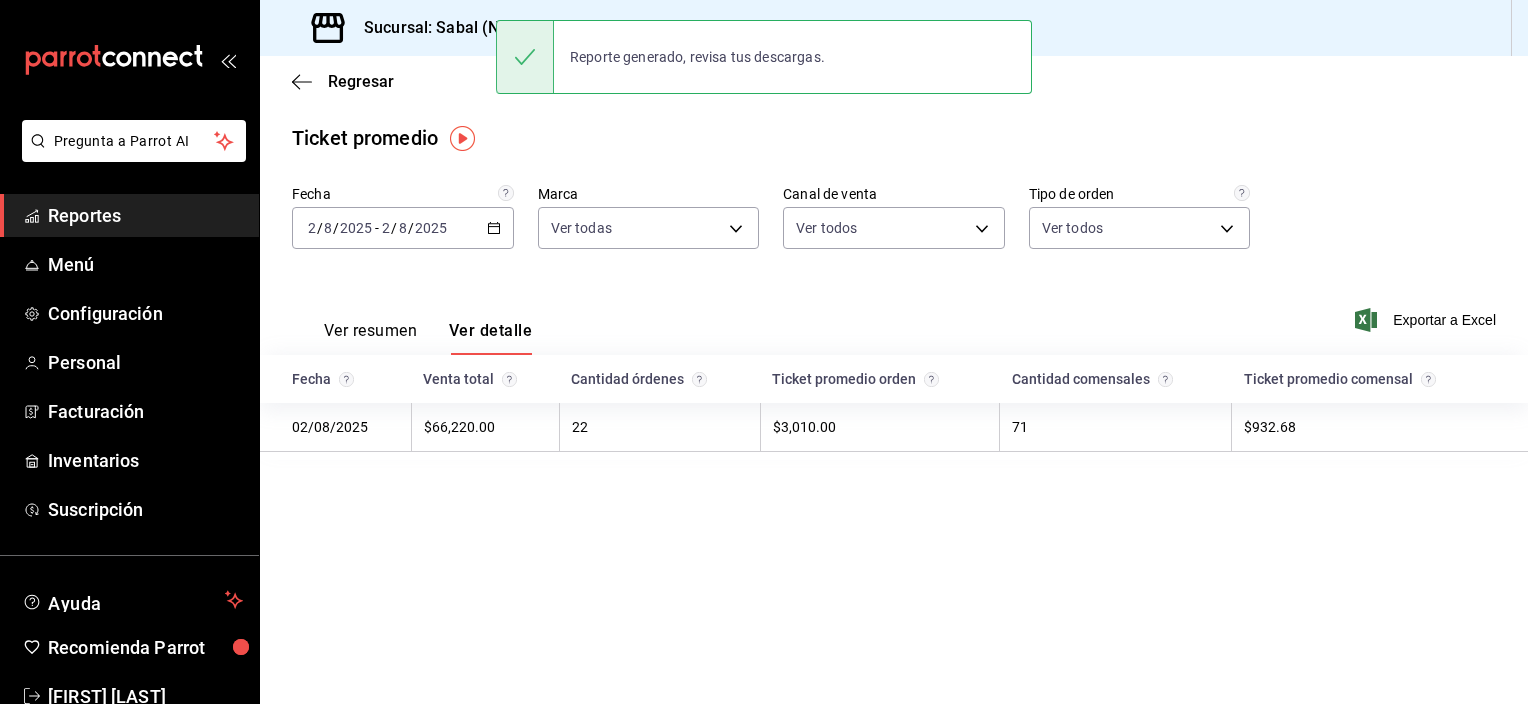 click 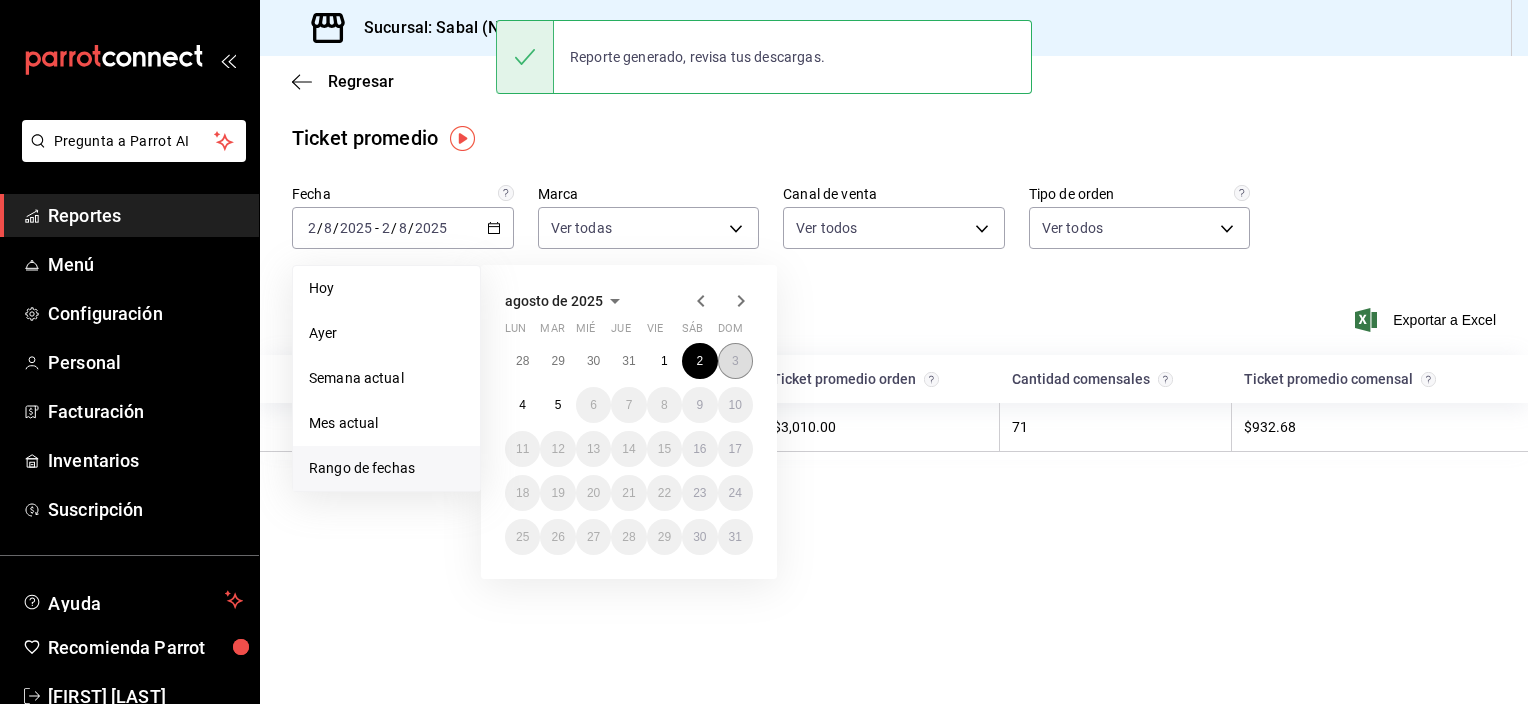 click on "3" at bounding box center (735, 361) 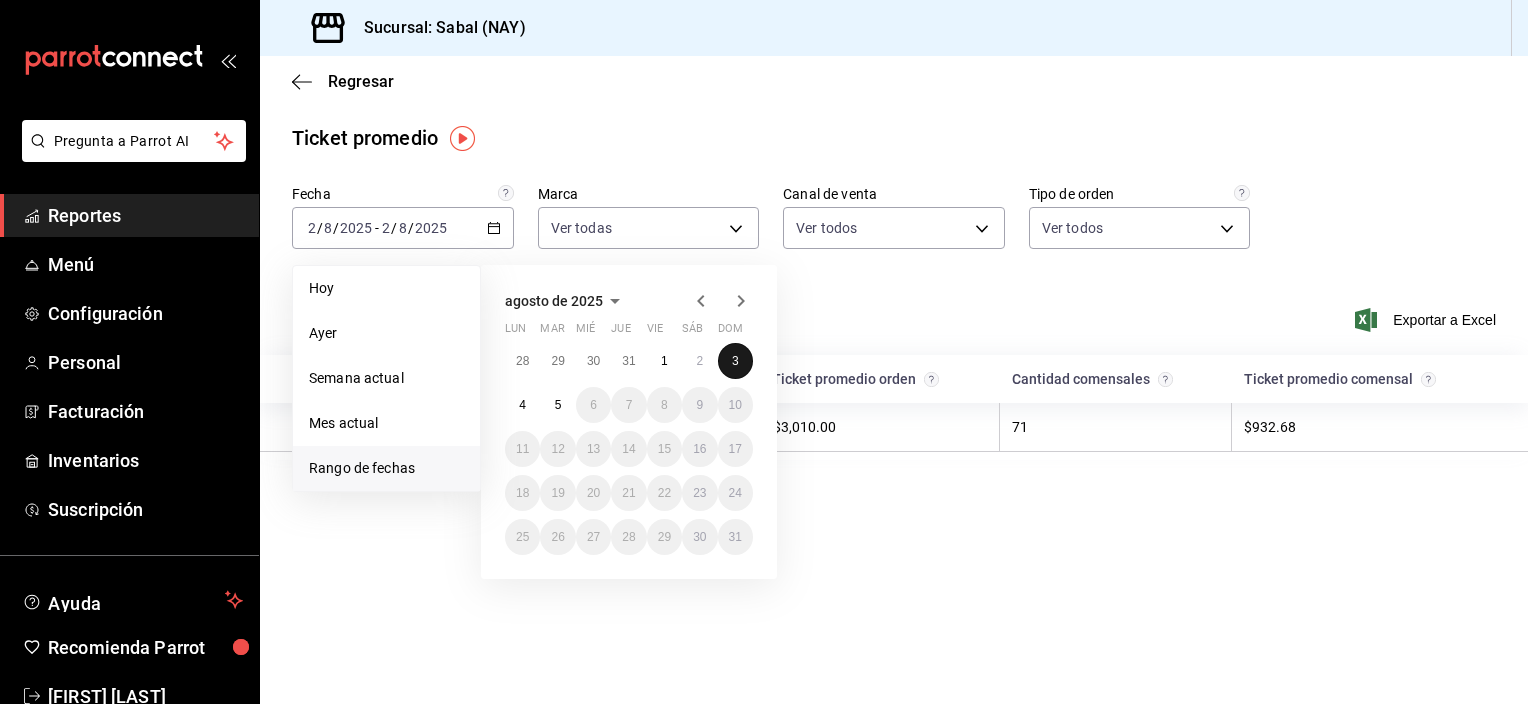 click on "3" at bounding box center (735, 361) 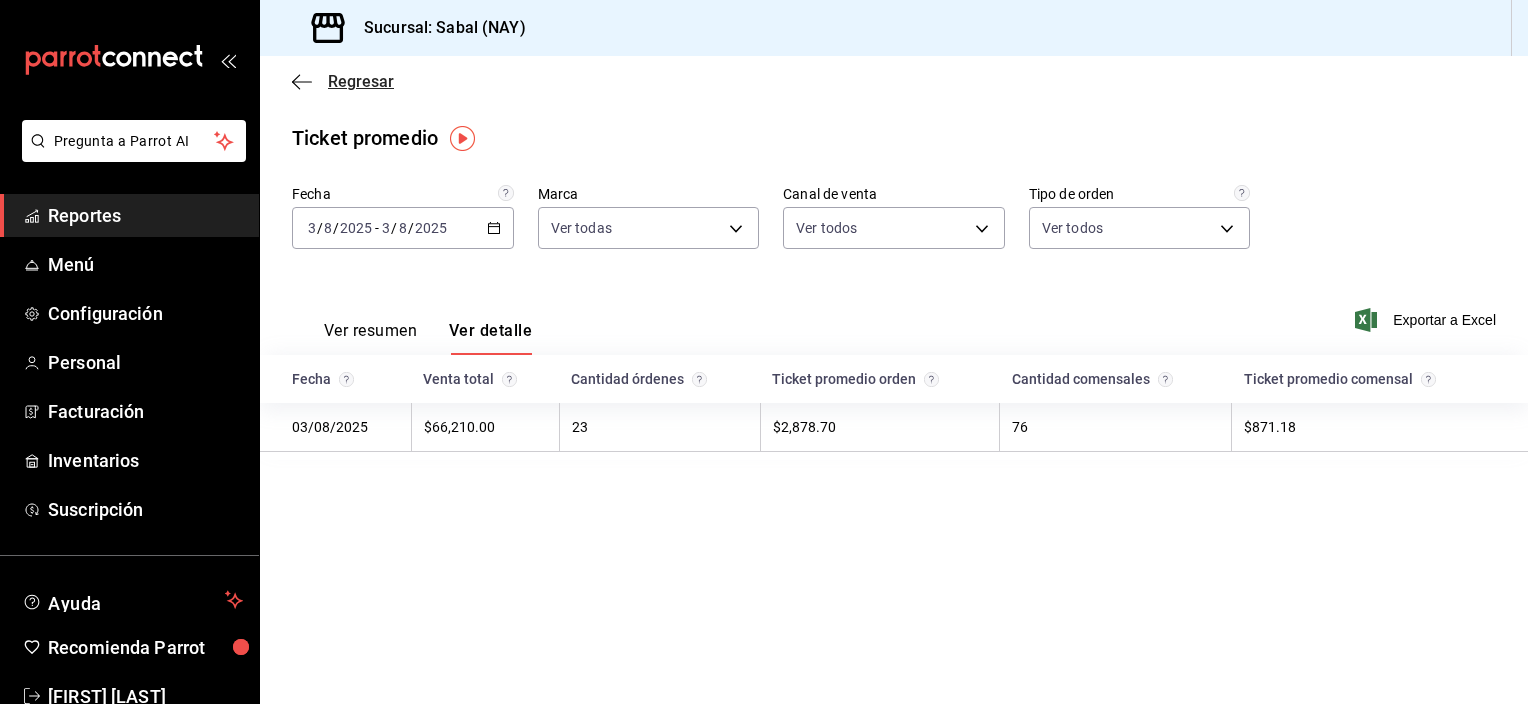 click 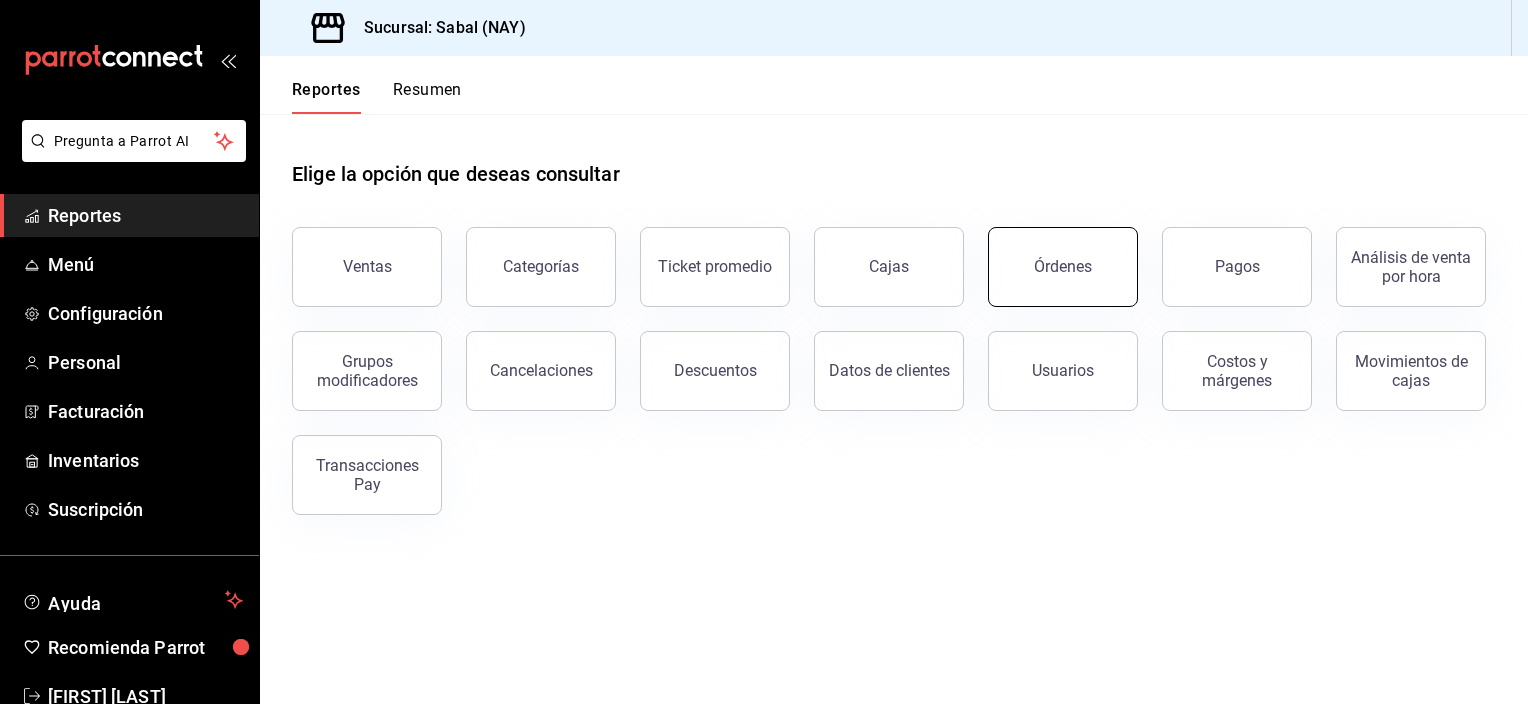 click on "Órdenes" at bounding box center [1063, 266] 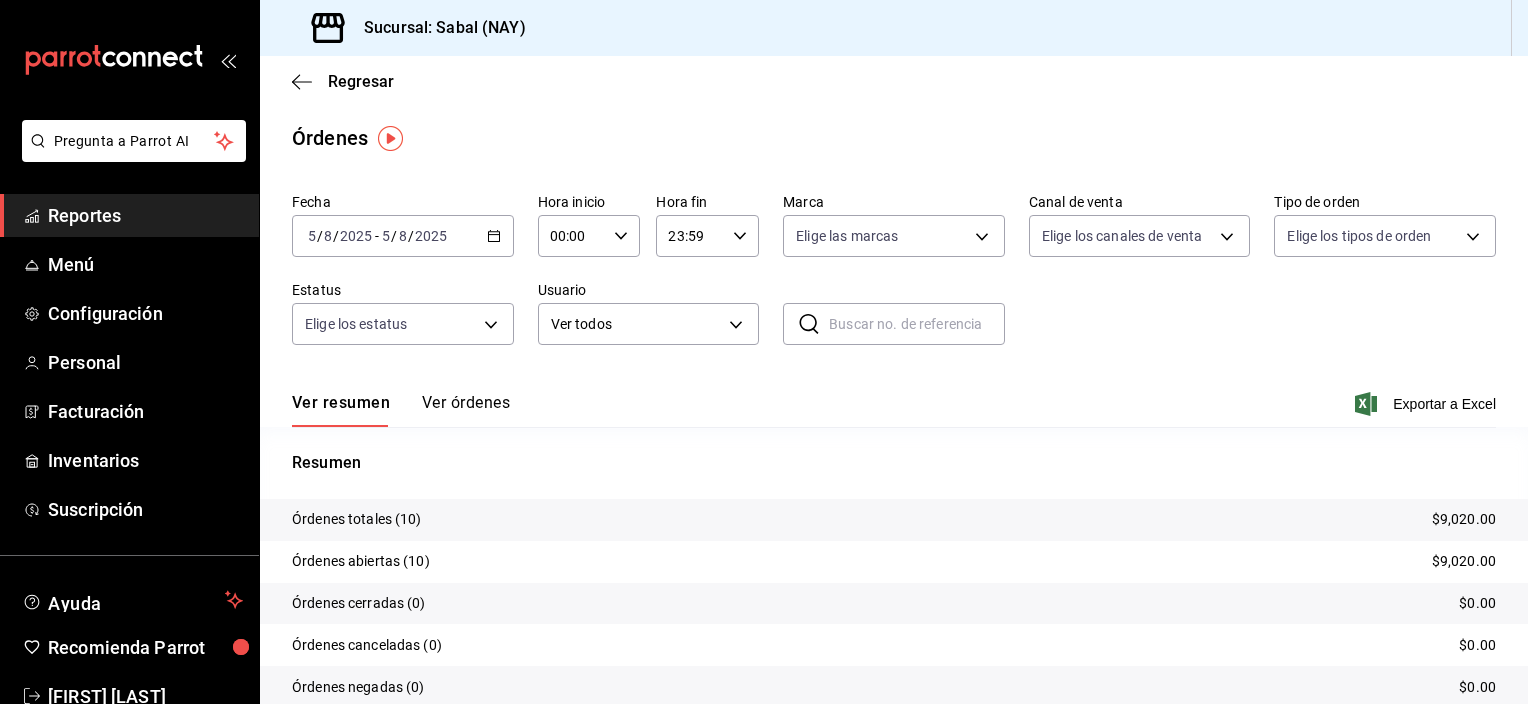 click on "Ver órdenes" at bounding box center (466, 410) 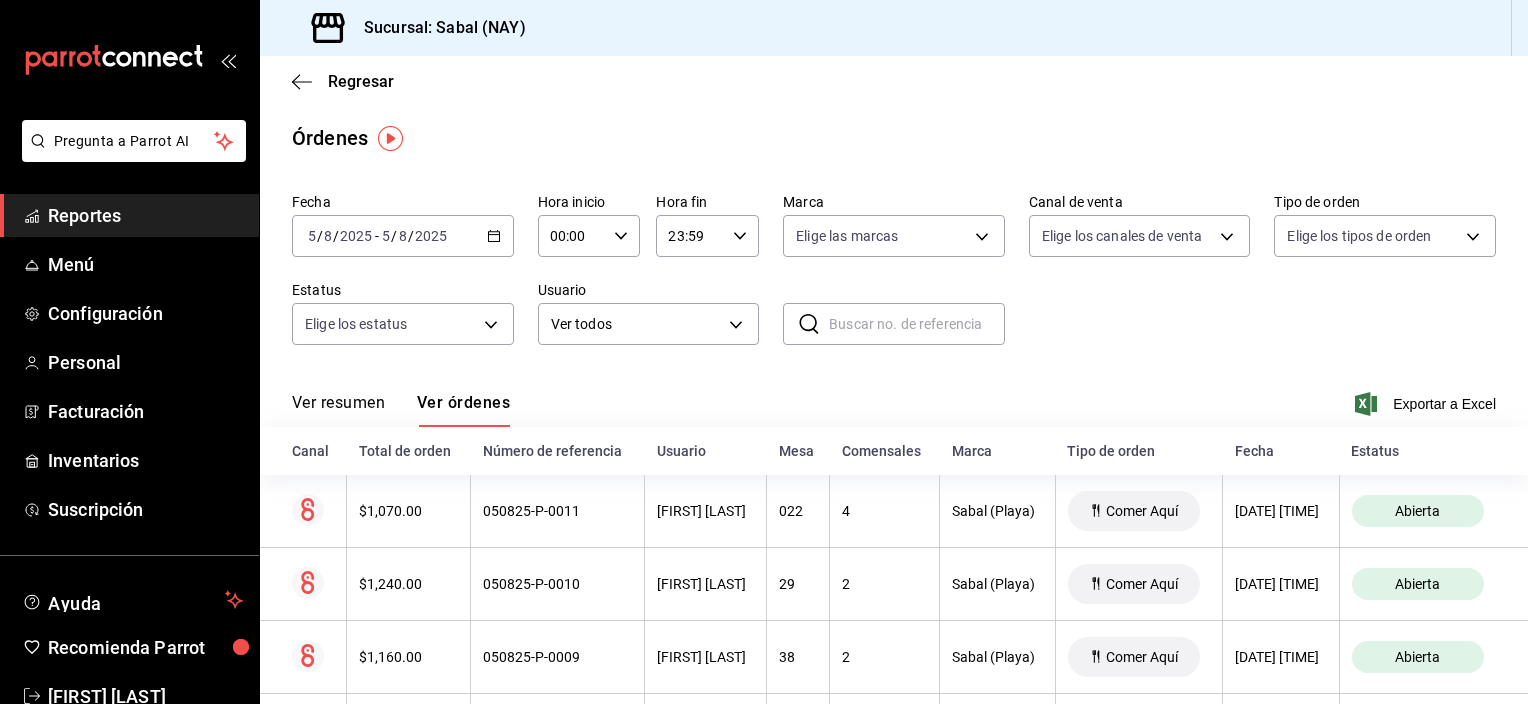 click 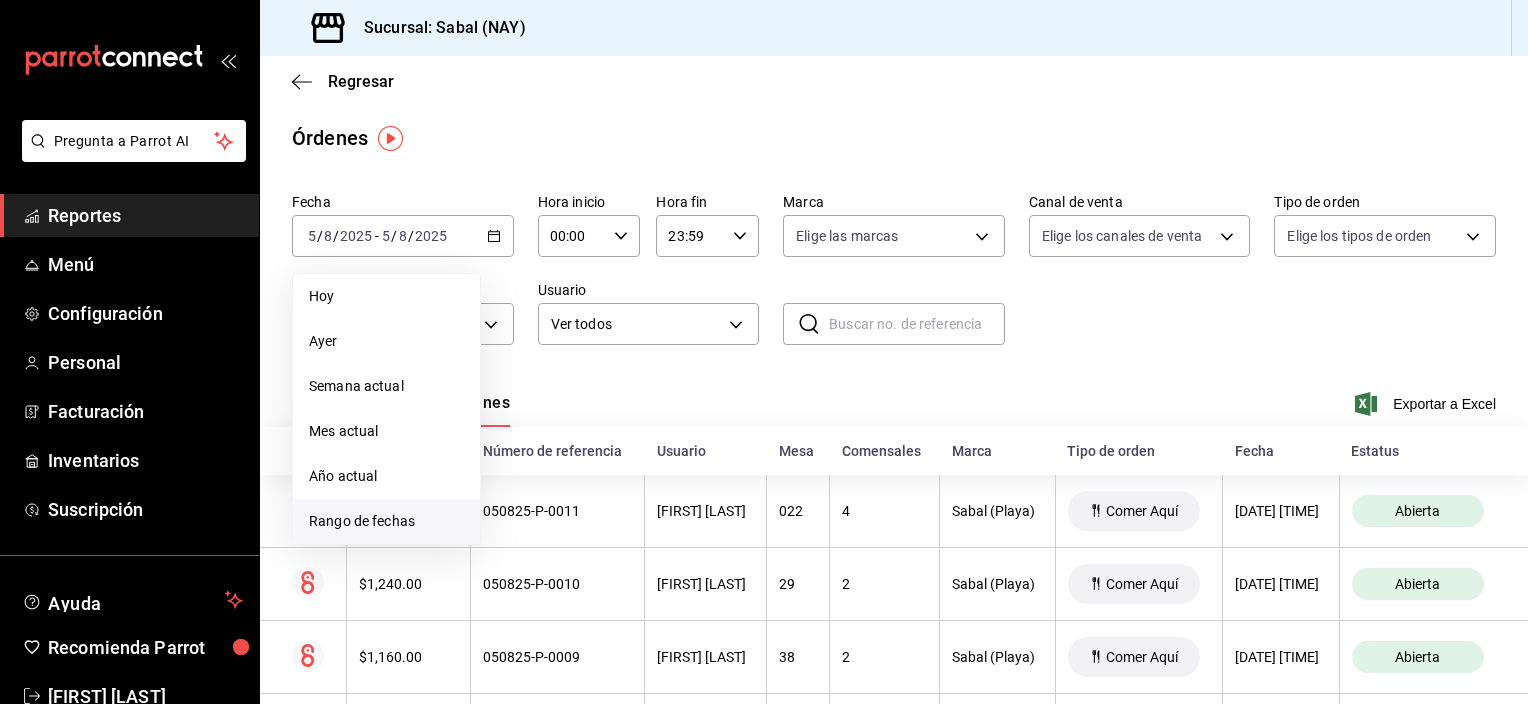 click on "Rango de fechas" at bounding box center [386, 521] 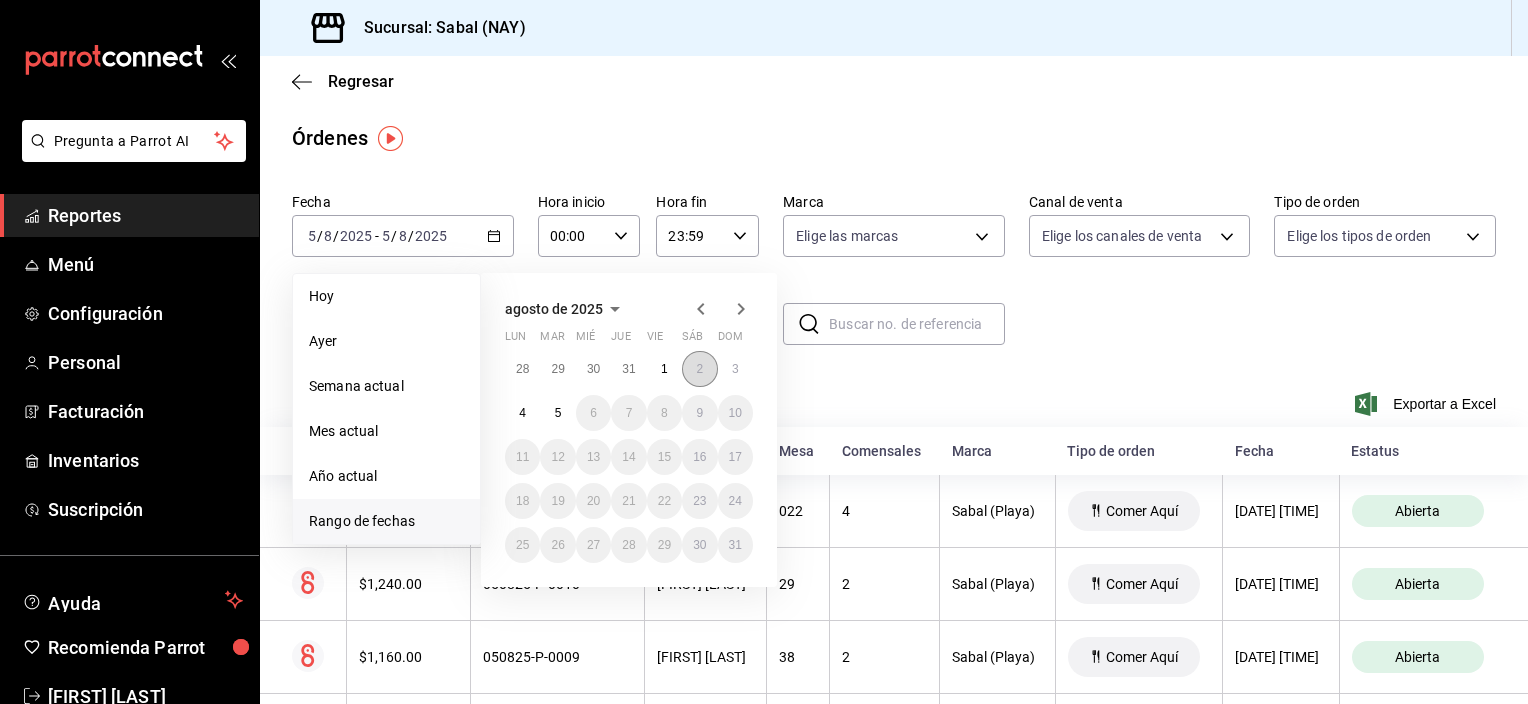 click on "2" at bounding box center (699, 369) 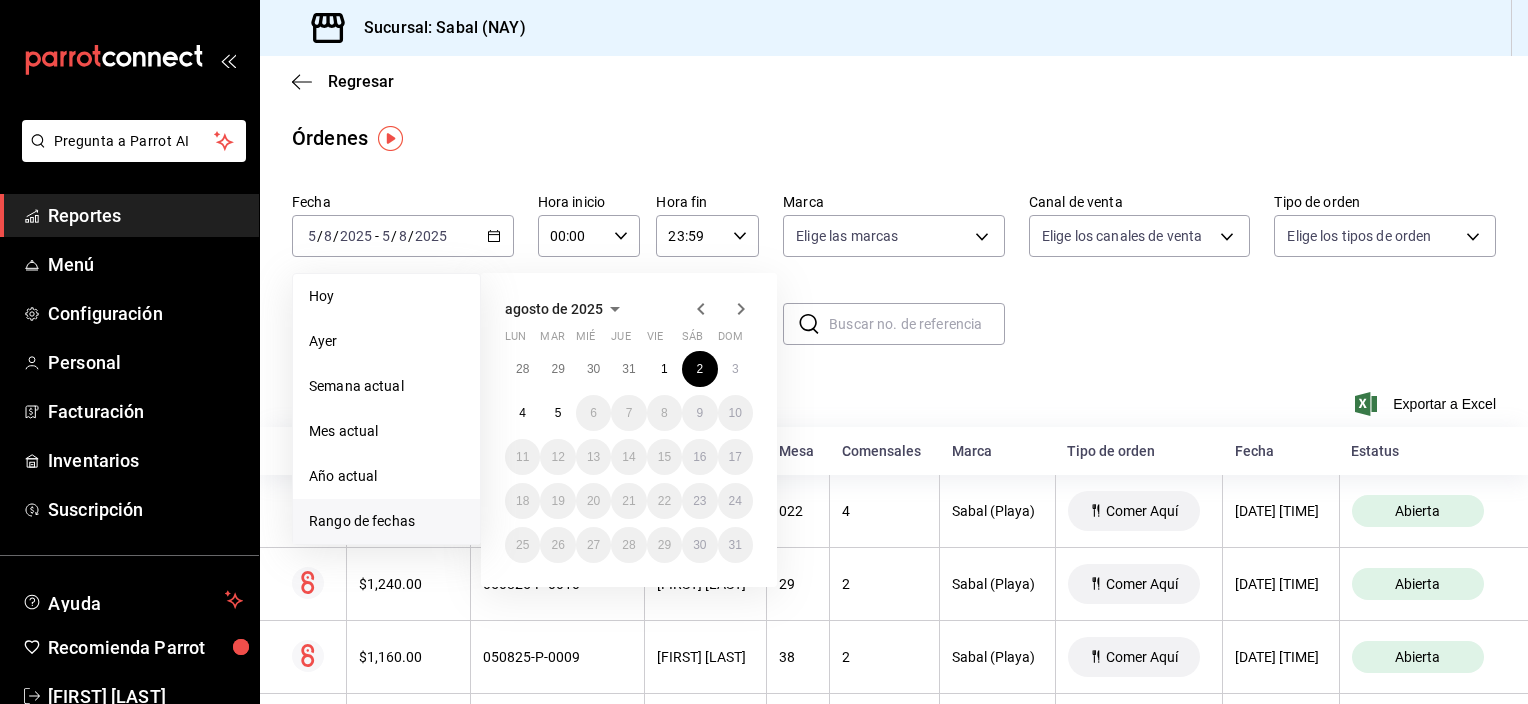 drag, startPoint x: 692, startPoint y: 368, endPoint x: 616, endPoint y: 316, distance: 92.086914 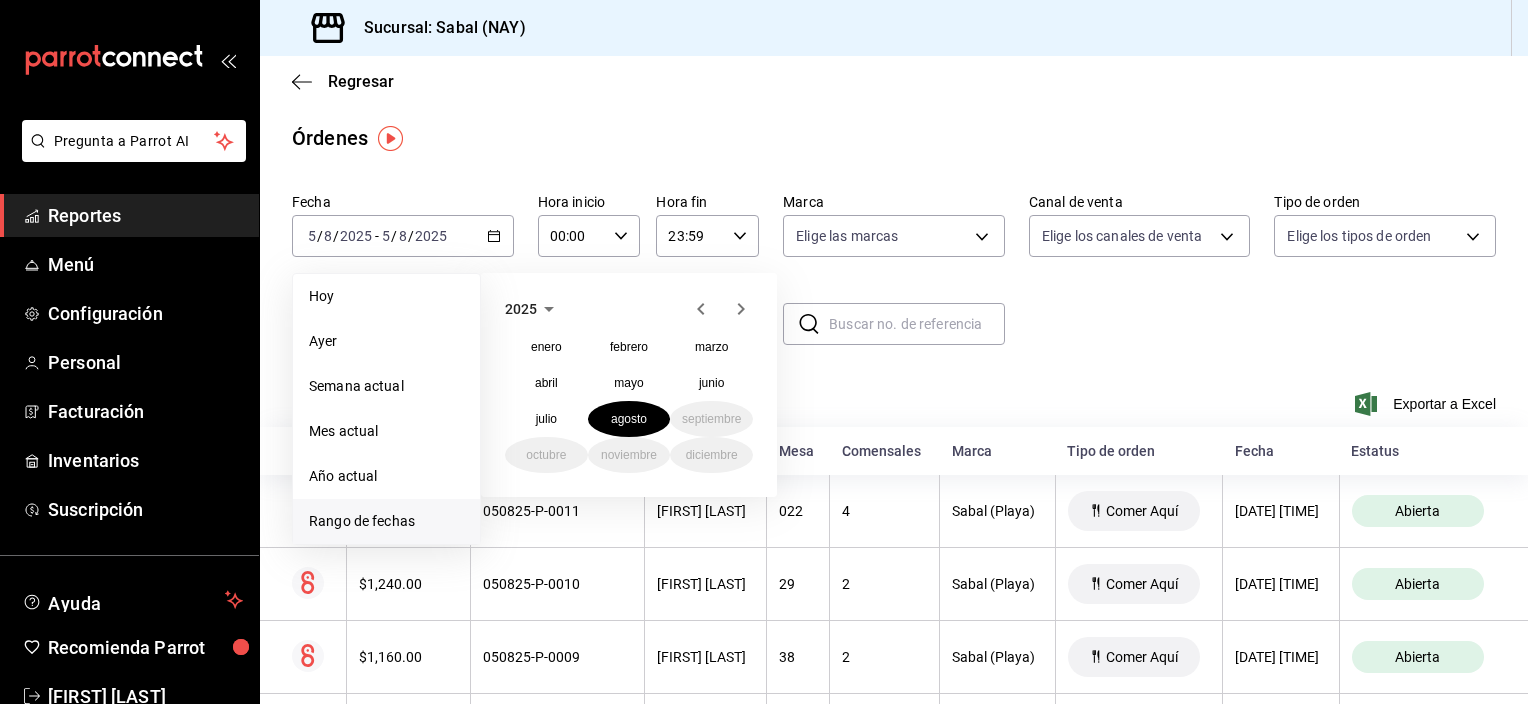 click on "Fecha [DATE] [DAY] / [MONTH] / [YEAR] - [DATE] [DAY] / [MONTH] / [YEAR] Hoy Ayer Semana actual Mes actual Año actual Rango de fechas 2025 enero febrero marzo abril mayo junio julio agosto septiembre octubre noviembre diciembre Hora inicio 00:00 Hora inicio Hora fin 23:59 Hora fin Marca Elige las marcas Canal de venta Elige los canales de venta Tipo de orden Elige los tipos de orden Estatus Elige los estatus Usuario Ver todos ALL ​ ​" at bounding box center (894, 277) 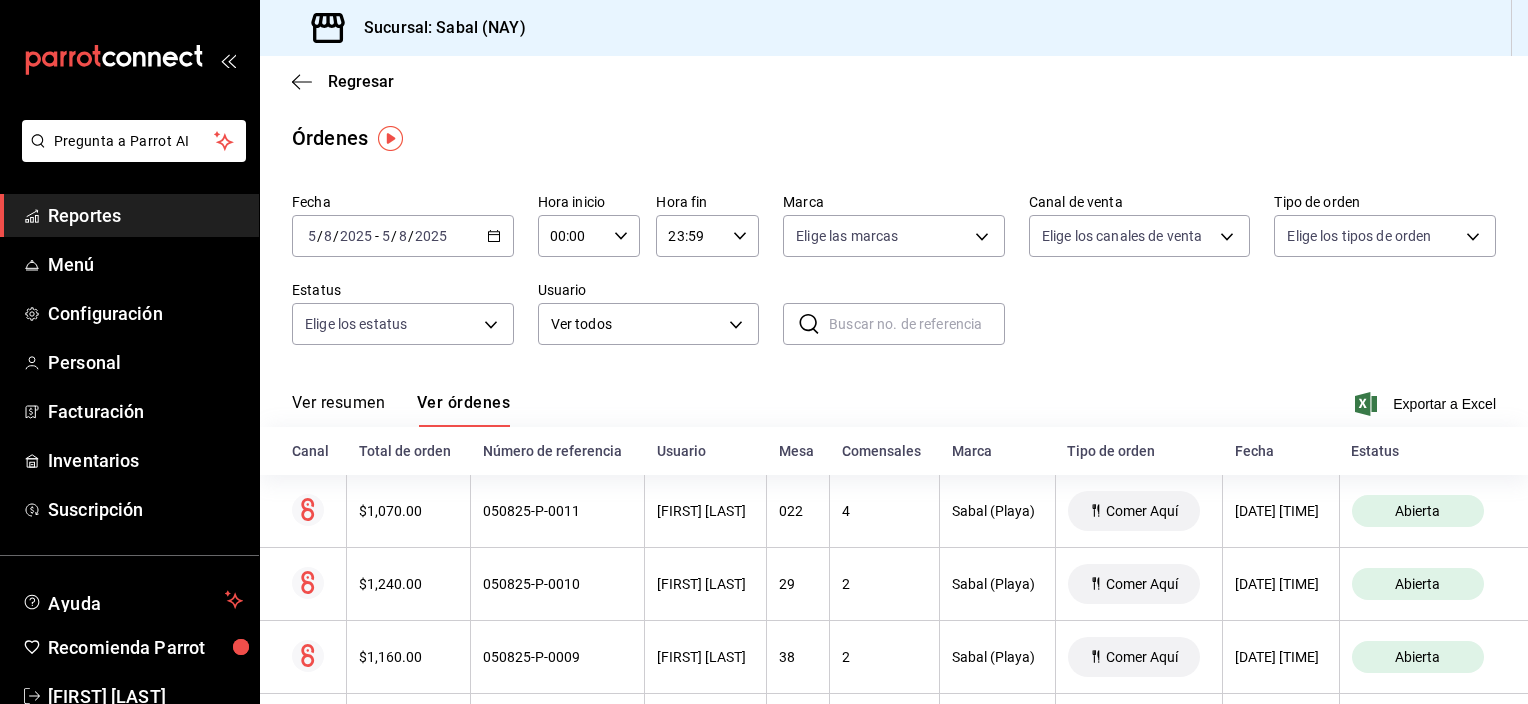 click 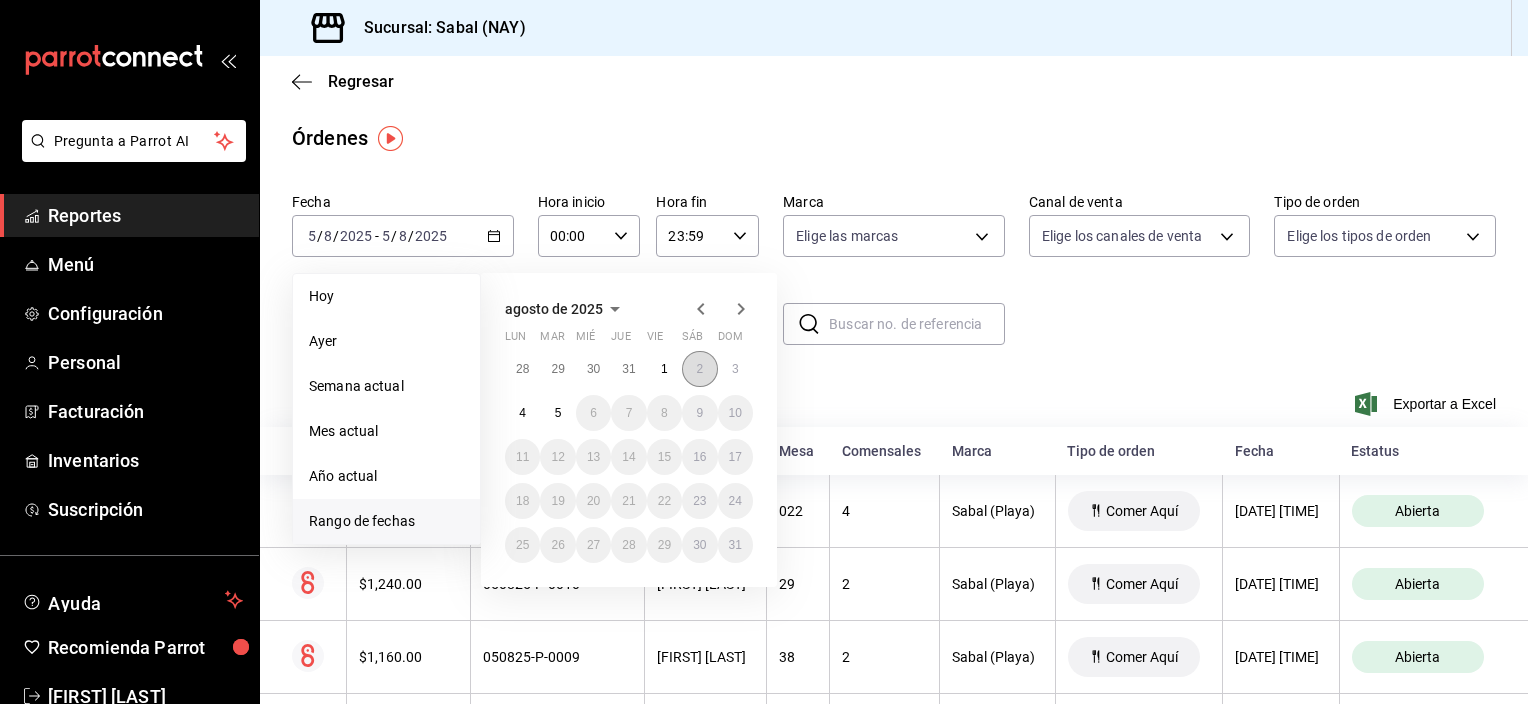 click on "2" at bounding box center [699, 369] 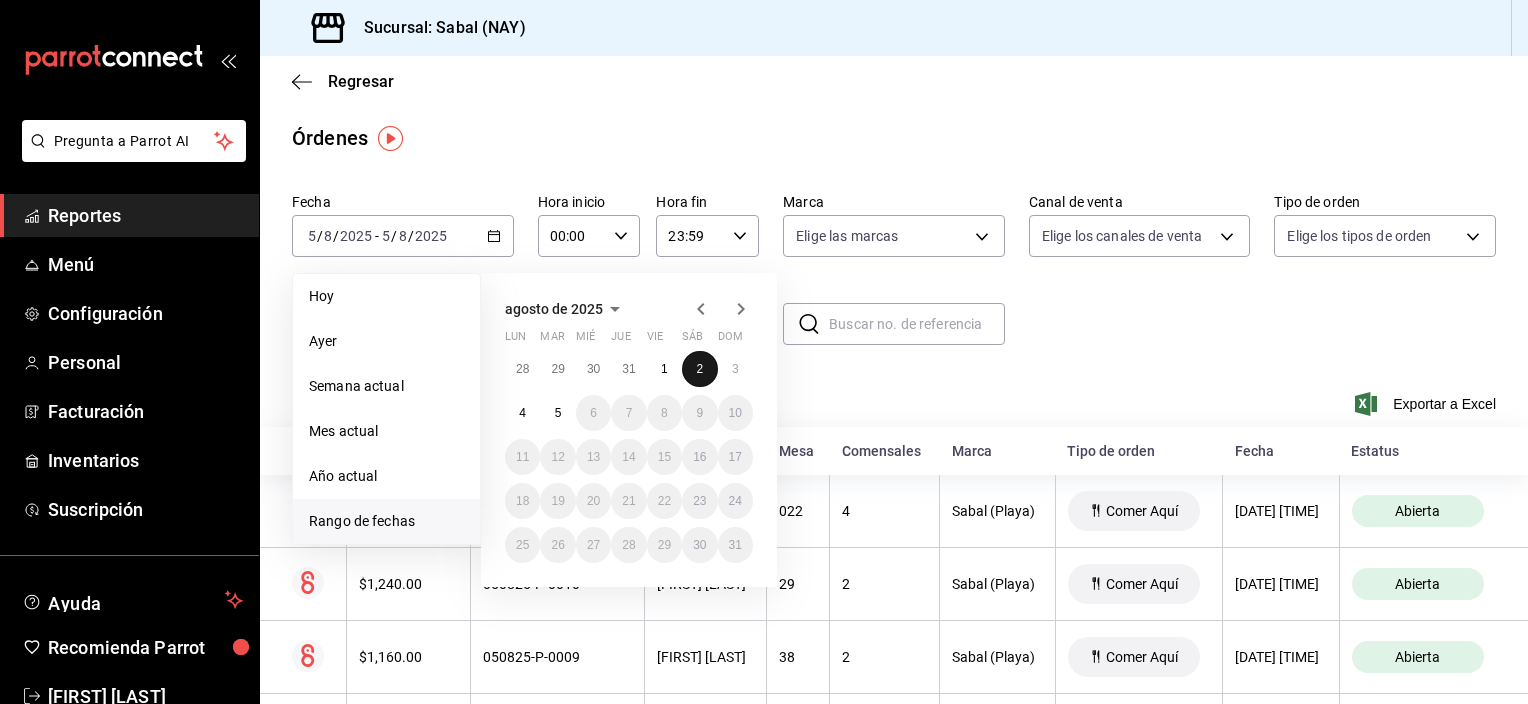 click on "2" at bounding box center [699, 369] 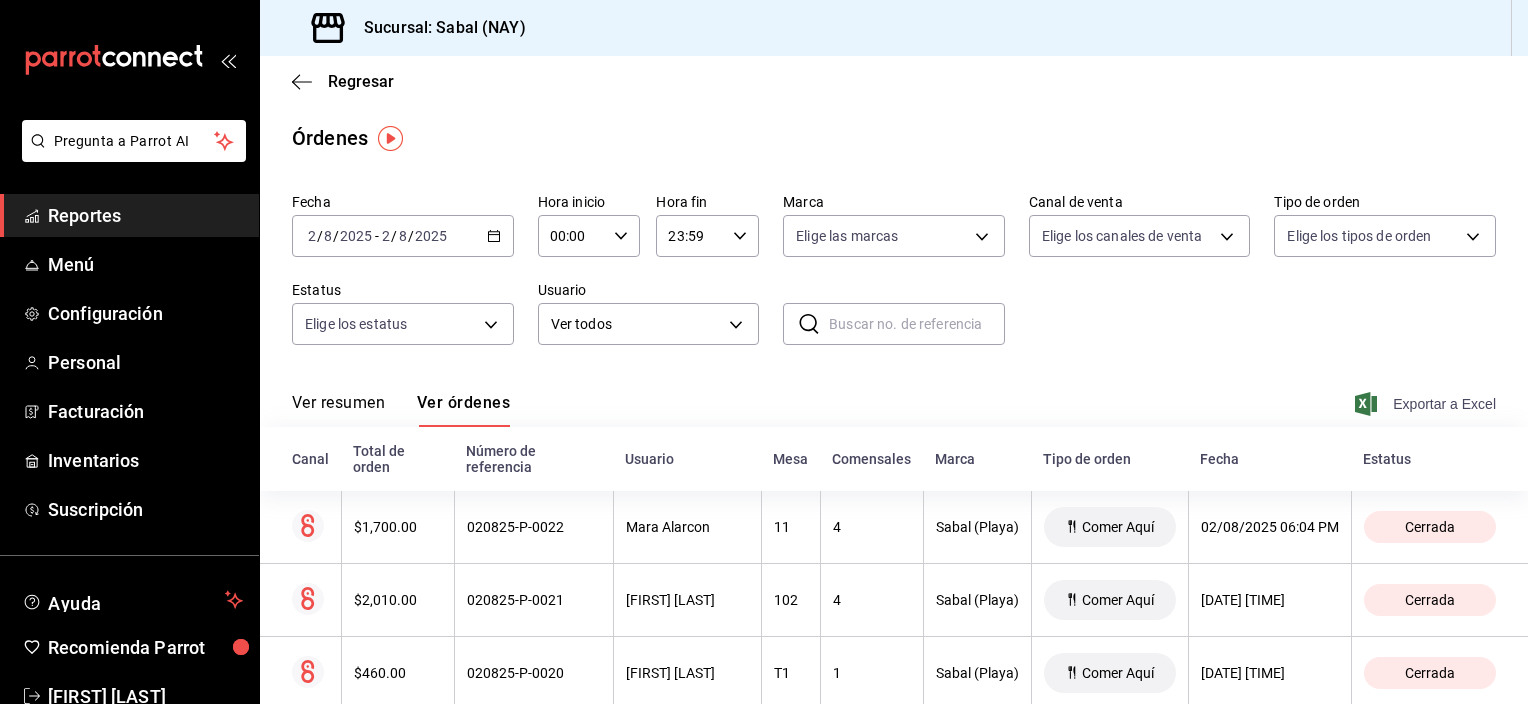 click on "Exportar a Excel" at bounding box center [1427, 404] 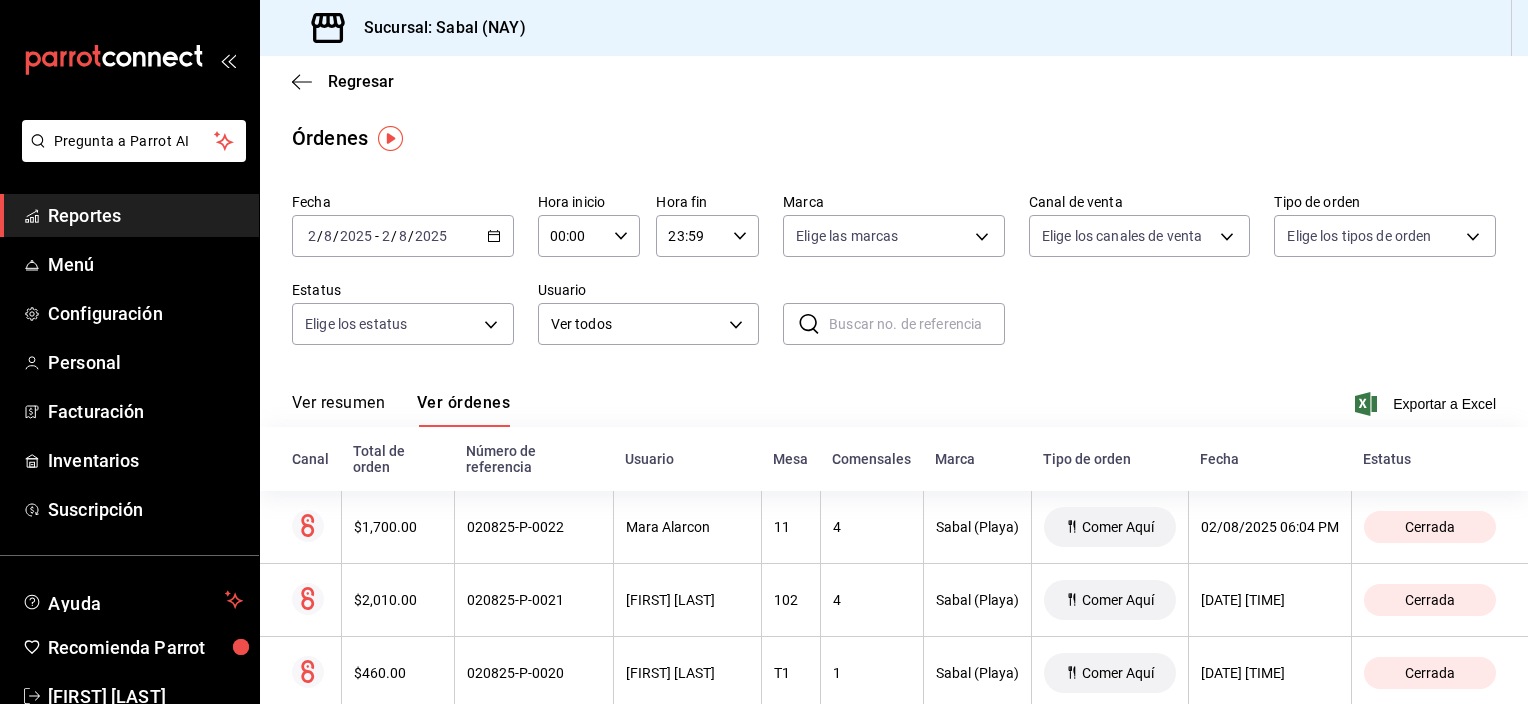 click 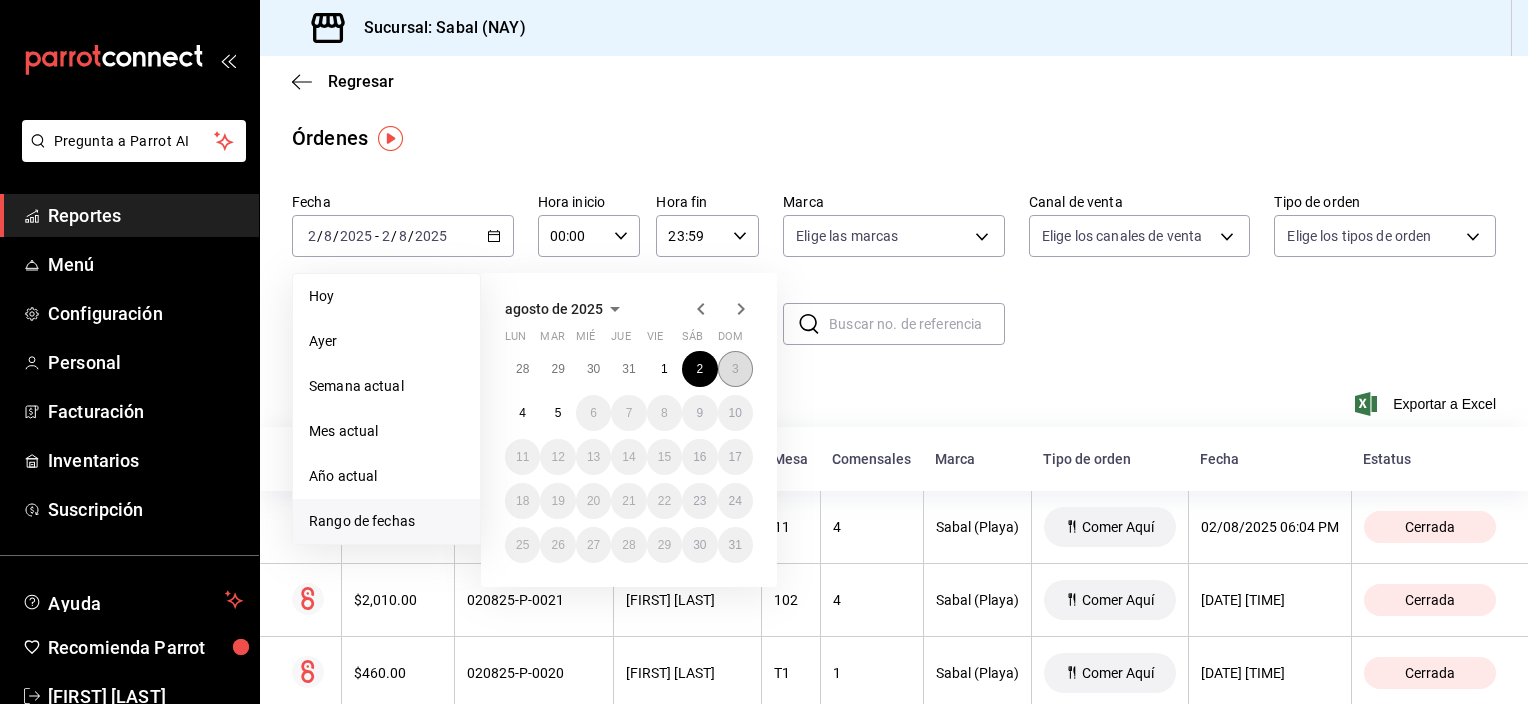 click on "3" at bounding box center (735, 369) 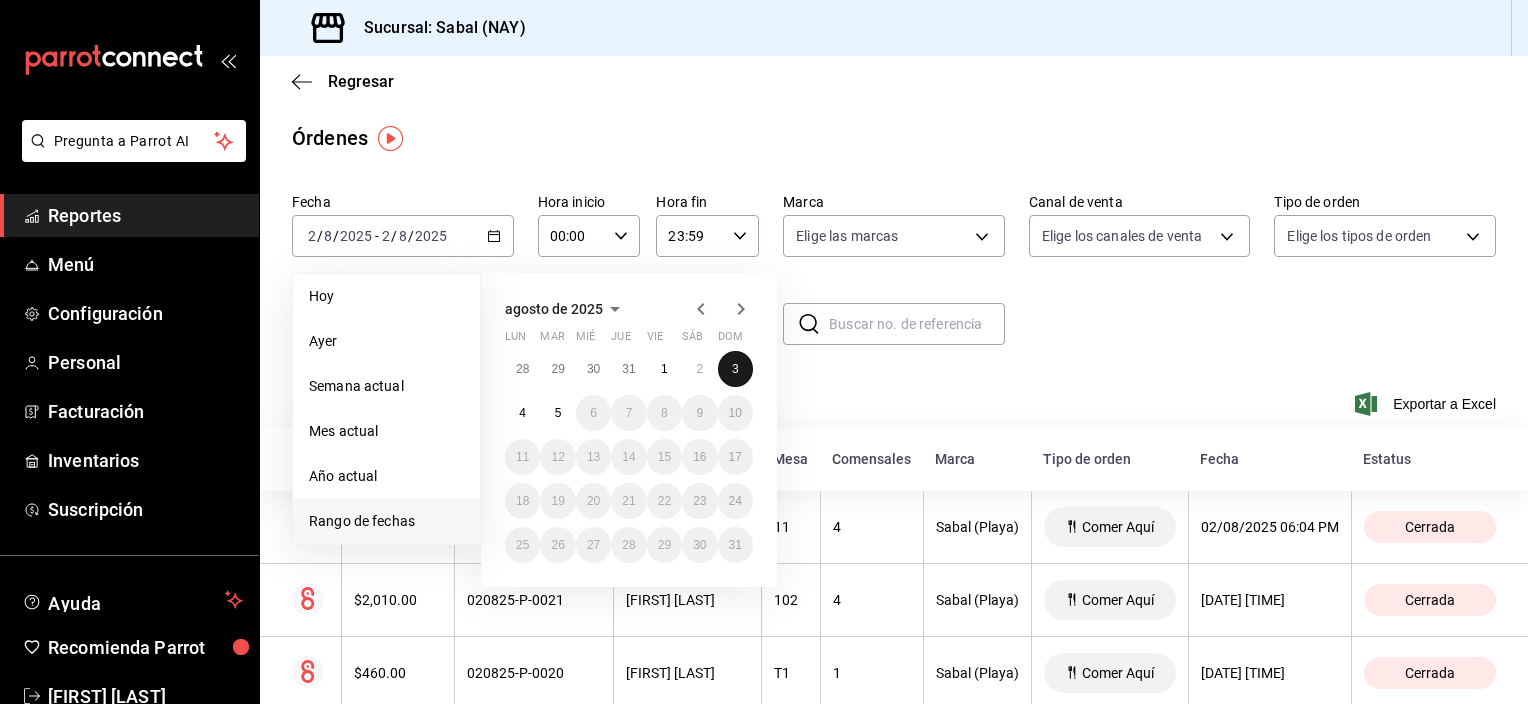 click on "3" at bounding box center (735, 369) 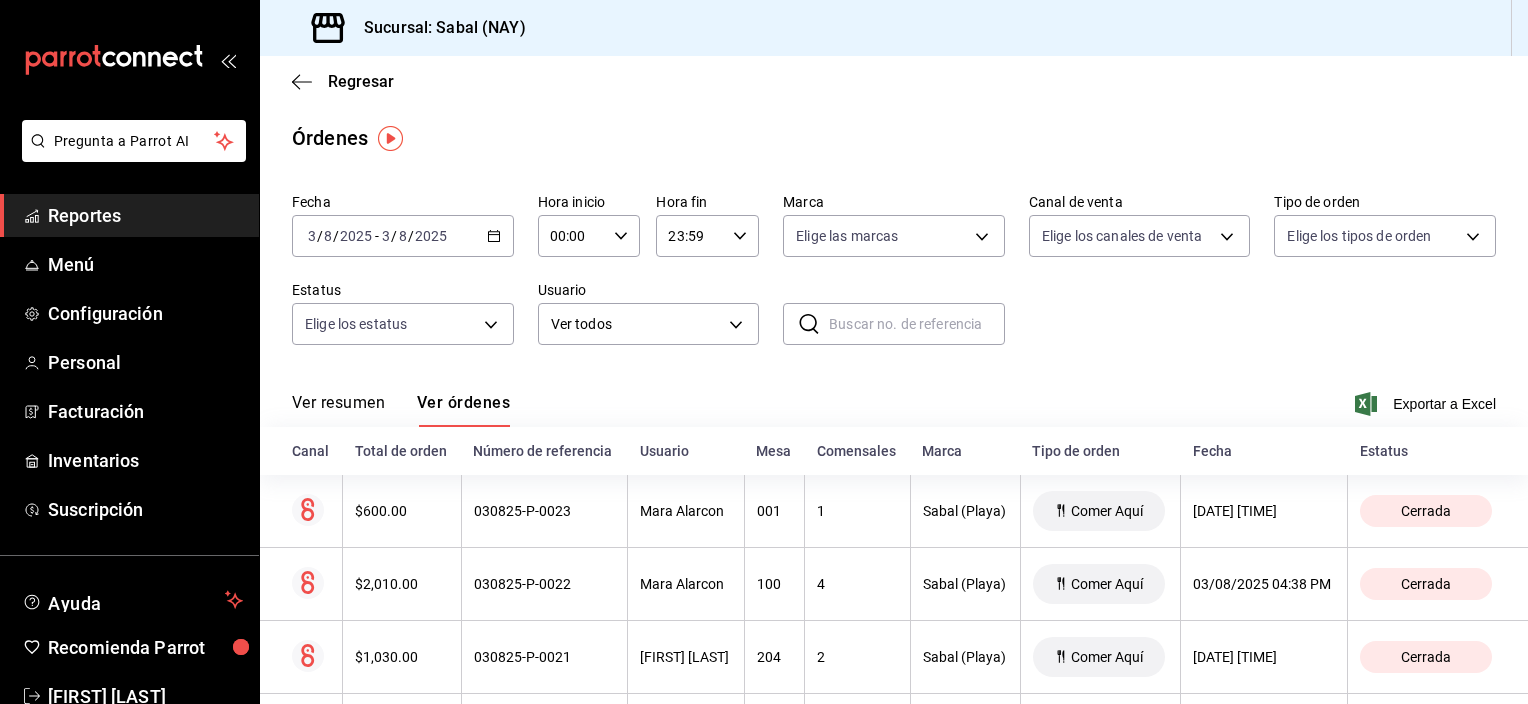 click on "Fecha [DATE] [DAY] / [MONTH] / [YEAR] - [DATE] [DAY] / [MONTH] / [YEAR] Hora inicio 00:00 Hora inicio Hora fin 23:59 Hora fin Marca Elige las marcas Canal de venta Elige los canales de venta Tipo de orden Elige los tipos de orden Estatus Elige los estatus Usuario Ver todos ALL ​ ​" at bounding box center (894, 277) 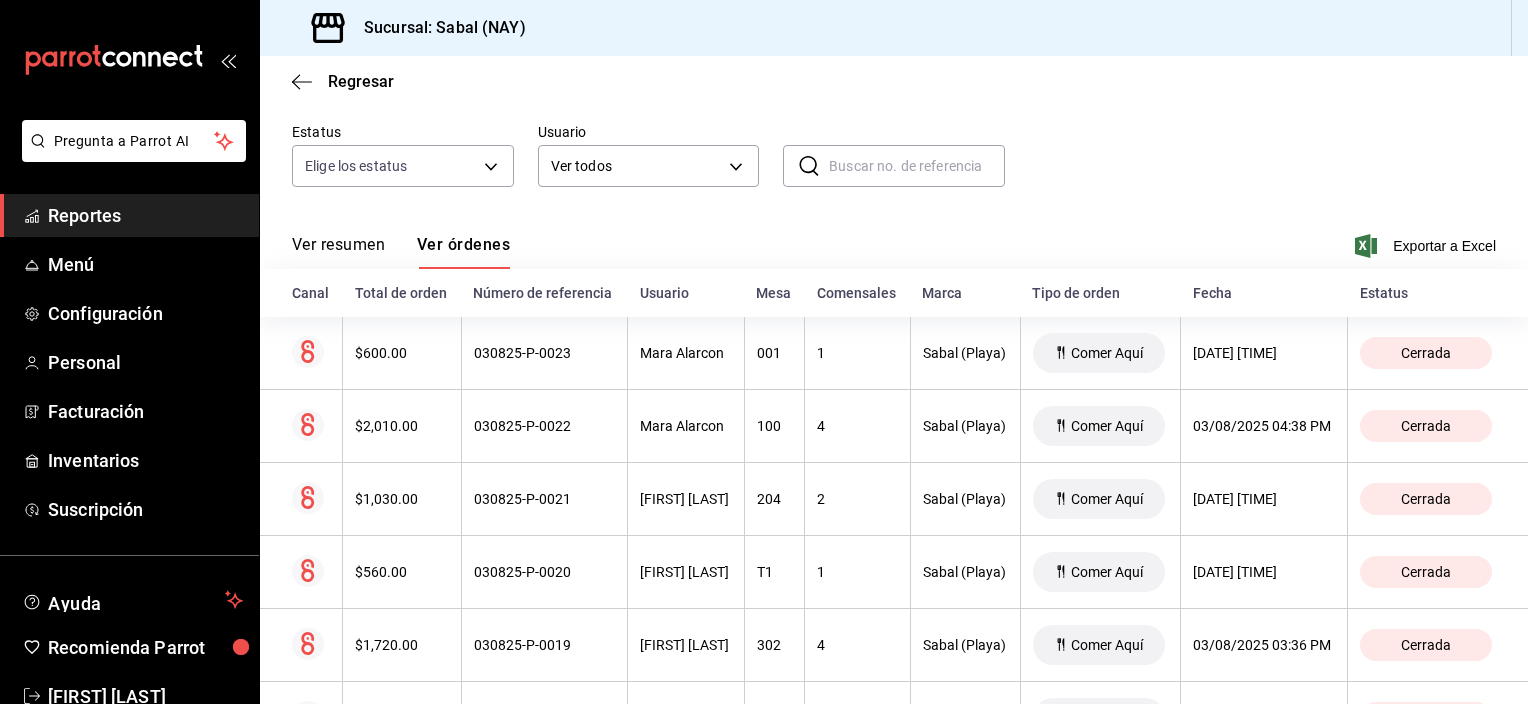 scroll, scrollTop: 160, scrollLeft: 0, axis: vertical 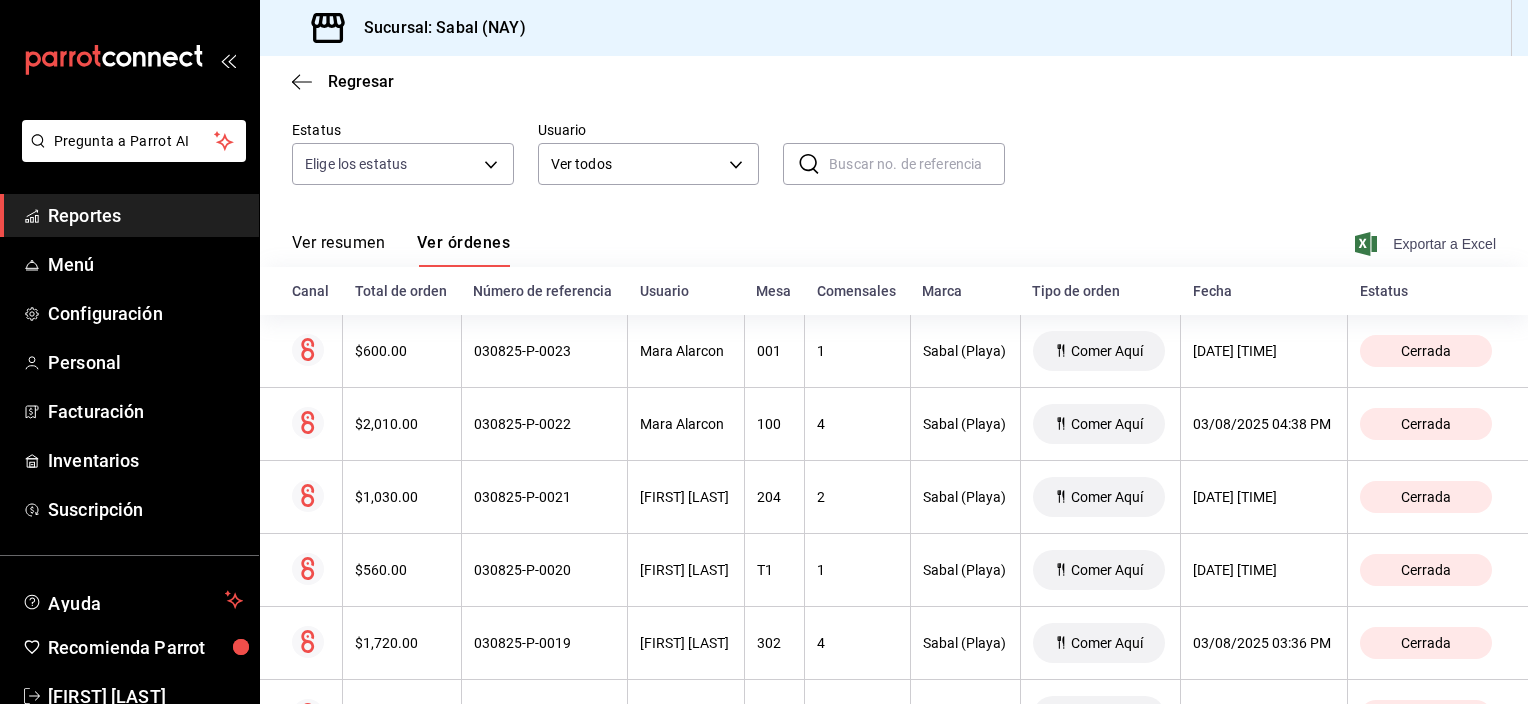 click on "Exportar a Excel" at bounding box center (1427, 244) 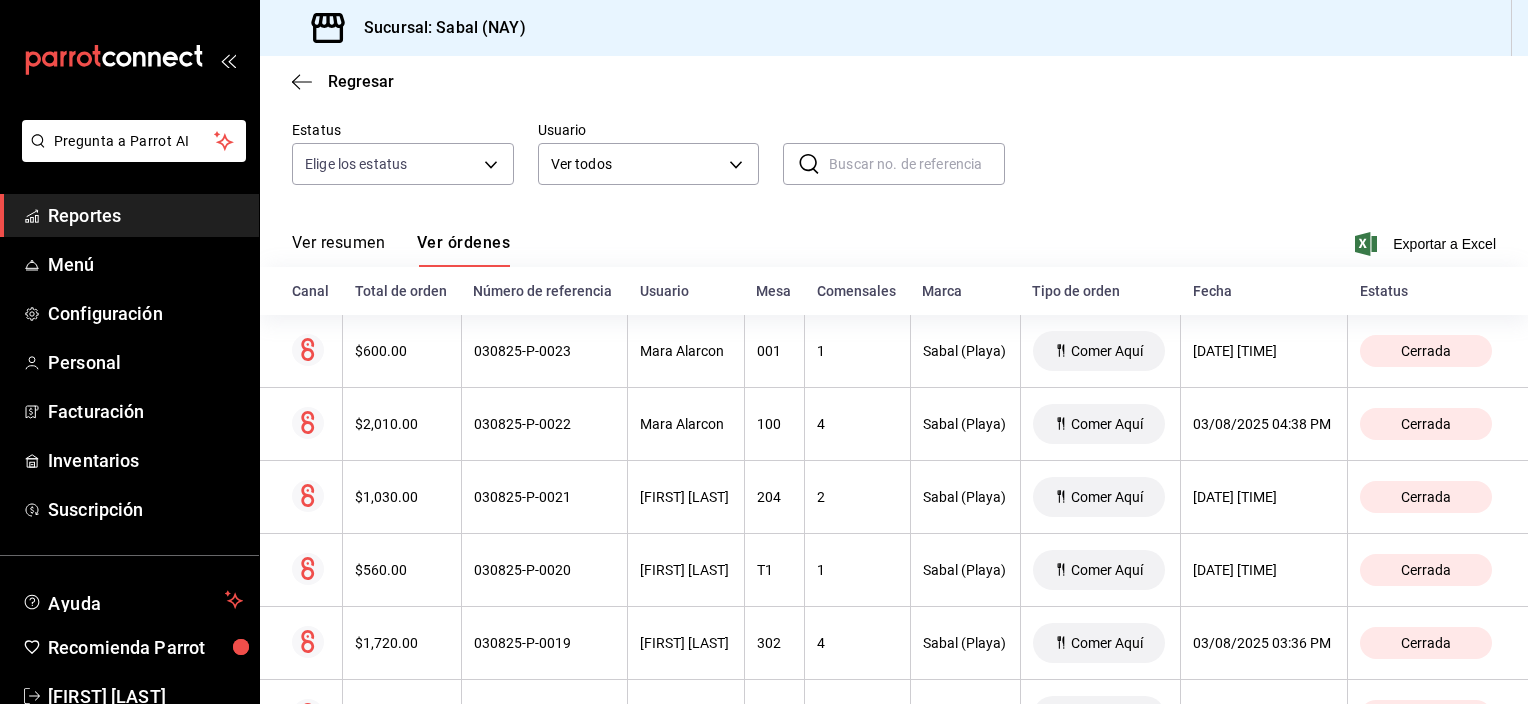 click on "Ver resumen Ver órdenes Exportar a Excel" at bounding box center (894, 238) 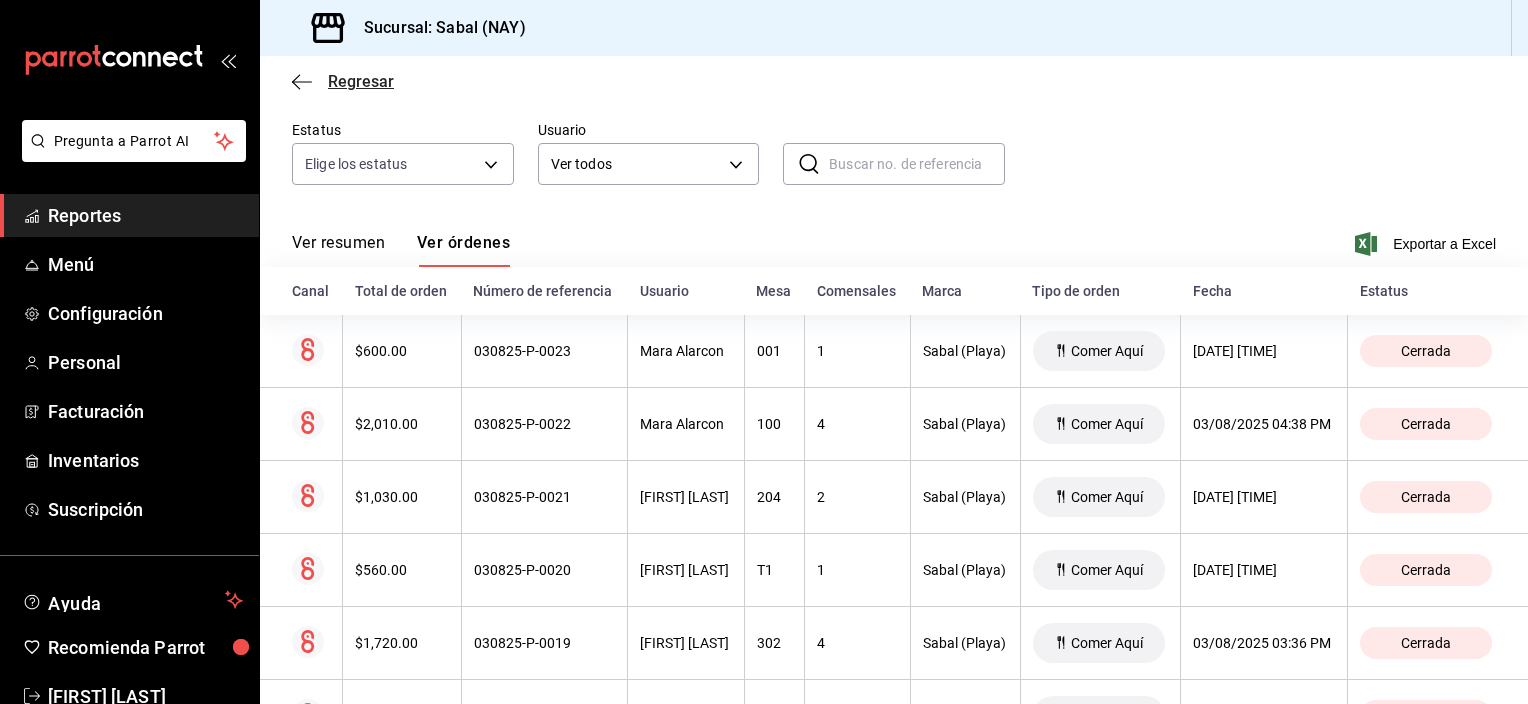 click 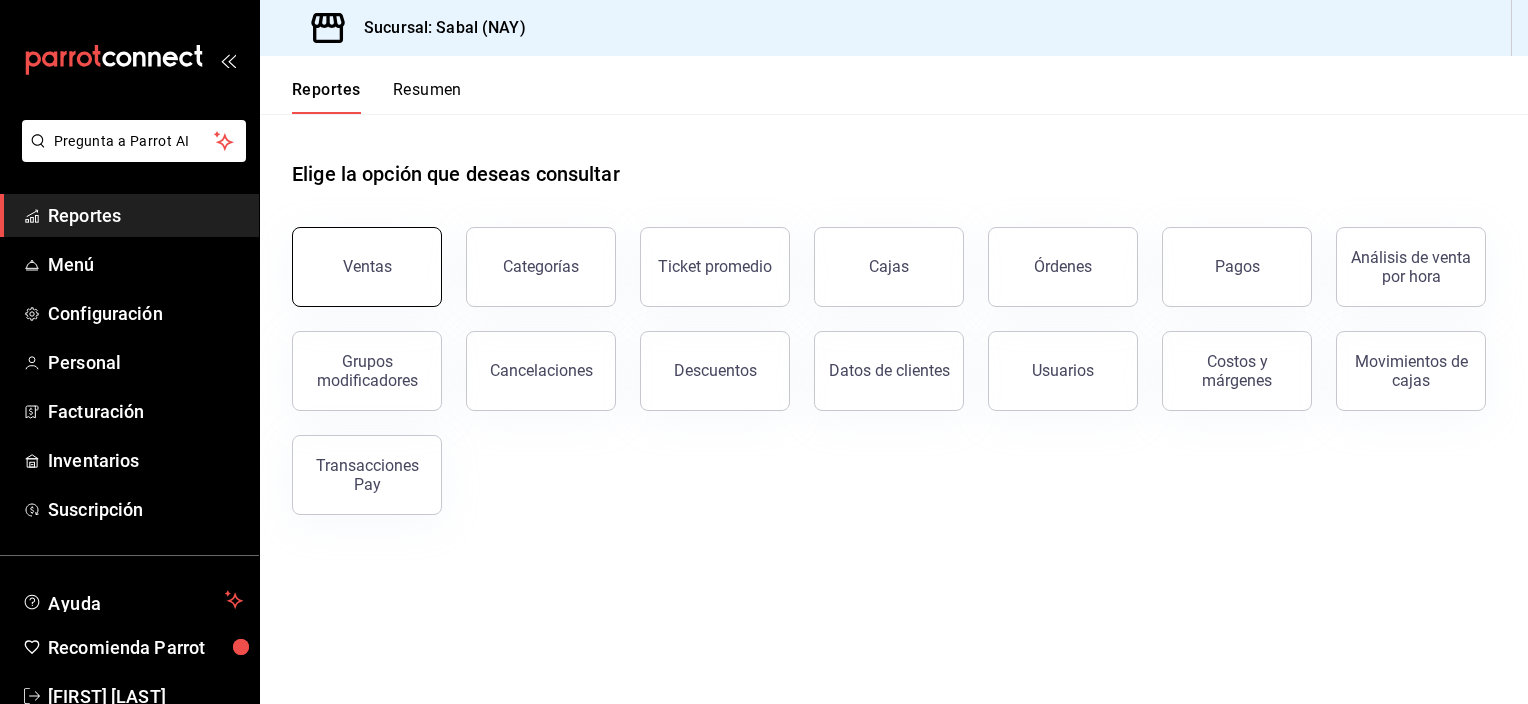 click on "Ventas" at bounding box center (367, 267) 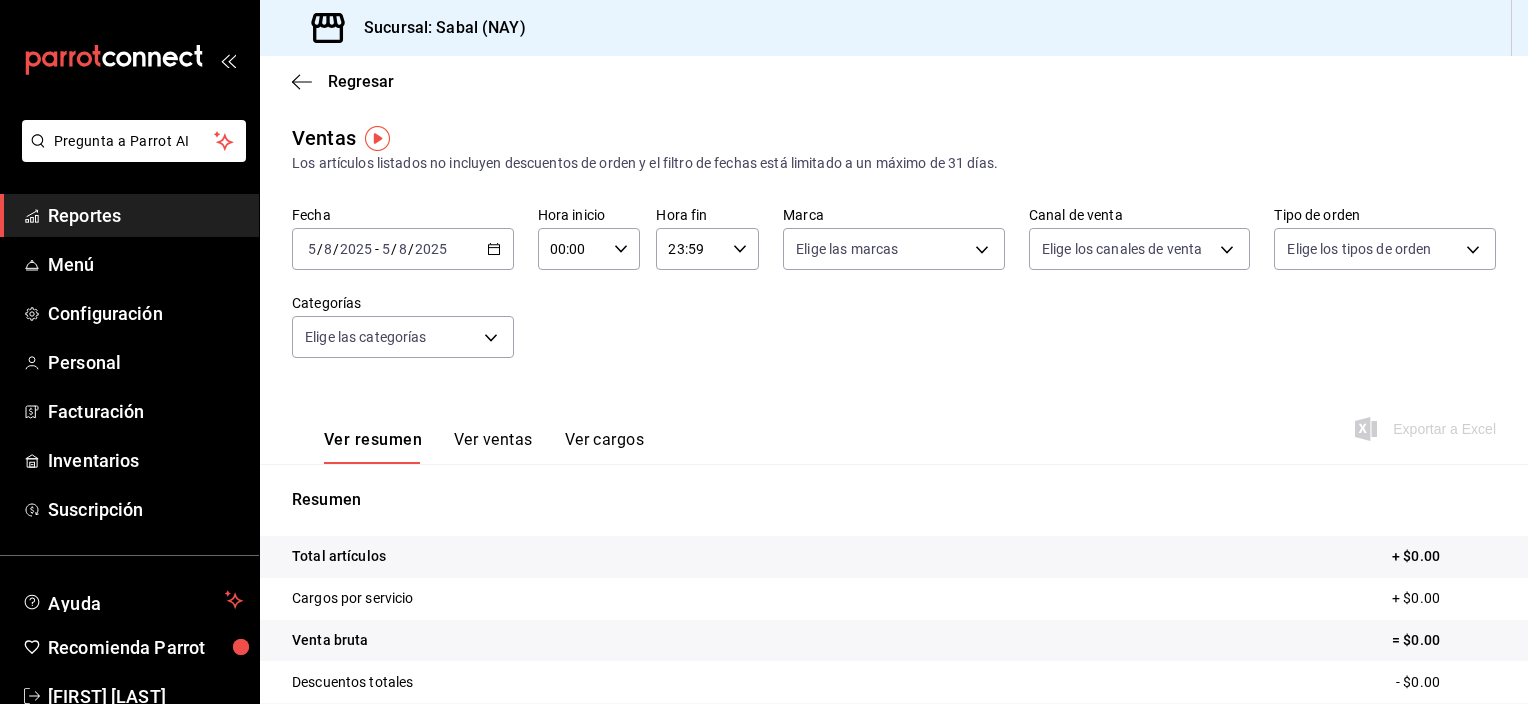 click on "Reportes" at bounding box center (145, 215) 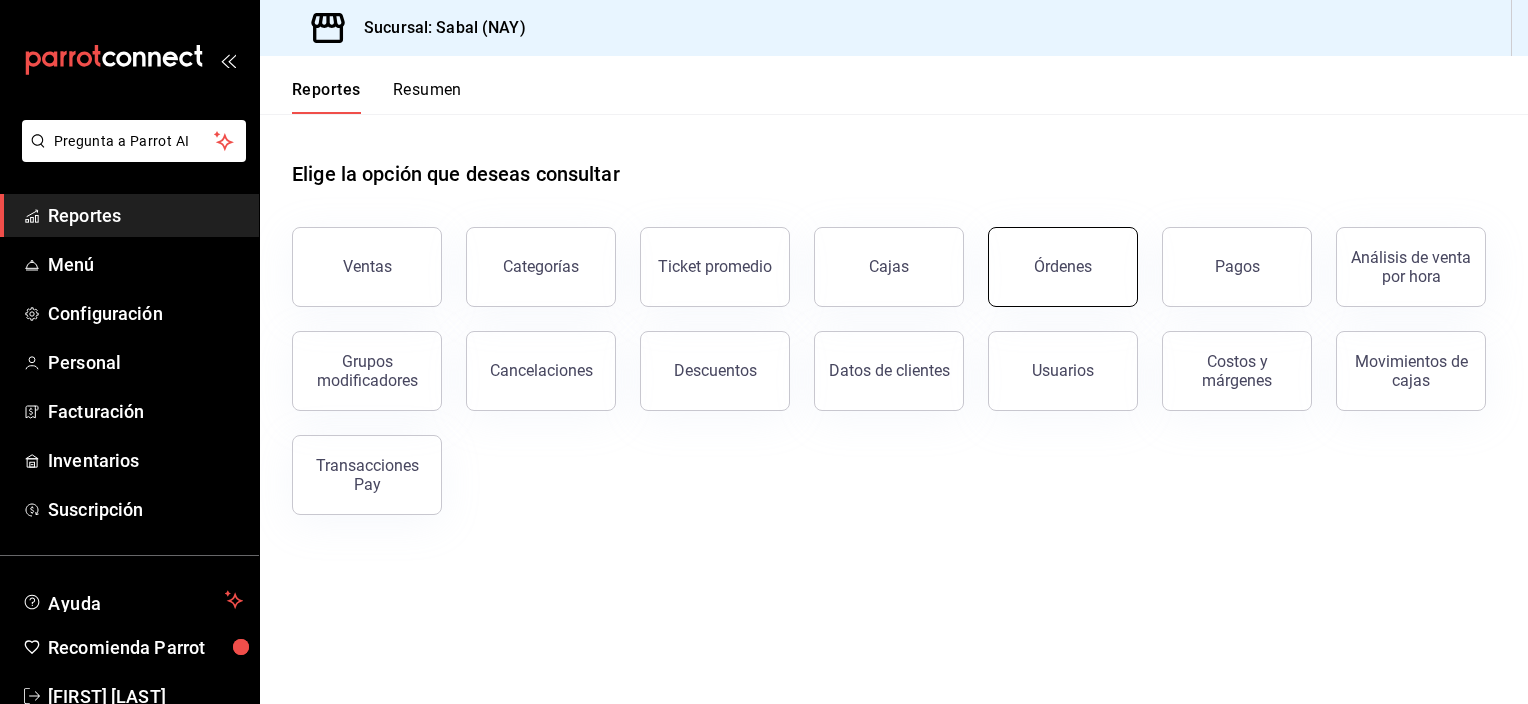 click on "Órdenes" at bounding box center [1063, 267] 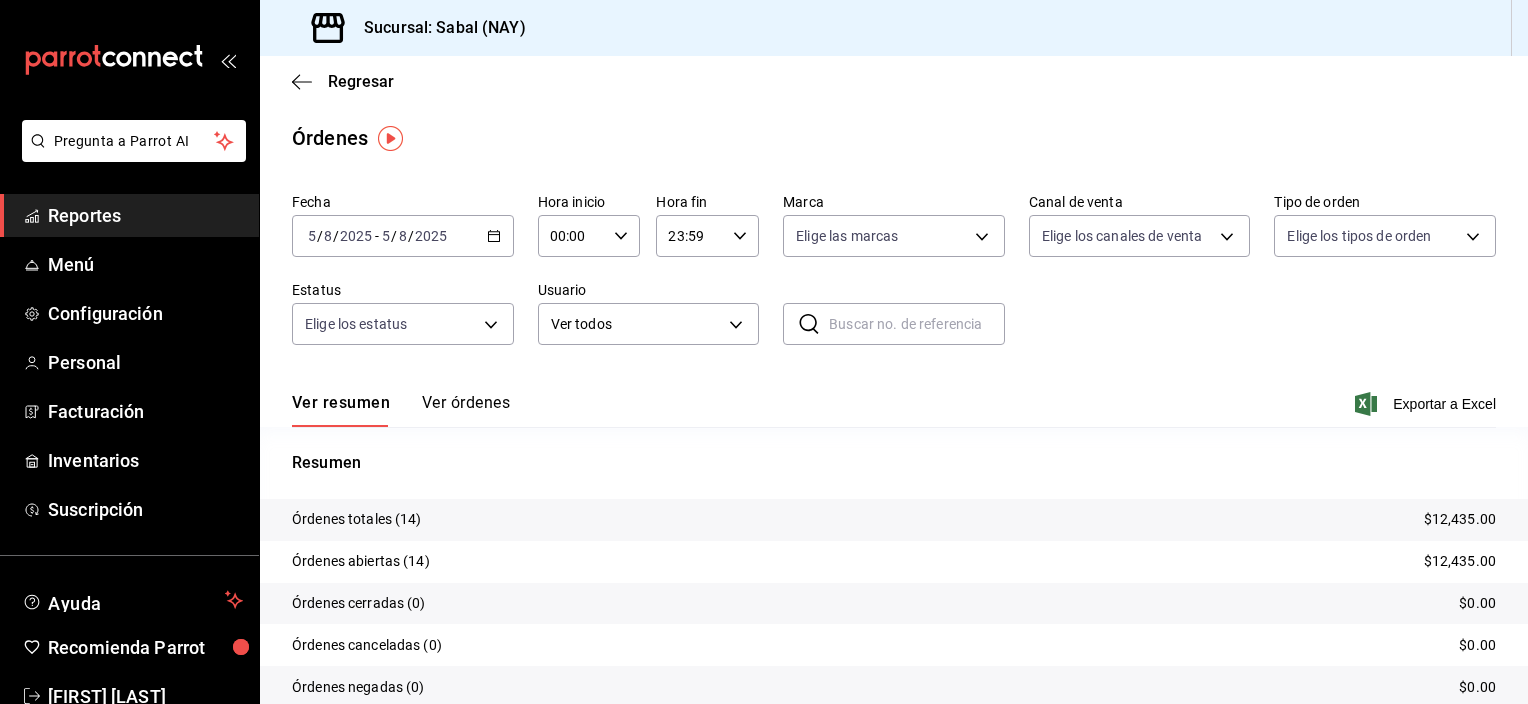 click 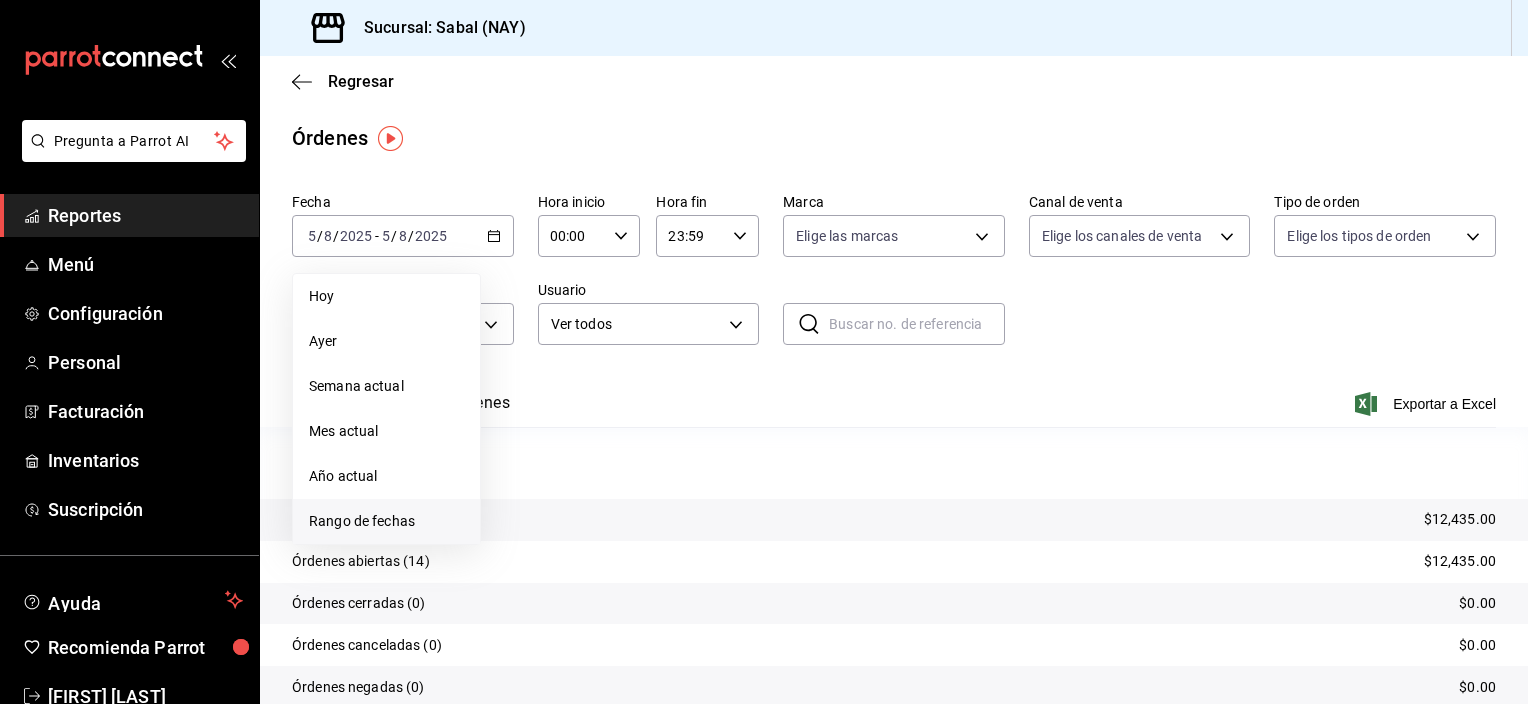 click on "Rango de fechas" at bounding box center (386, 521) 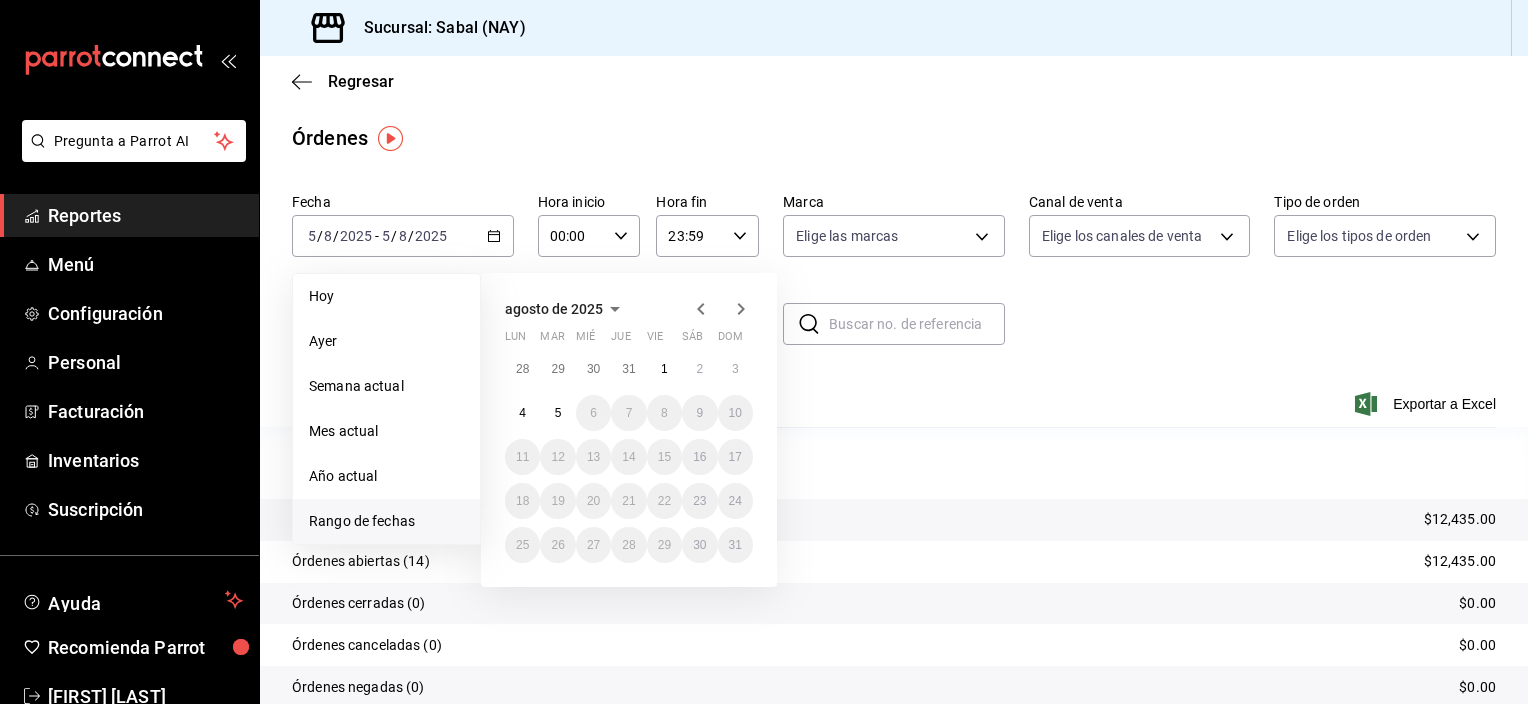 click 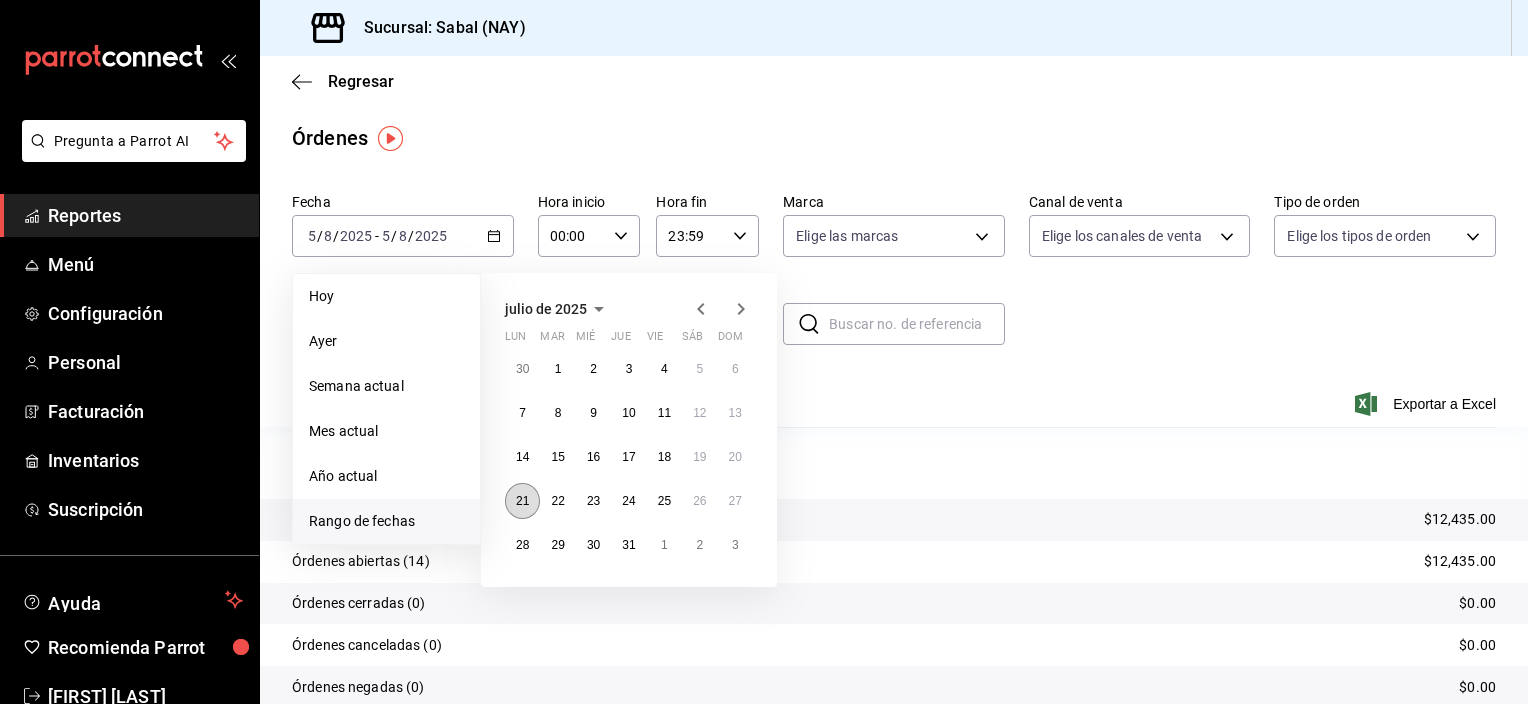click on "21" at bounding box center [522, 501] 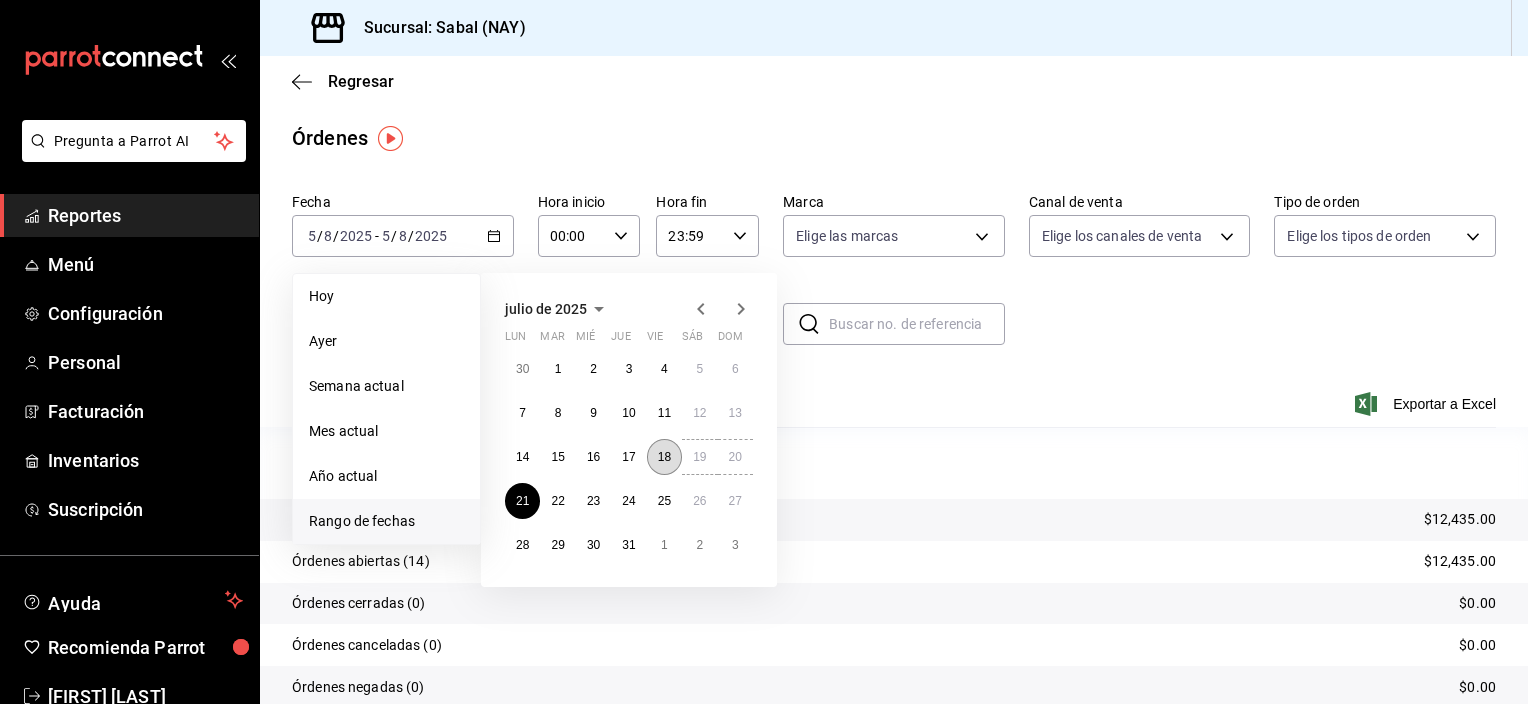 click on "18" at bounding box center (664, 457) 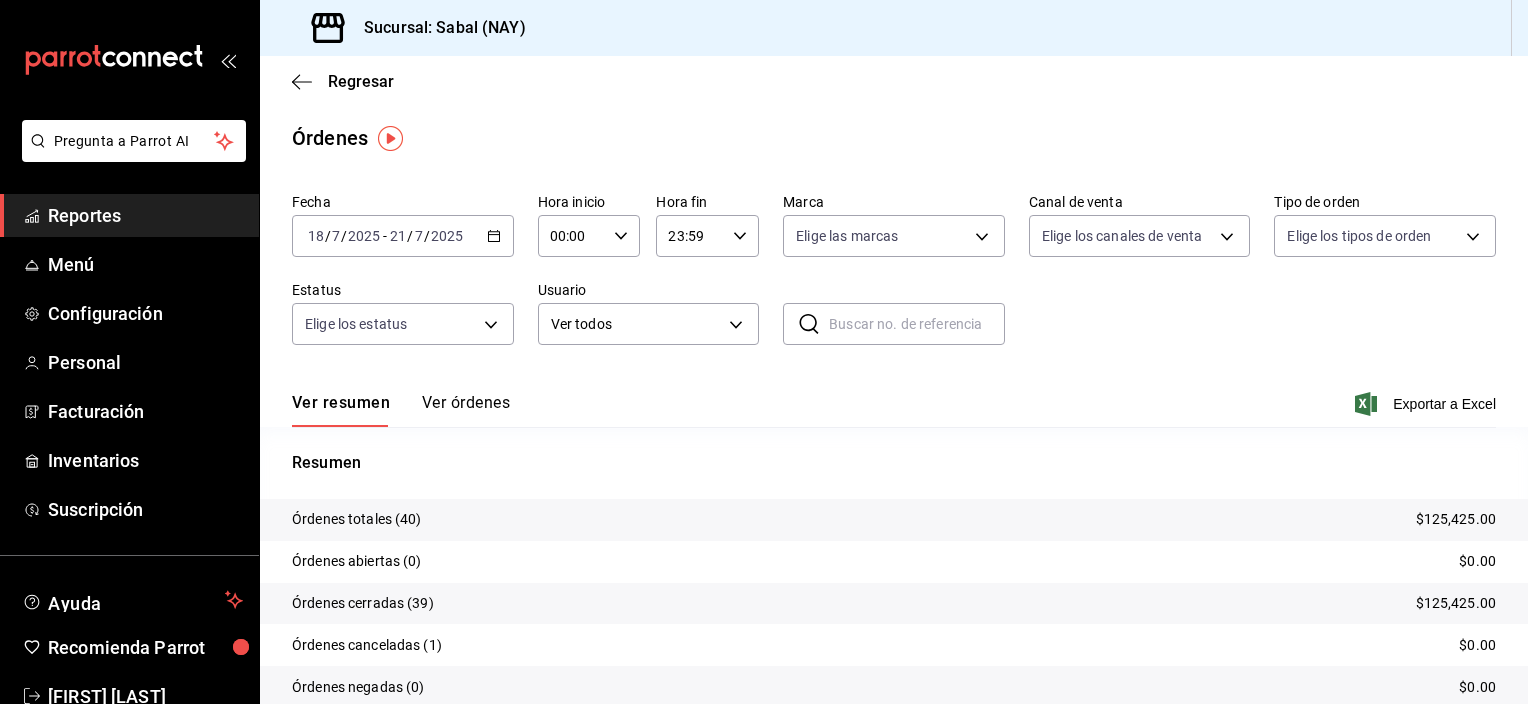 click 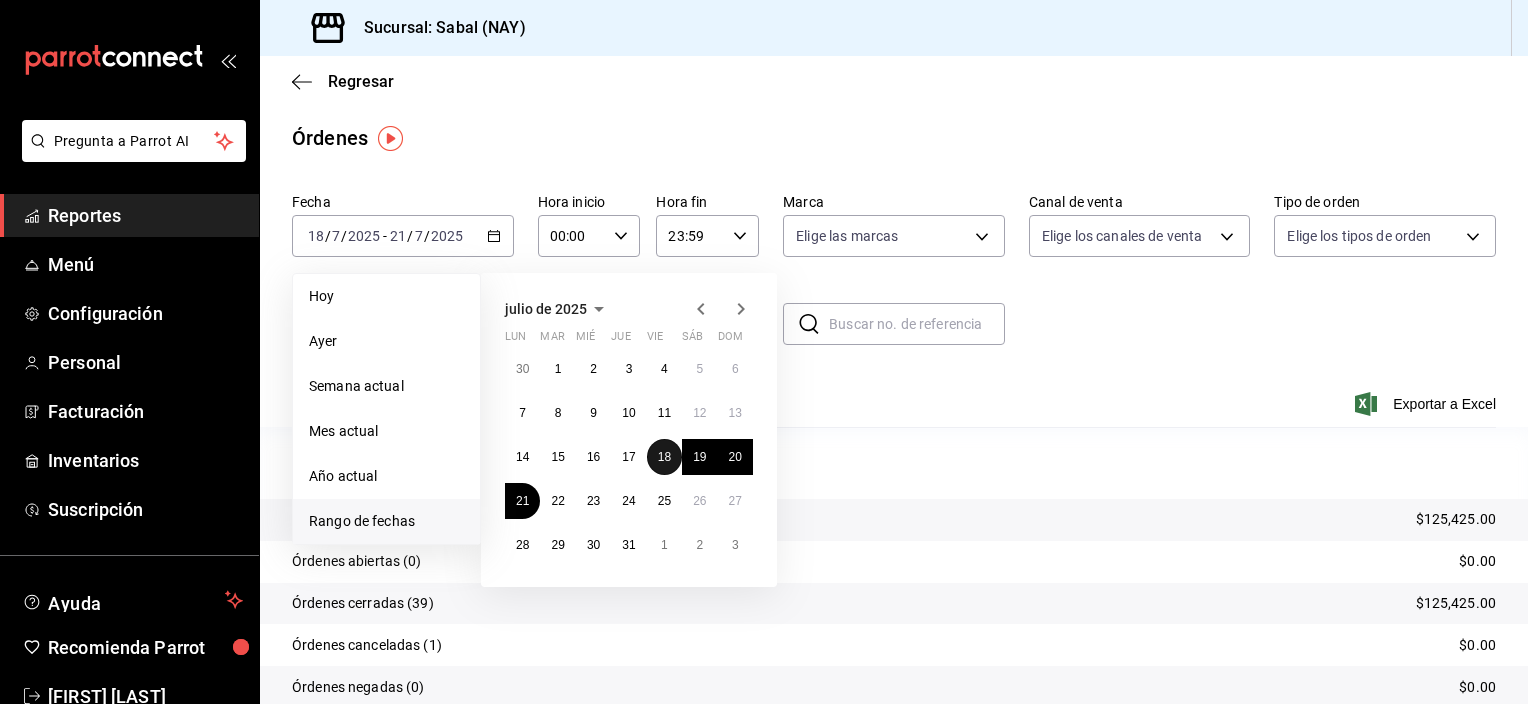 click on "18" at bounding box center (664, 457) 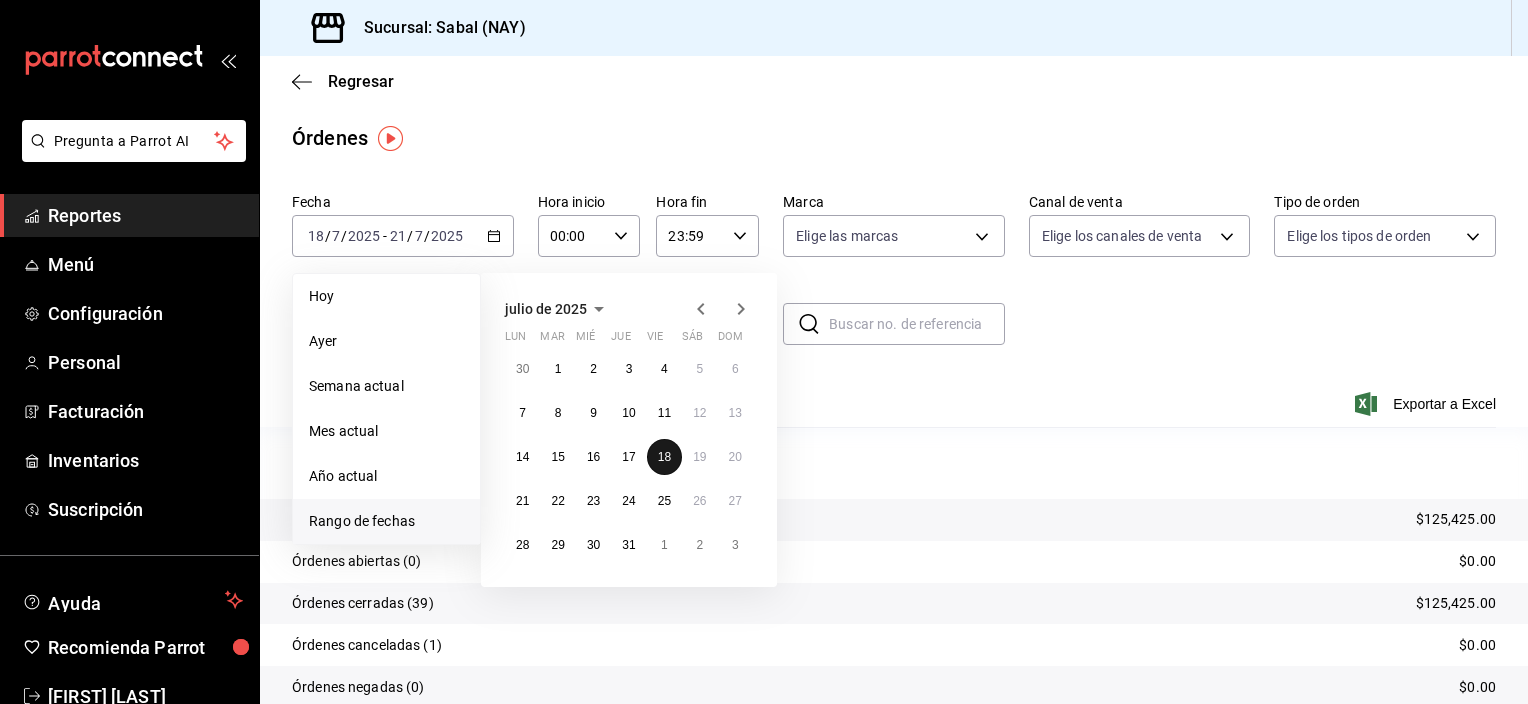 click on "18" at bounding box center (664, 457) 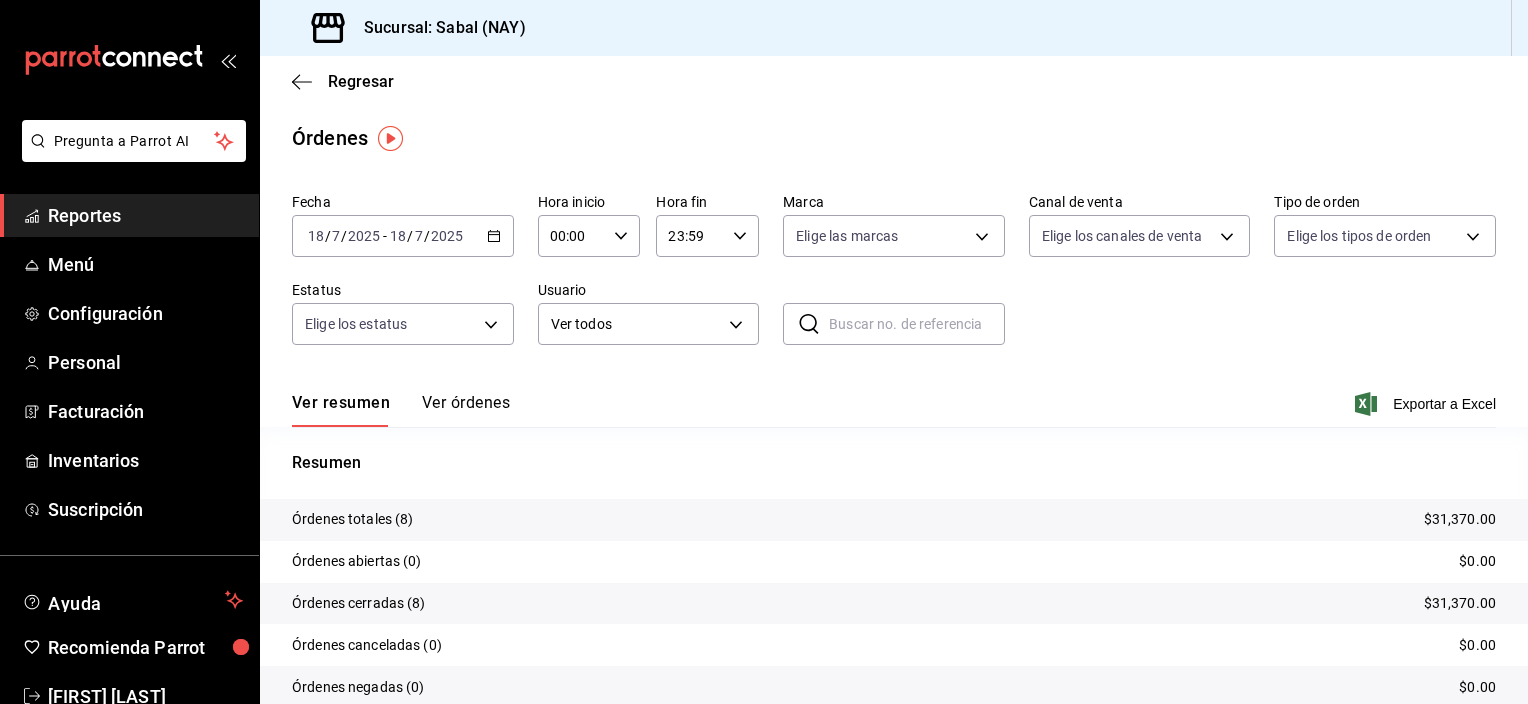 click on "Ver órdenes" at bounding box center (466, 410) 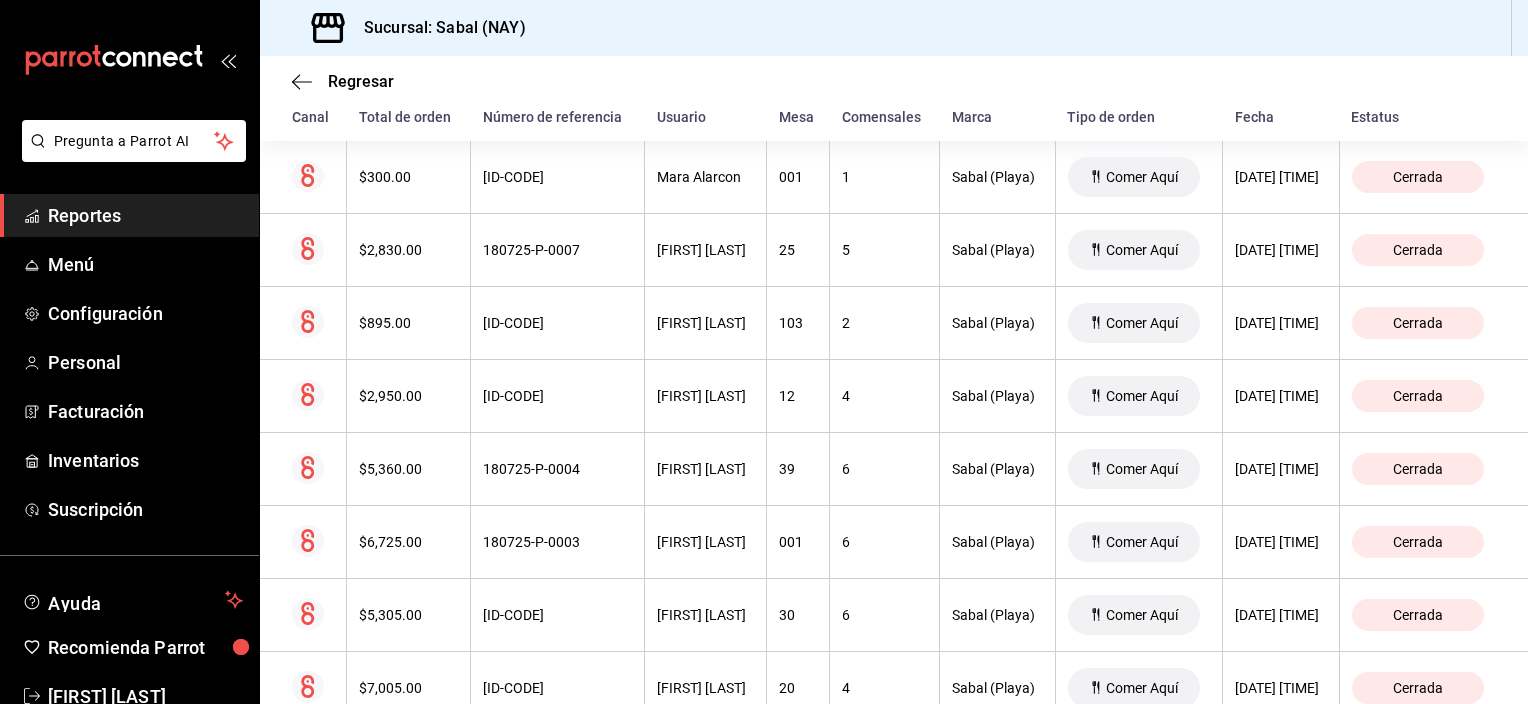 scroll, scrollTop: 332, scrollLeft: 0, axis: vertical 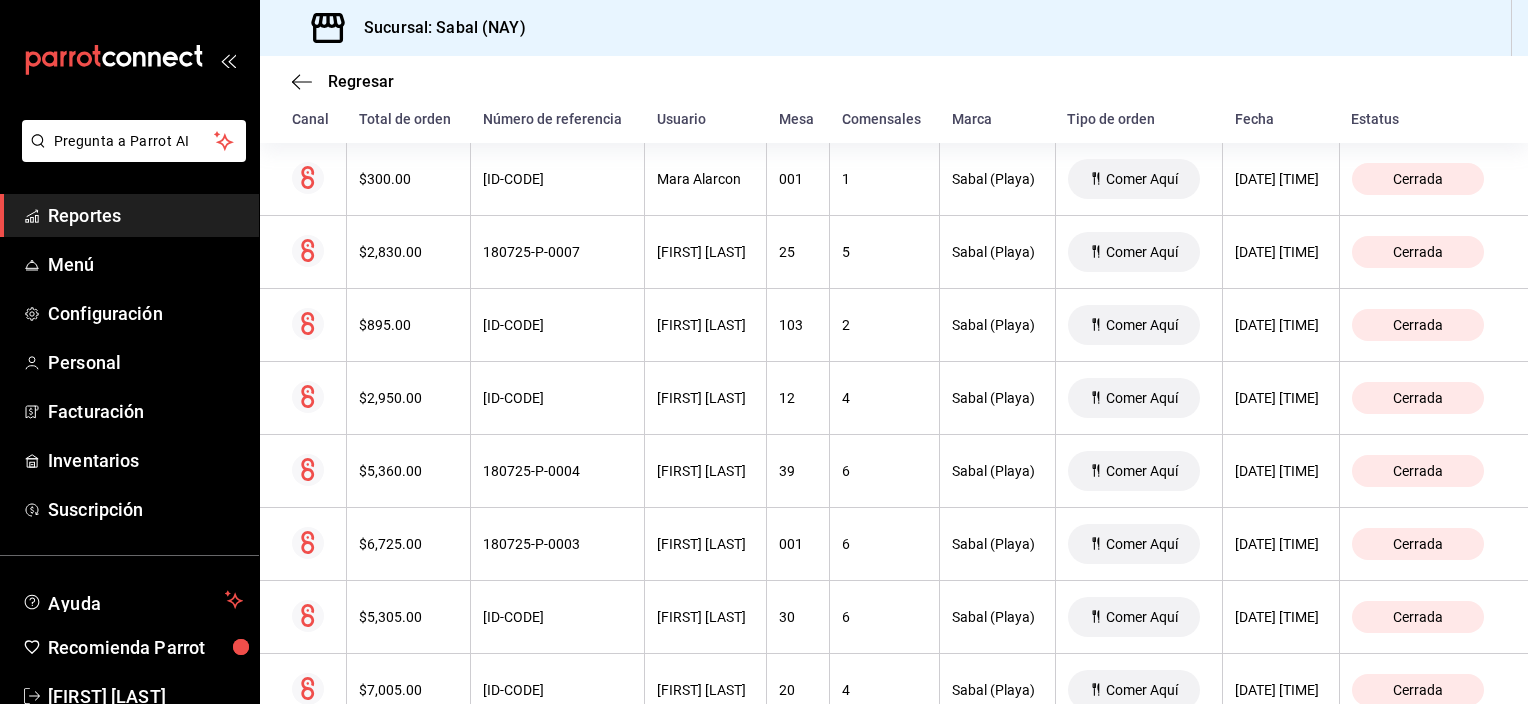 click on "Reportes" at bounding box center [145, 215] 